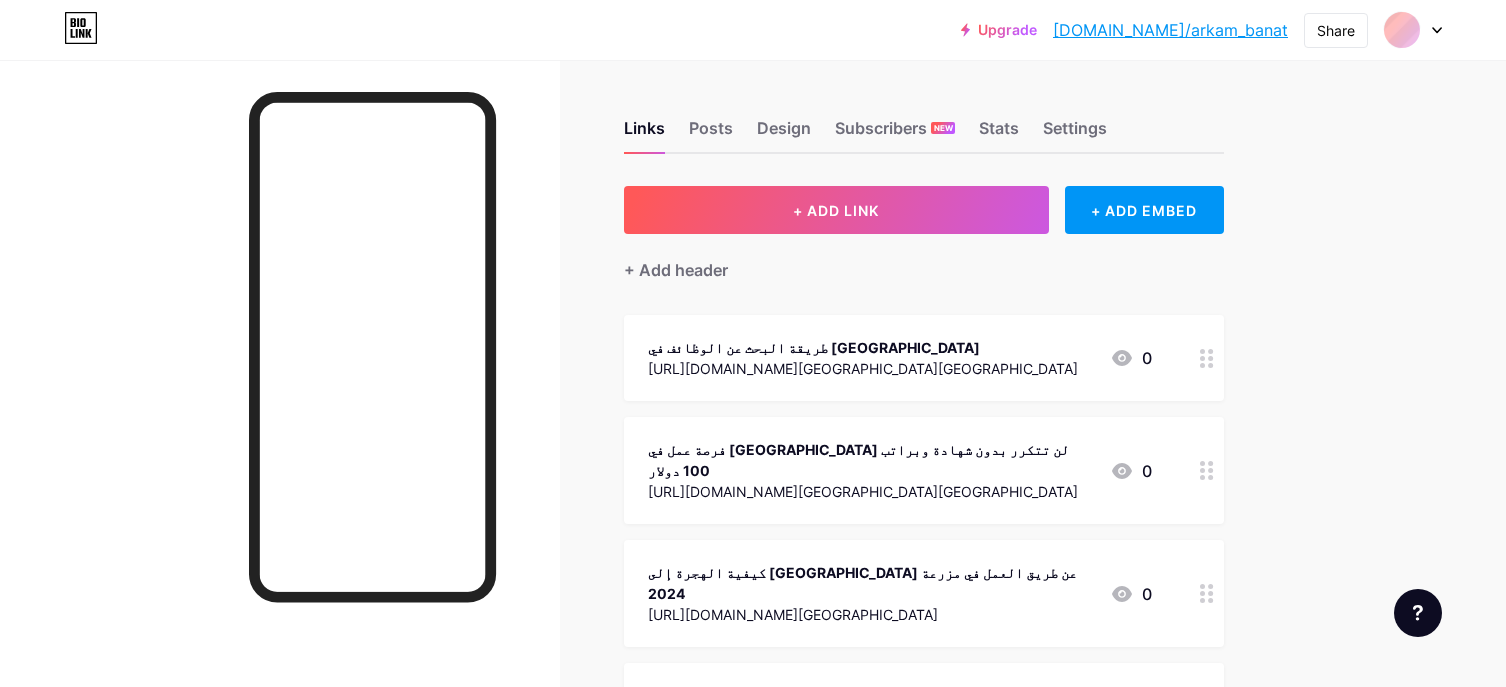 scroll, scrollTop: 0, scrollLeft: 0, axis: both 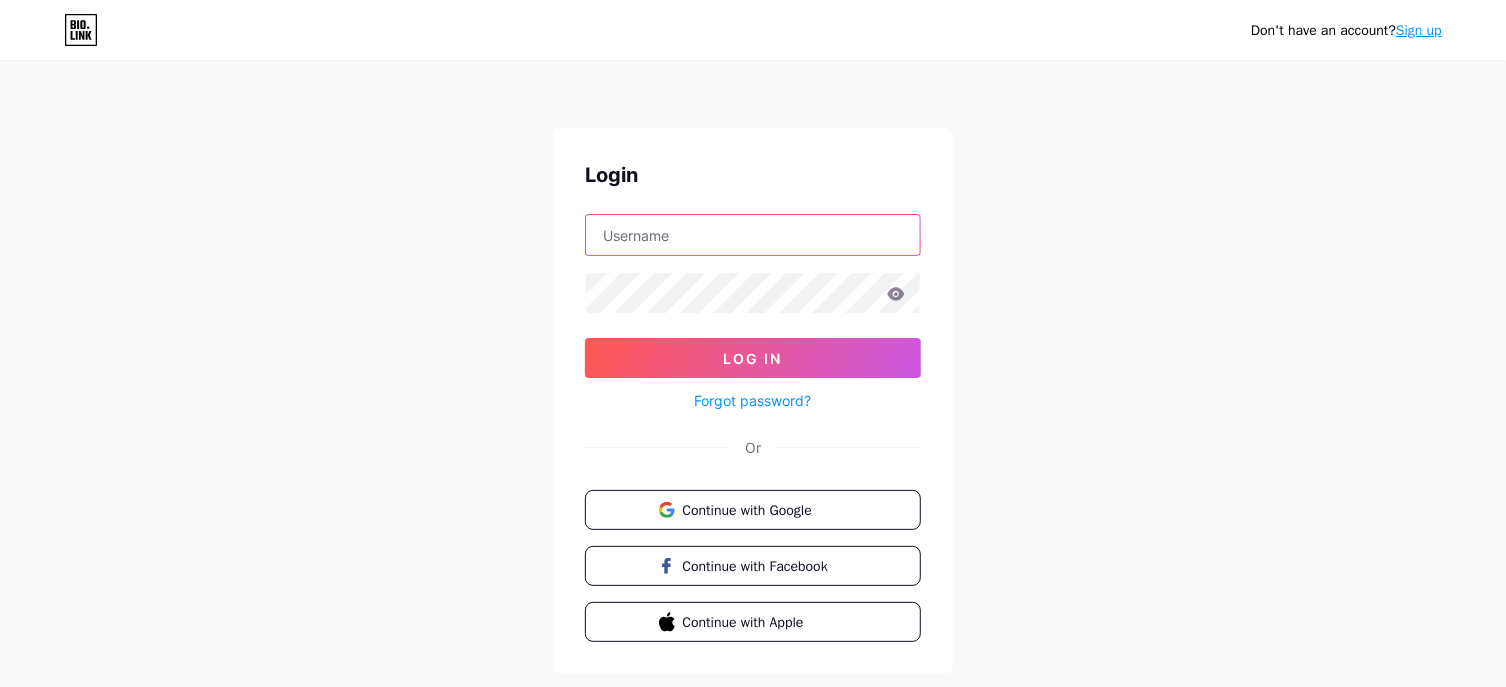 click at bounding box center [753, 235] 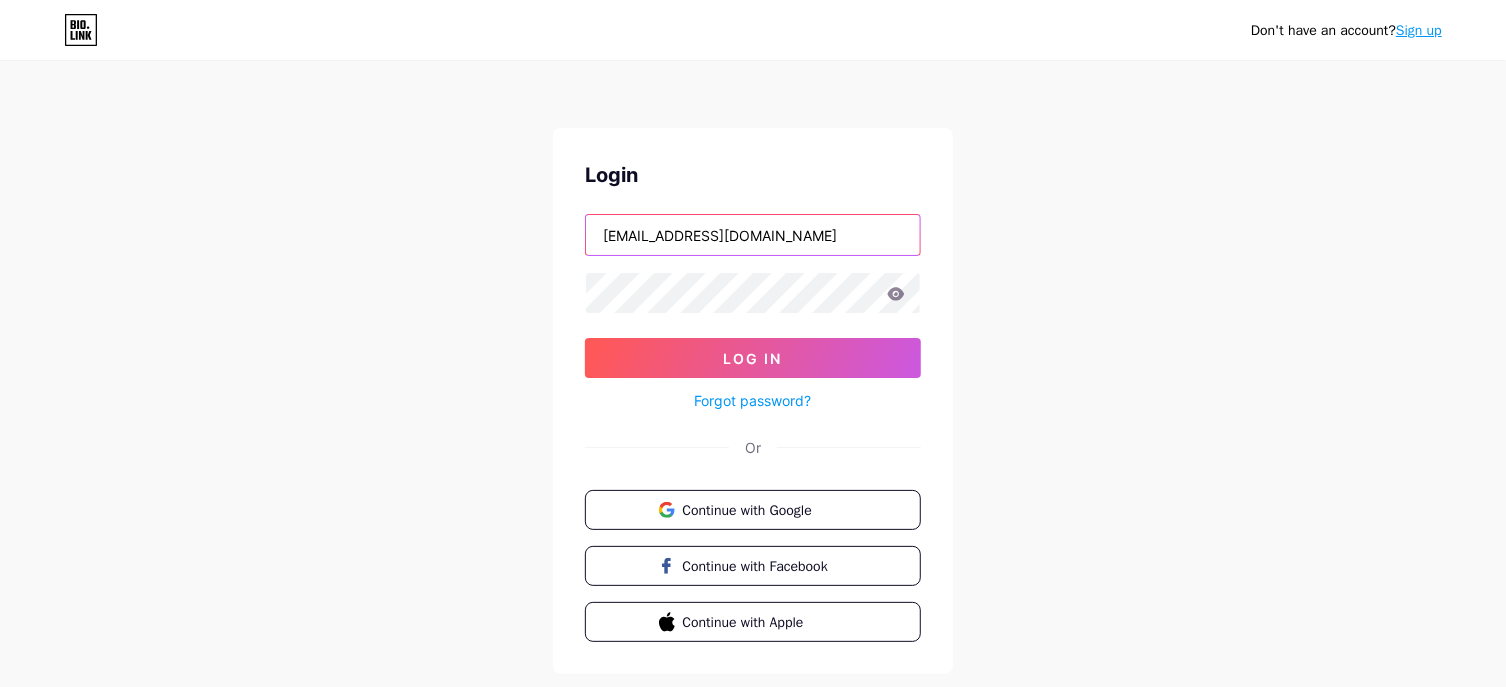type on "[EMAIL_ADDRESS][DOMAIN_NAME]" 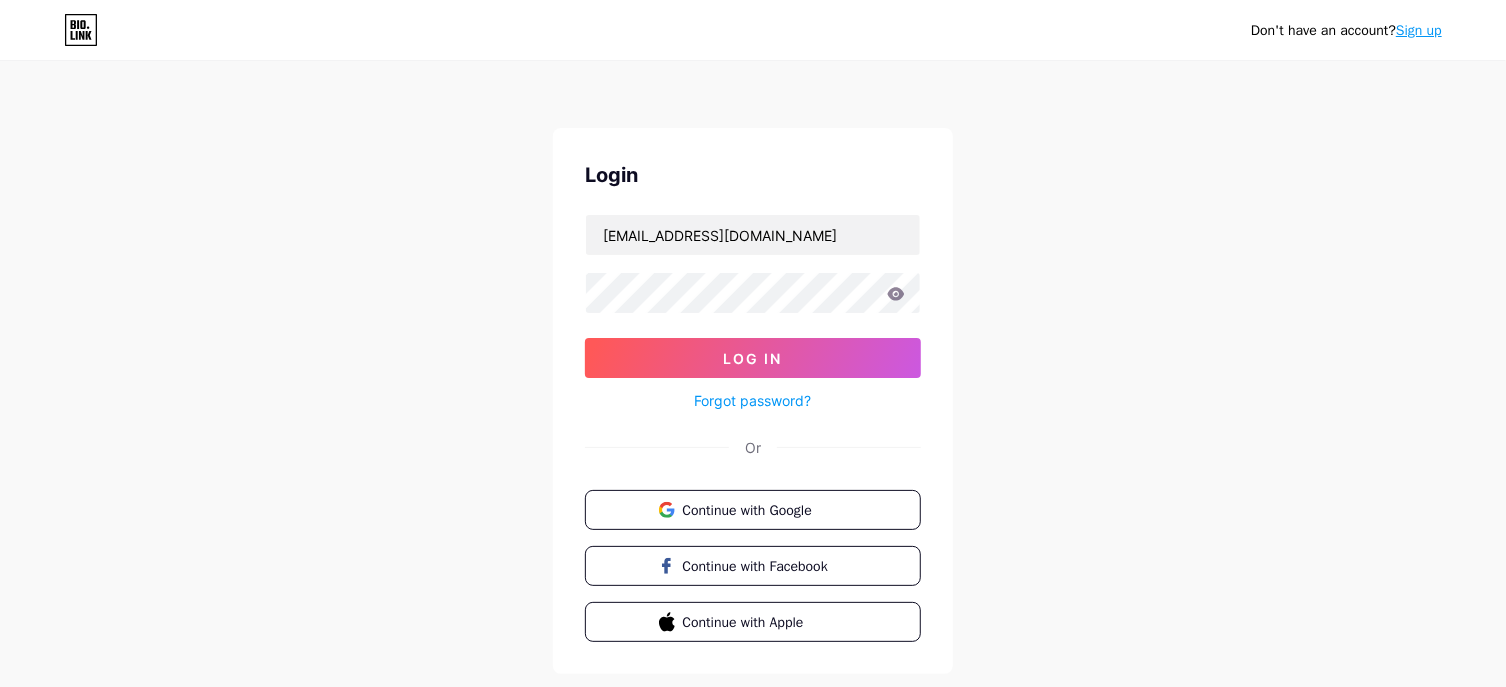click on "Don't have an account?  Sign up   Login     c35745970@gmail.com               Log In
Forgot password?
Or       Continue with Google     Continue with Facebook
Continue with Apple" at bounding box center [753, 369] 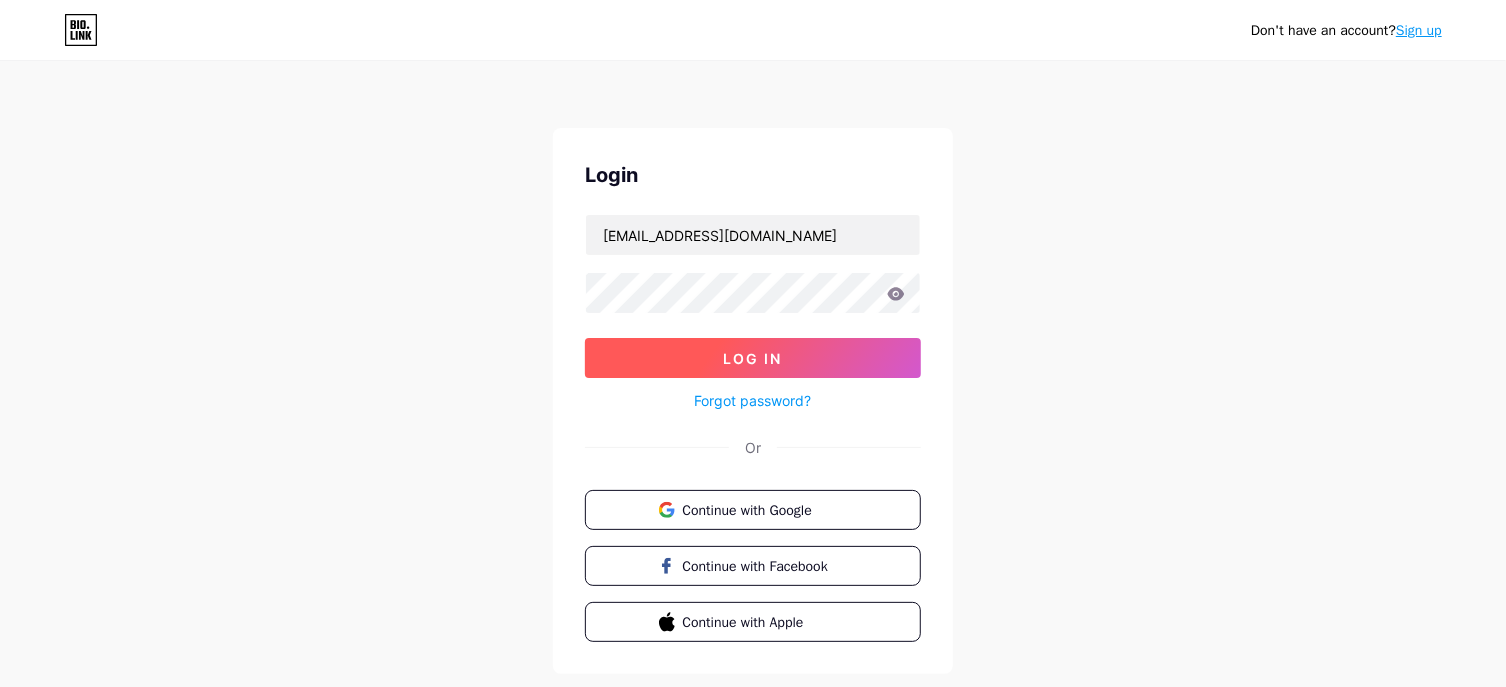 click on "Log In" at bounding box center (753, 358) 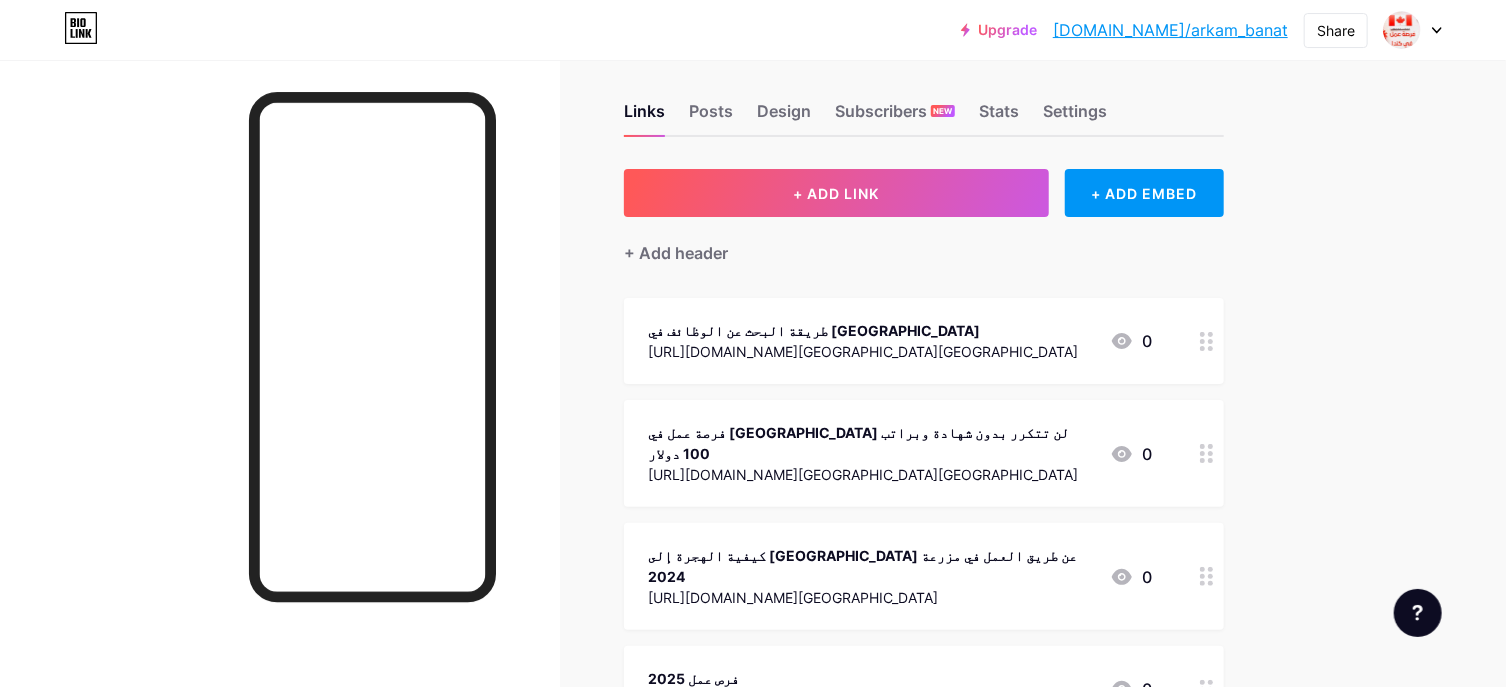scroll, scrollTop: 15, scrollLeft: 0, axis: vertical 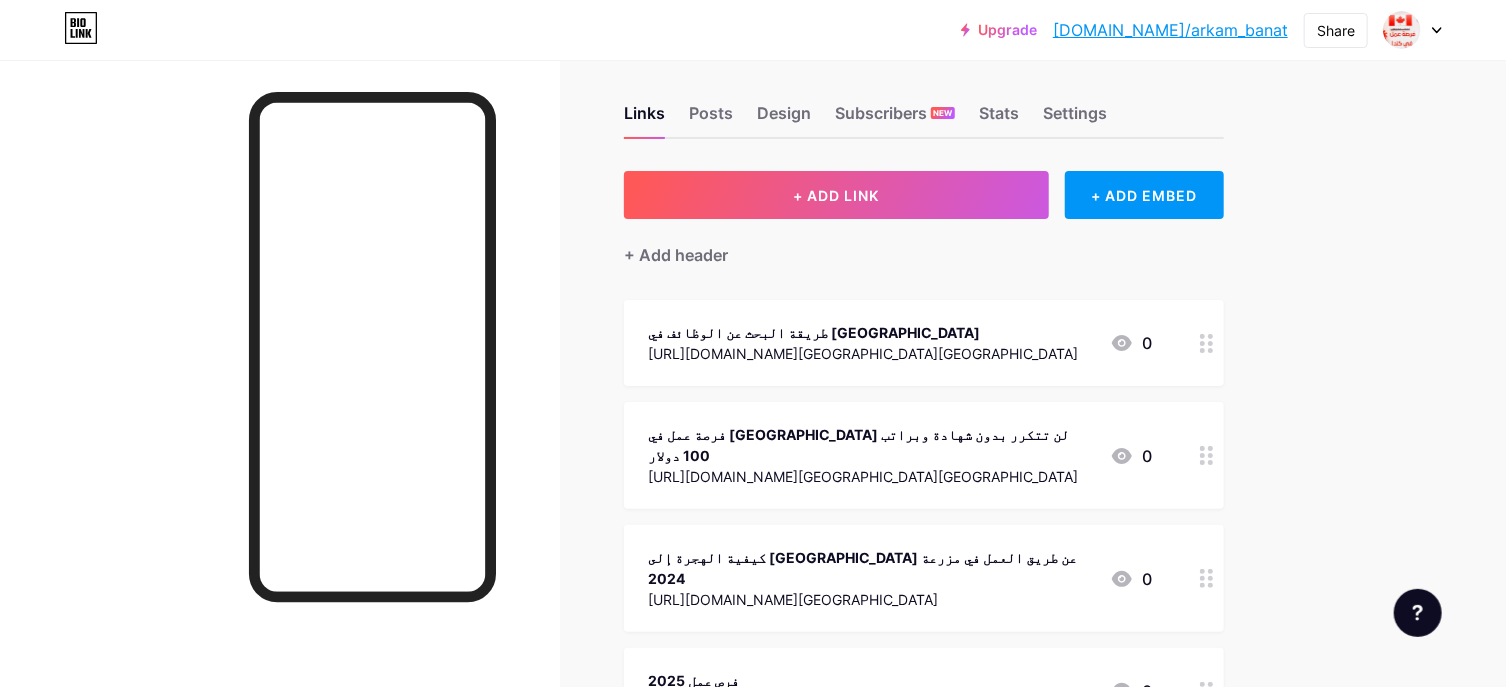 click at bounding box center [1207, 343] 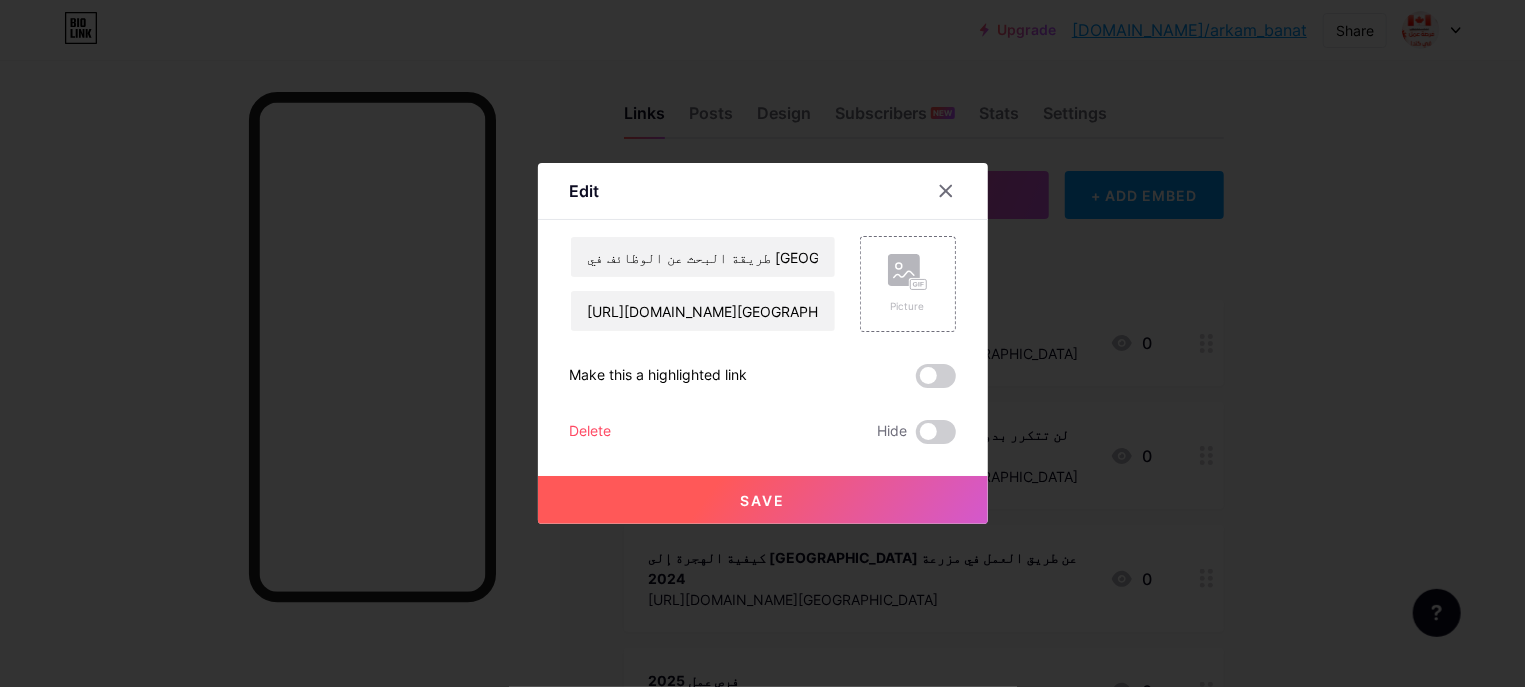click on "Delete" at bounding box center [591, 432] 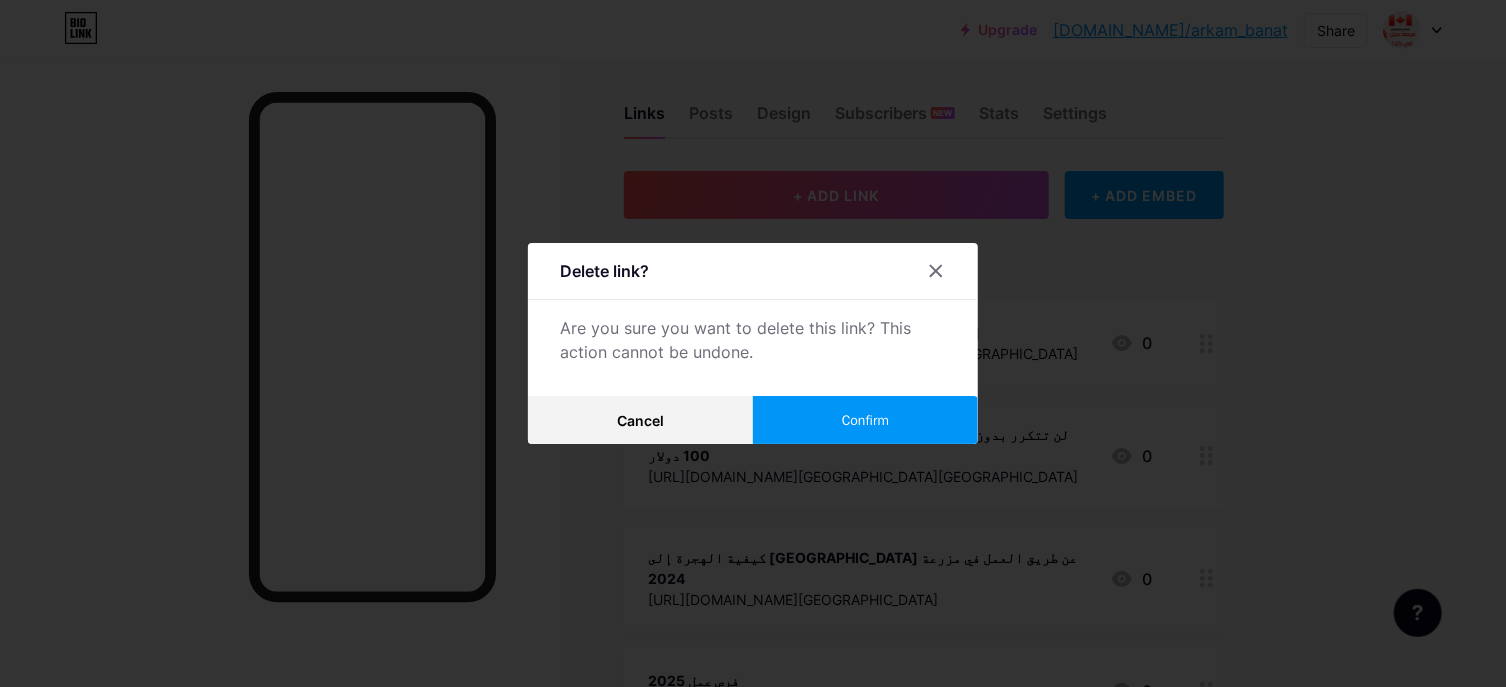 click on "Confirm" at bounding box center (865, 420) 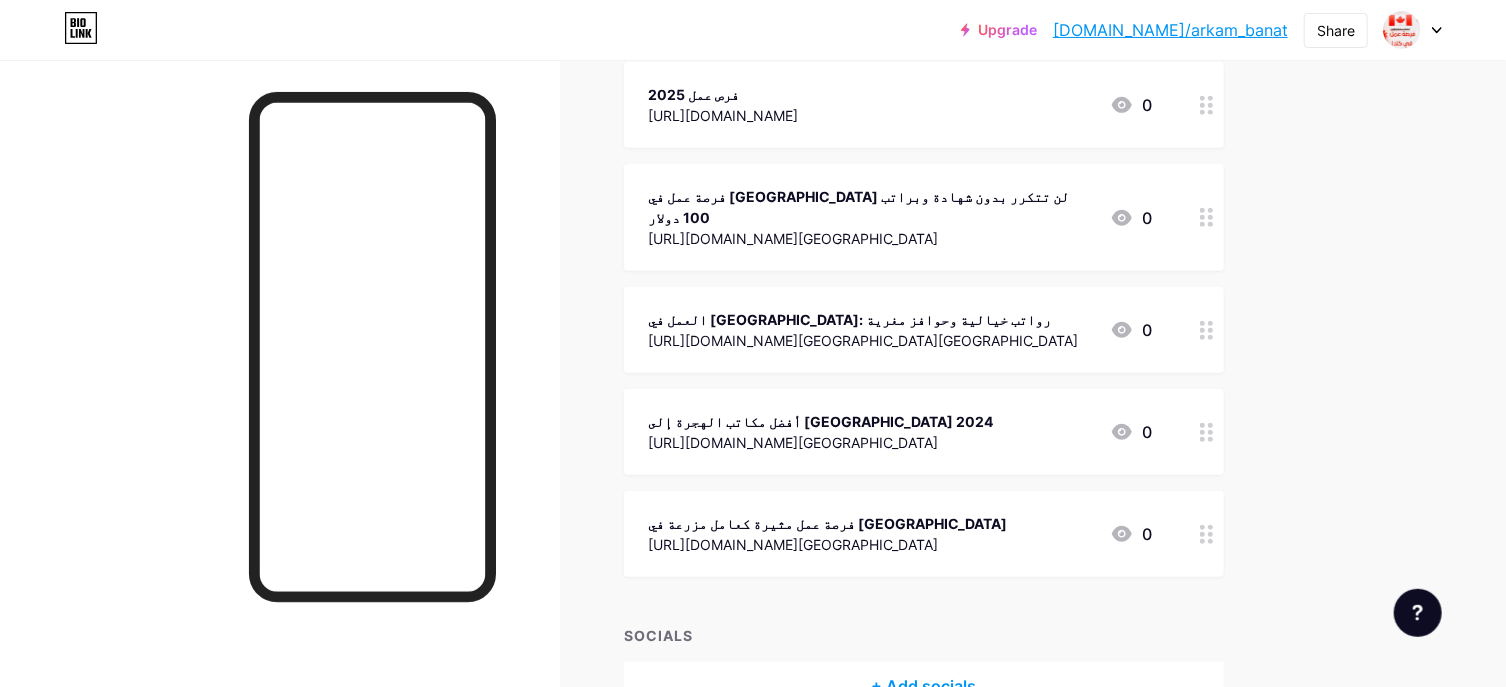 scroll, scrollTop: 551, scrollLeft: 0, axis: vertical 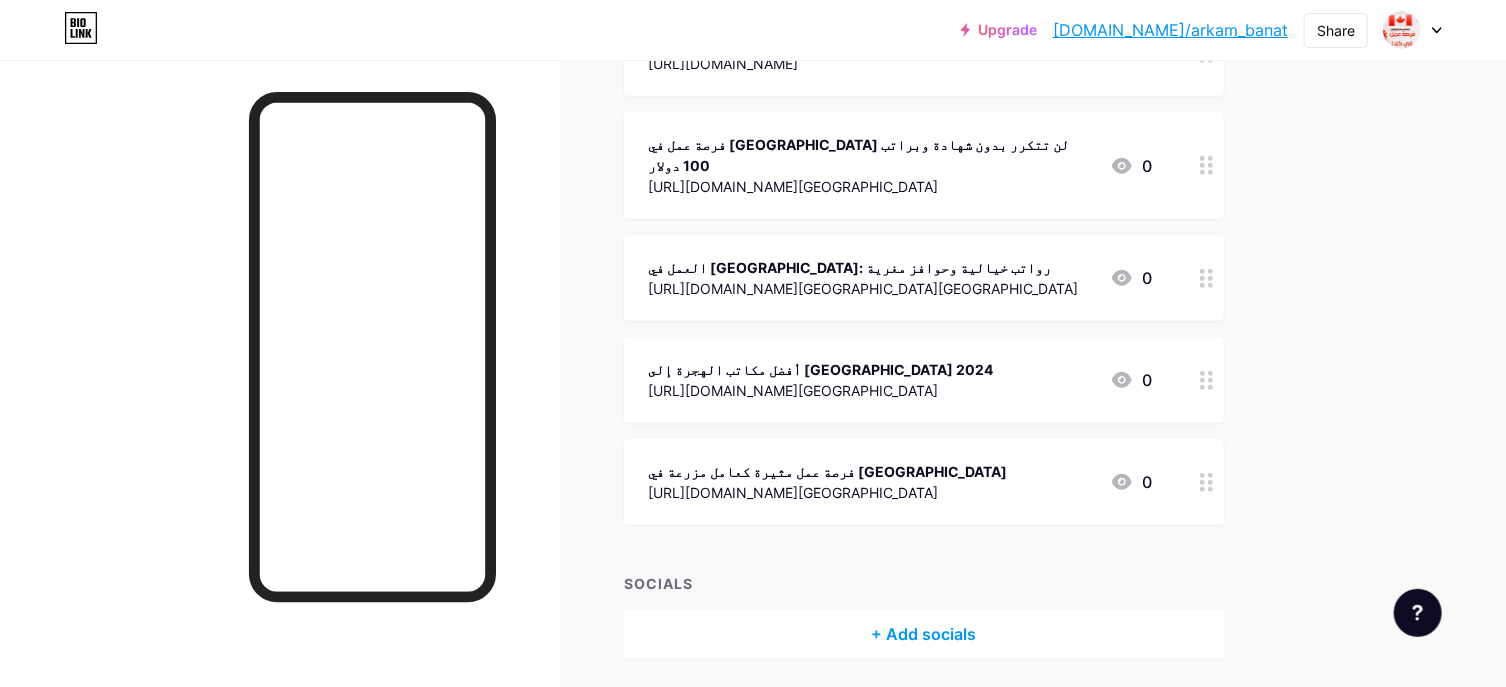 click on "https://bigmache.com/عامل-مزرعة-في-كندا/" at bounding box center [827, 492] 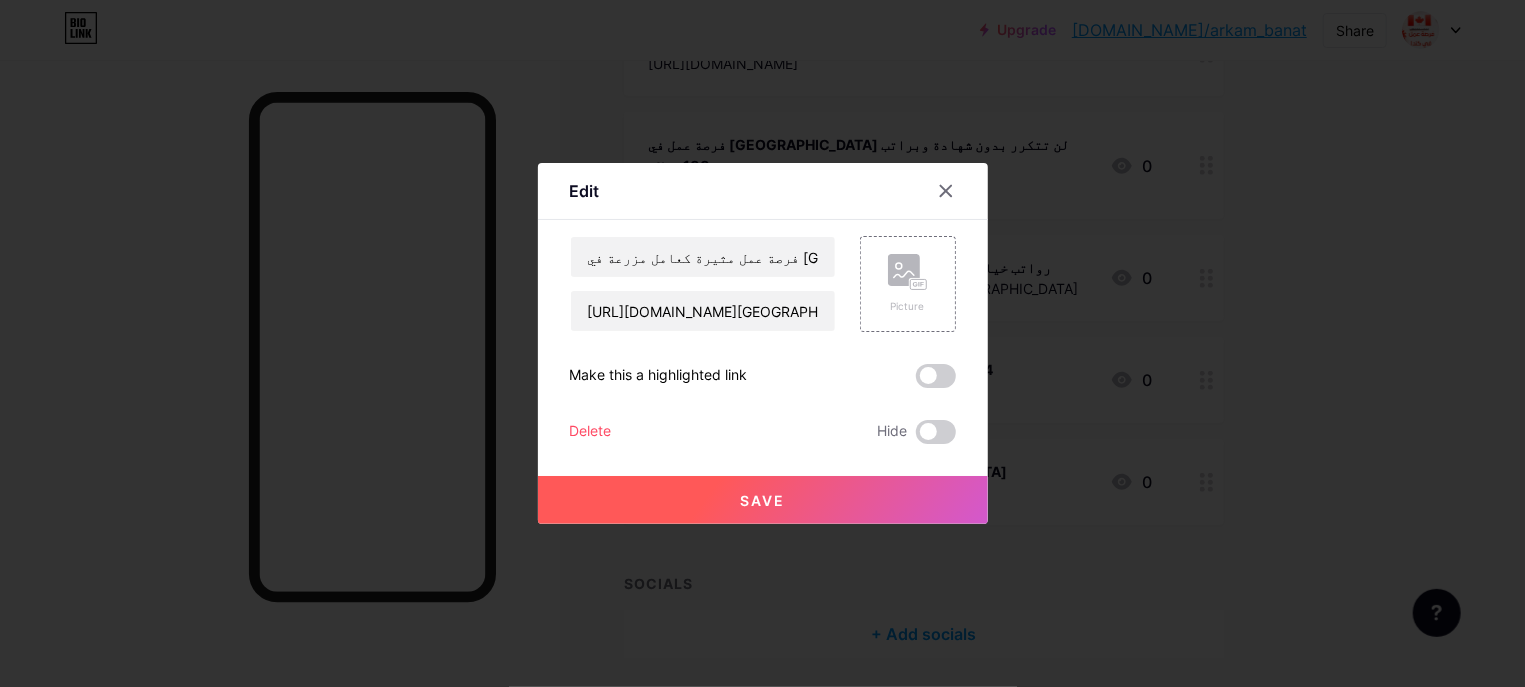 click on "Delete" at bounding box center (591, 432) 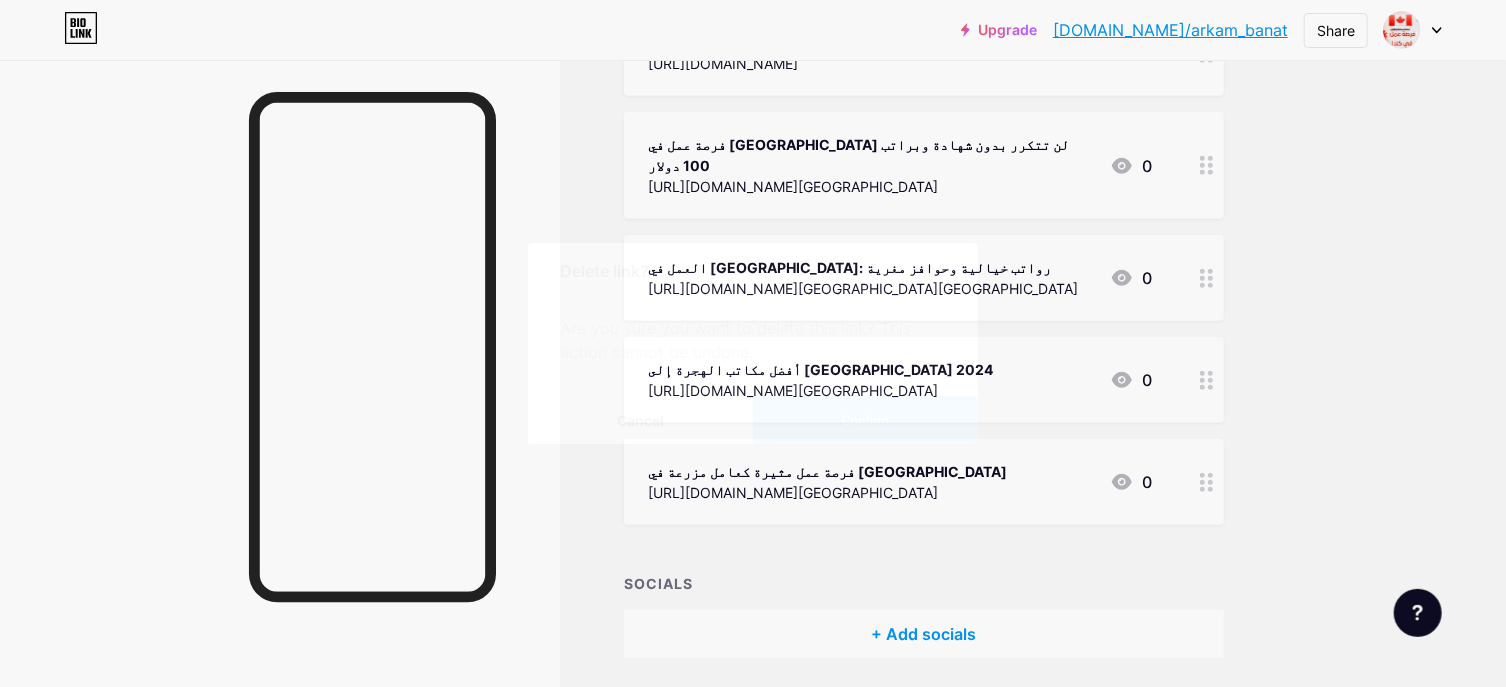 click on "Confirm" at bounding box center (865, 420) 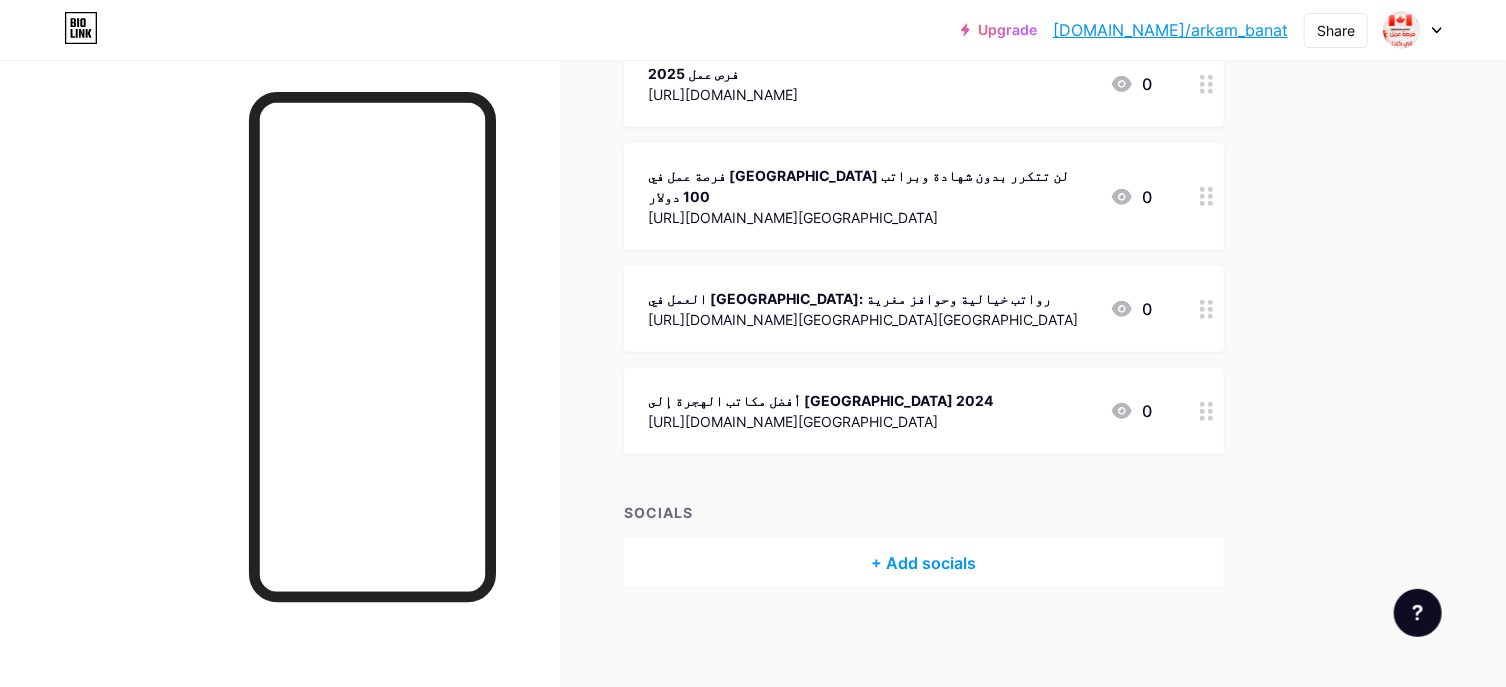 scroll, scrollTop: 455, scrollLeft: 0, axis: vertical 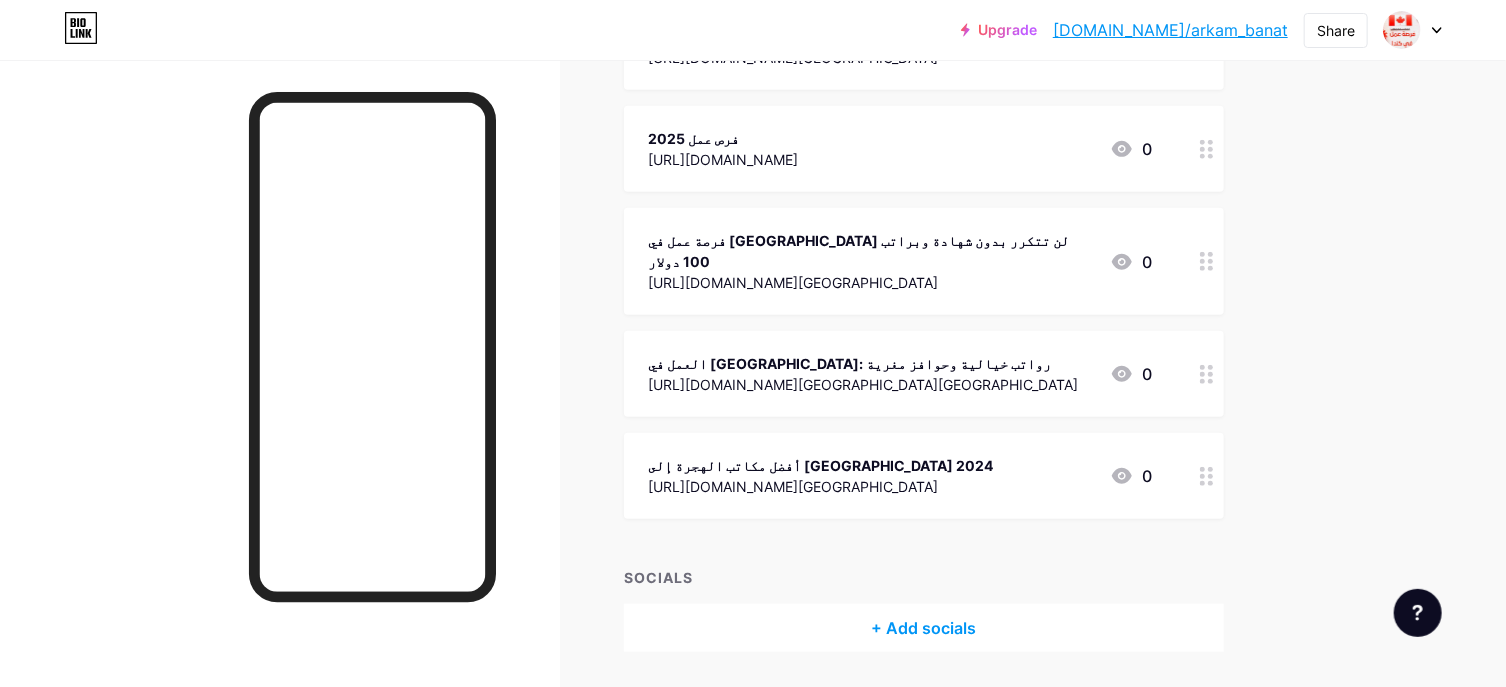 click on "https://bigmache.com/فرصة-عمل-في-كندا-لن-تتكرر-بدون-شهادة-وبر/" at bounding box center [871, 282] 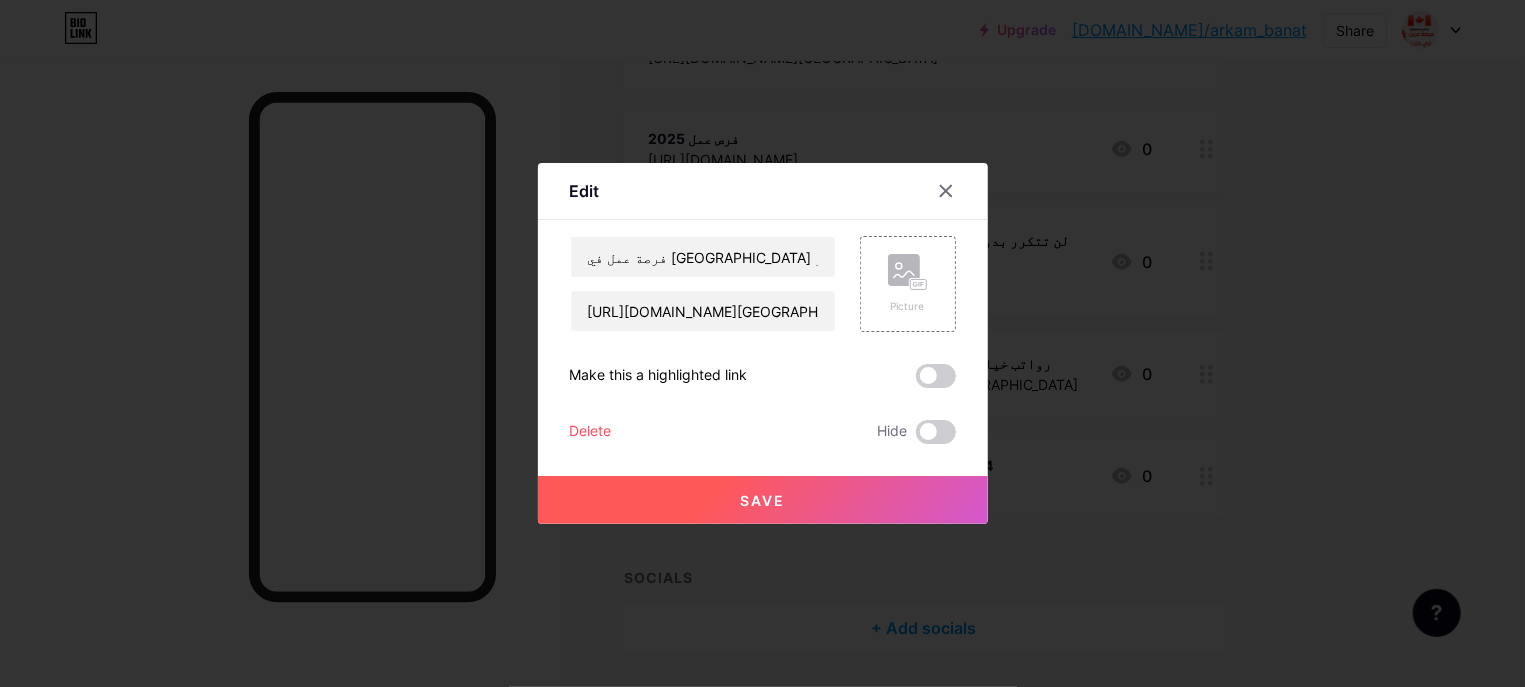 click on "فرصة عمل في كندا لن تتكرر بدون شهادة وبراتب 100 دولار     https://bigmache.com/فرصة-عمل-في-كندا-لن-تتكرر-بدون-شهادة-وبر/                     Picture
Make this a highlighted link
Delete
Hide         Save" at bounding box center (763, 340) 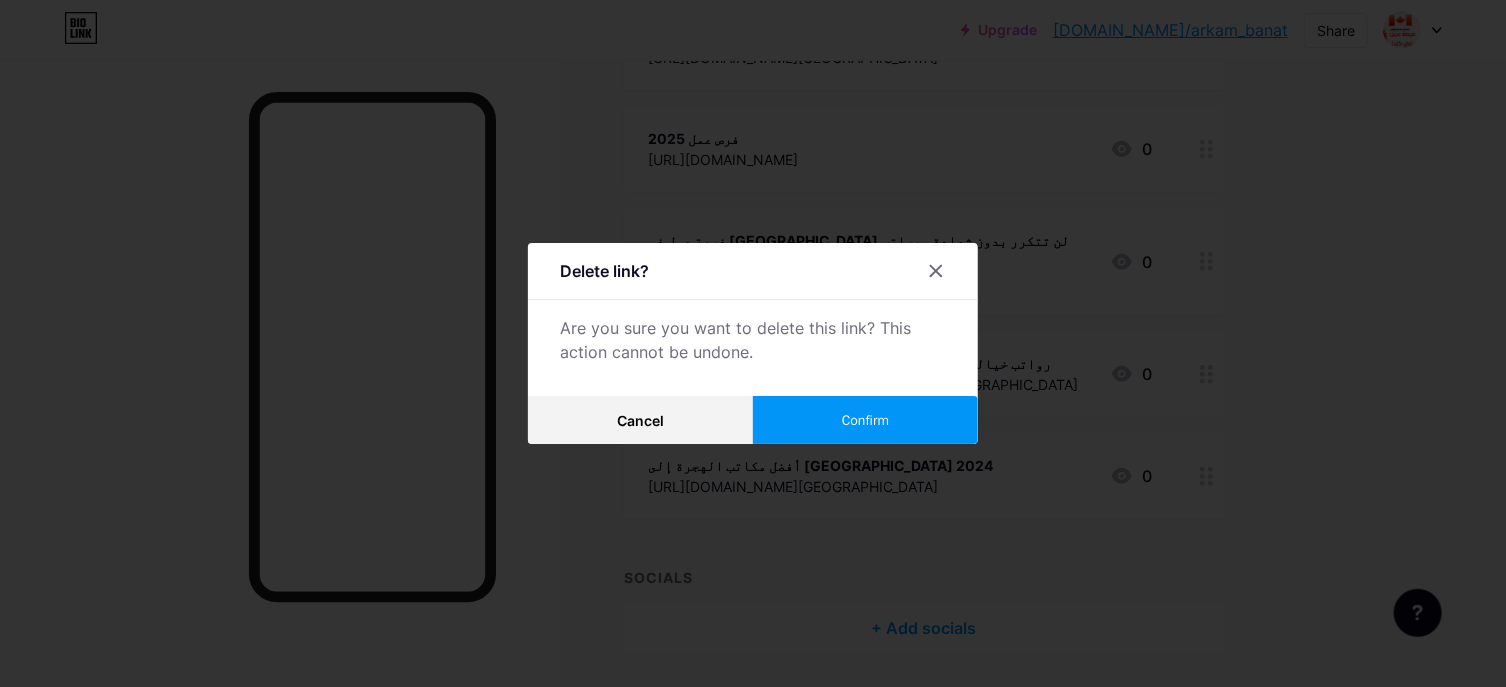click on "Confirm" at bounding box center (865, 420) 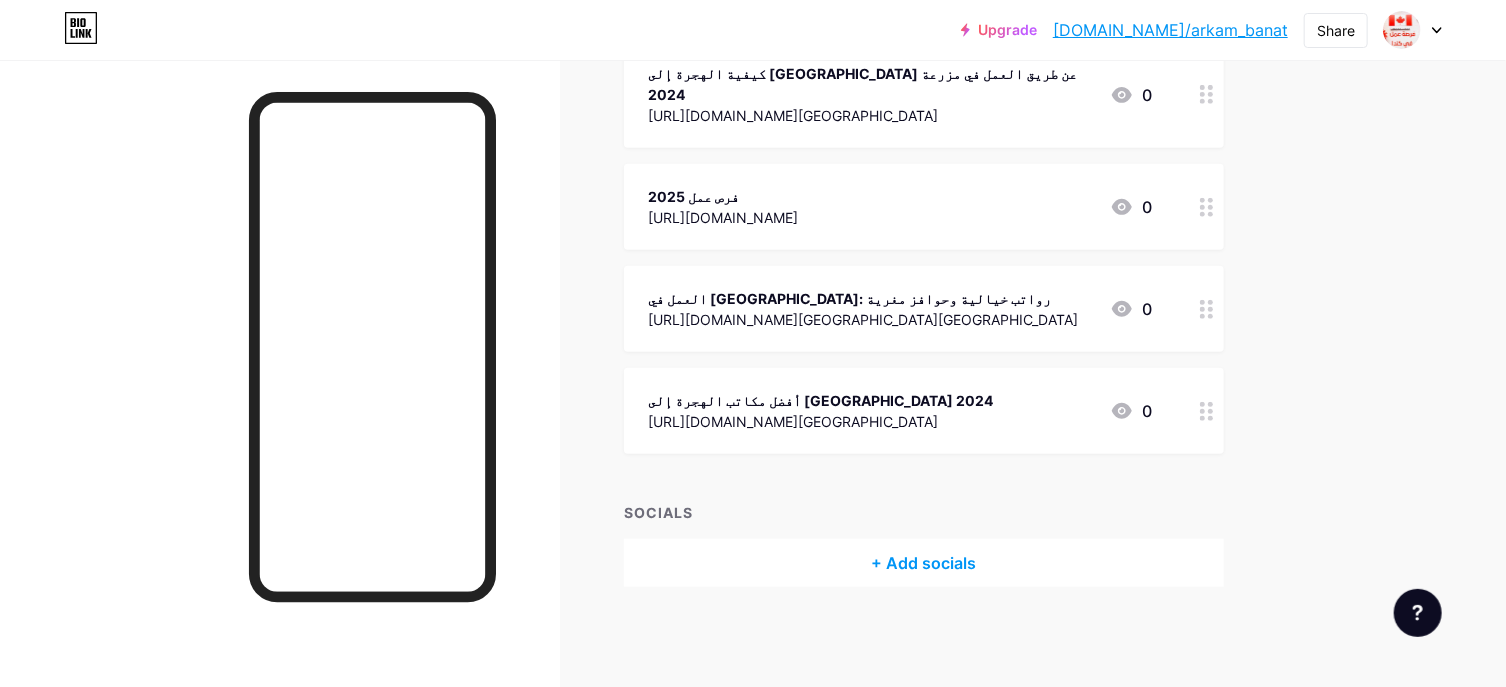 scroll, scrollTop: 352, scrollLeft: 0, axis: vertical 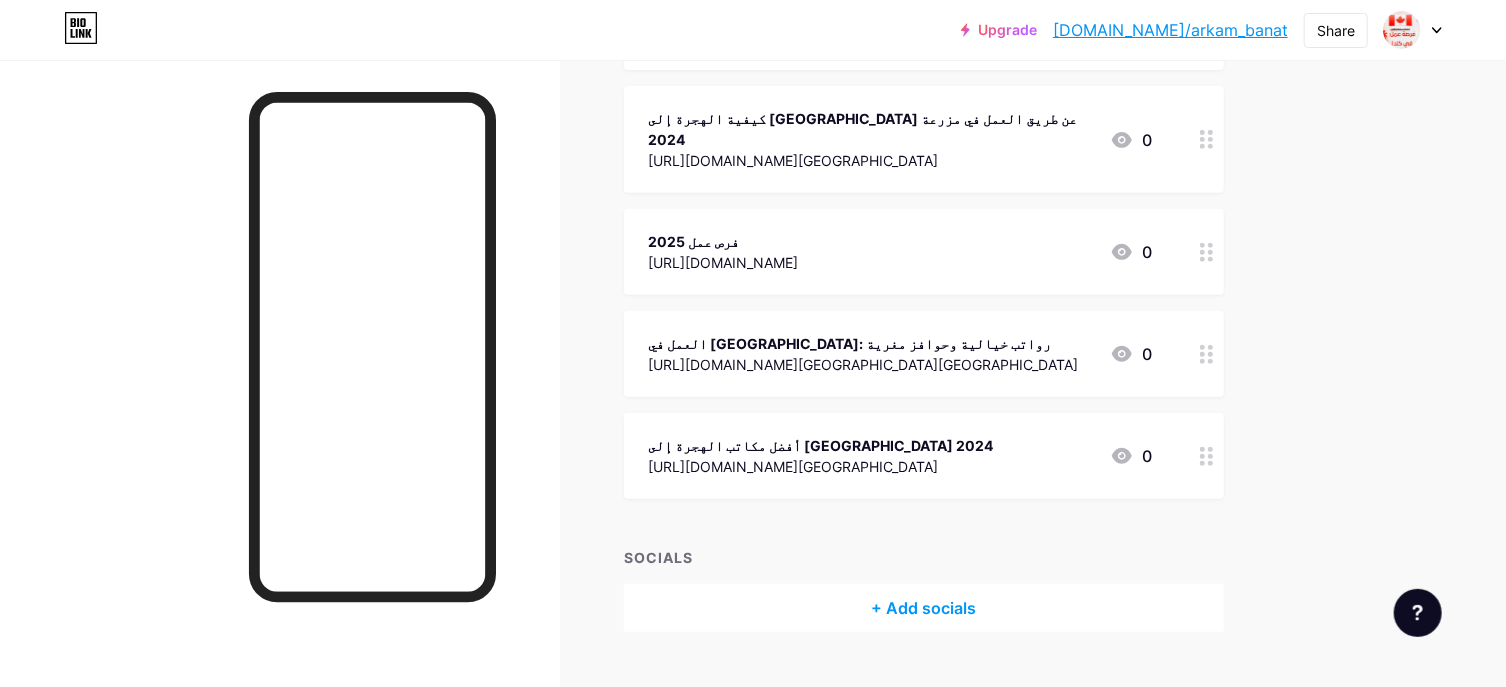 click on "أفضل مكاتب الهجرة إلى كندا 2024" at bounding box center [820, 445] 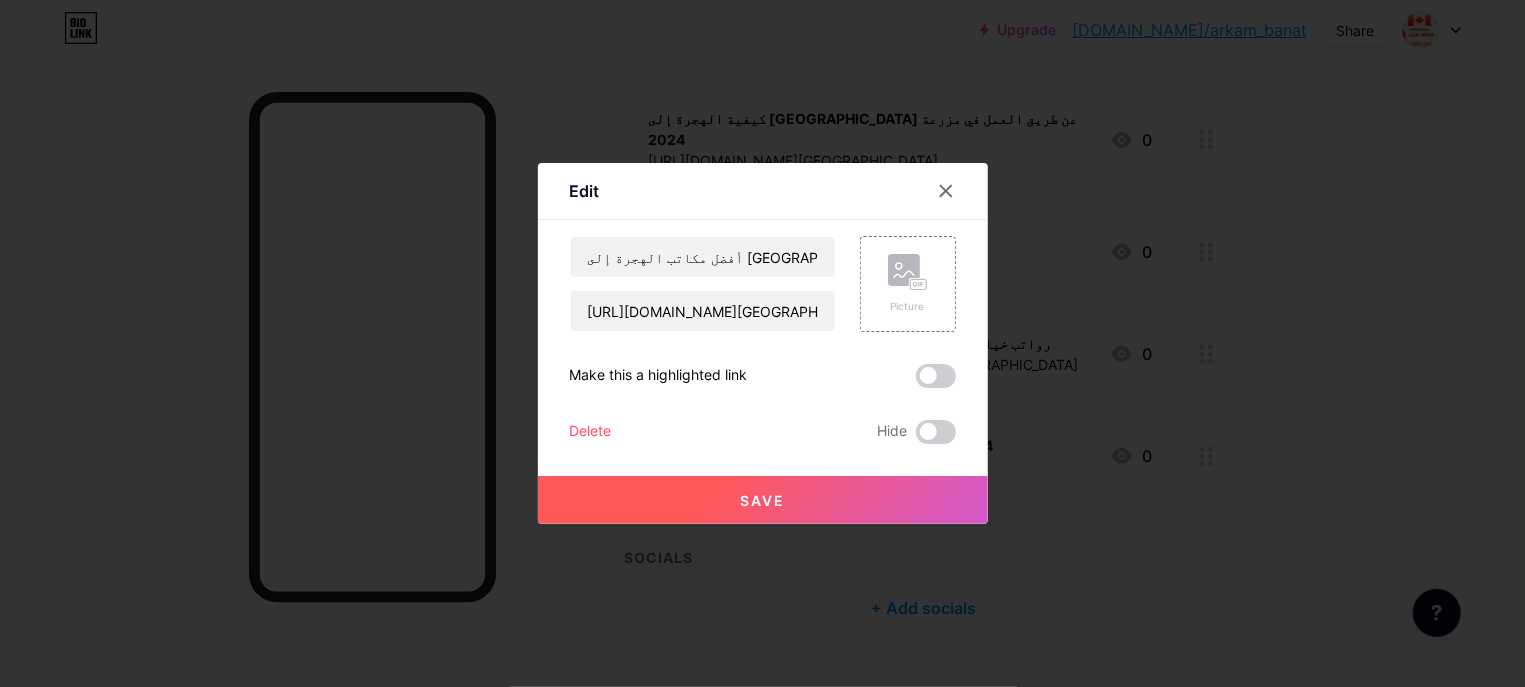 click on "Delete" at bounding box center (591, 432) 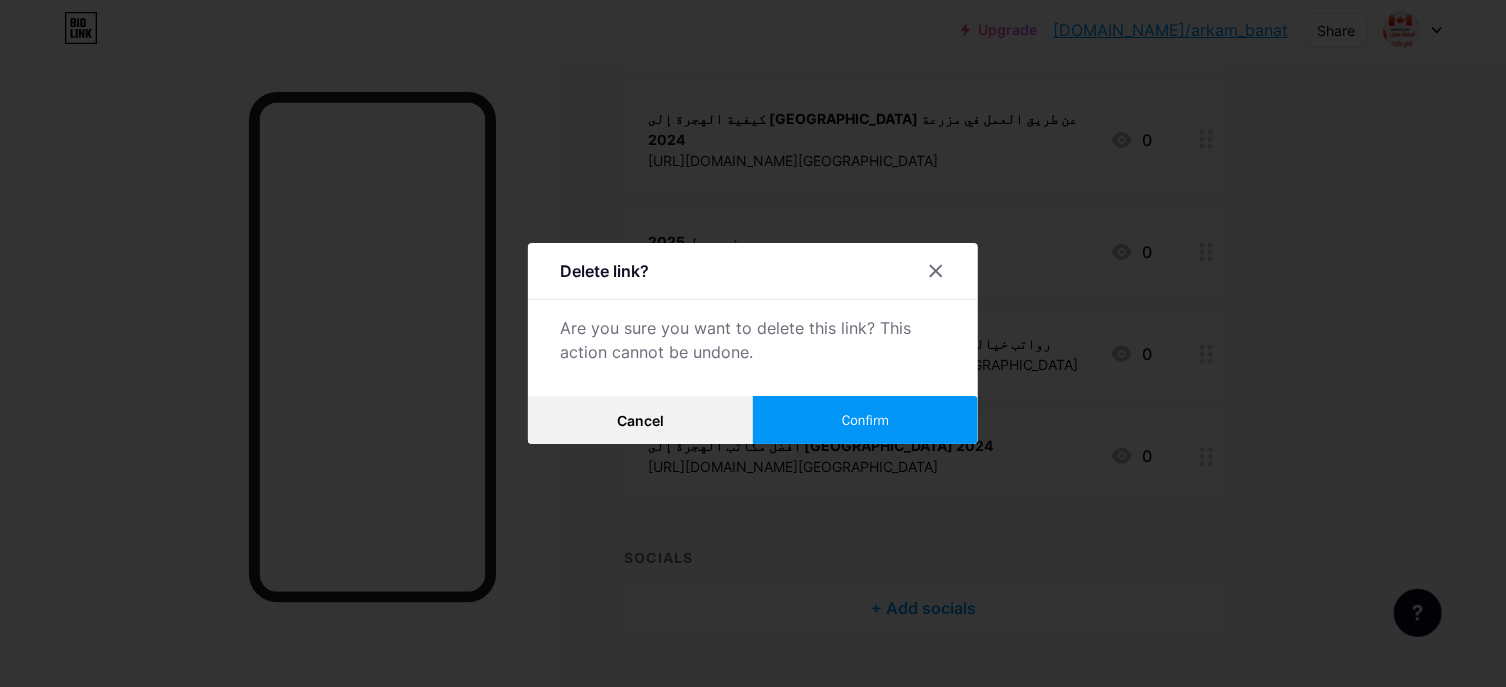 click on "Confirm" at bounding box center (865, 420) 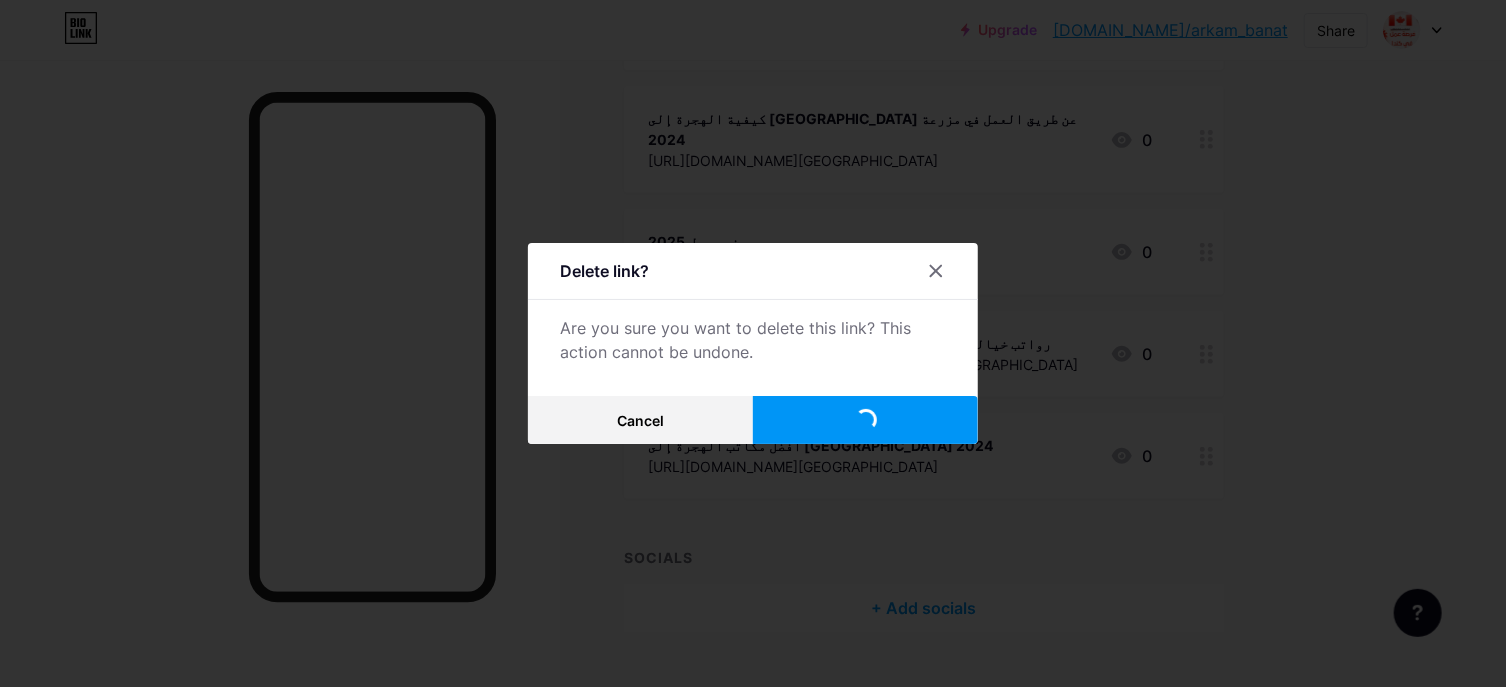 scroll, scrollTop: 251, scrollLeft: 0, axis: vertical 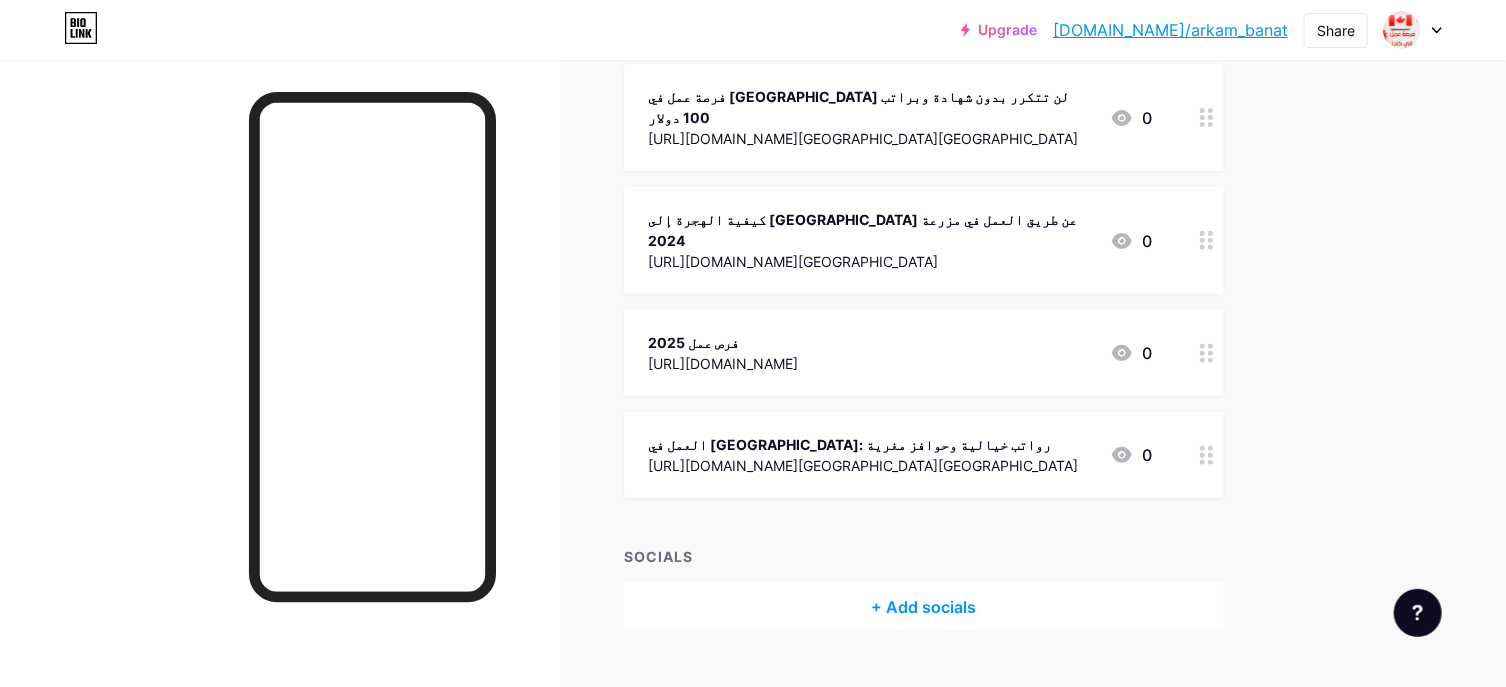 click on "فرص عمل 2025" at bounding box center (723, 342) 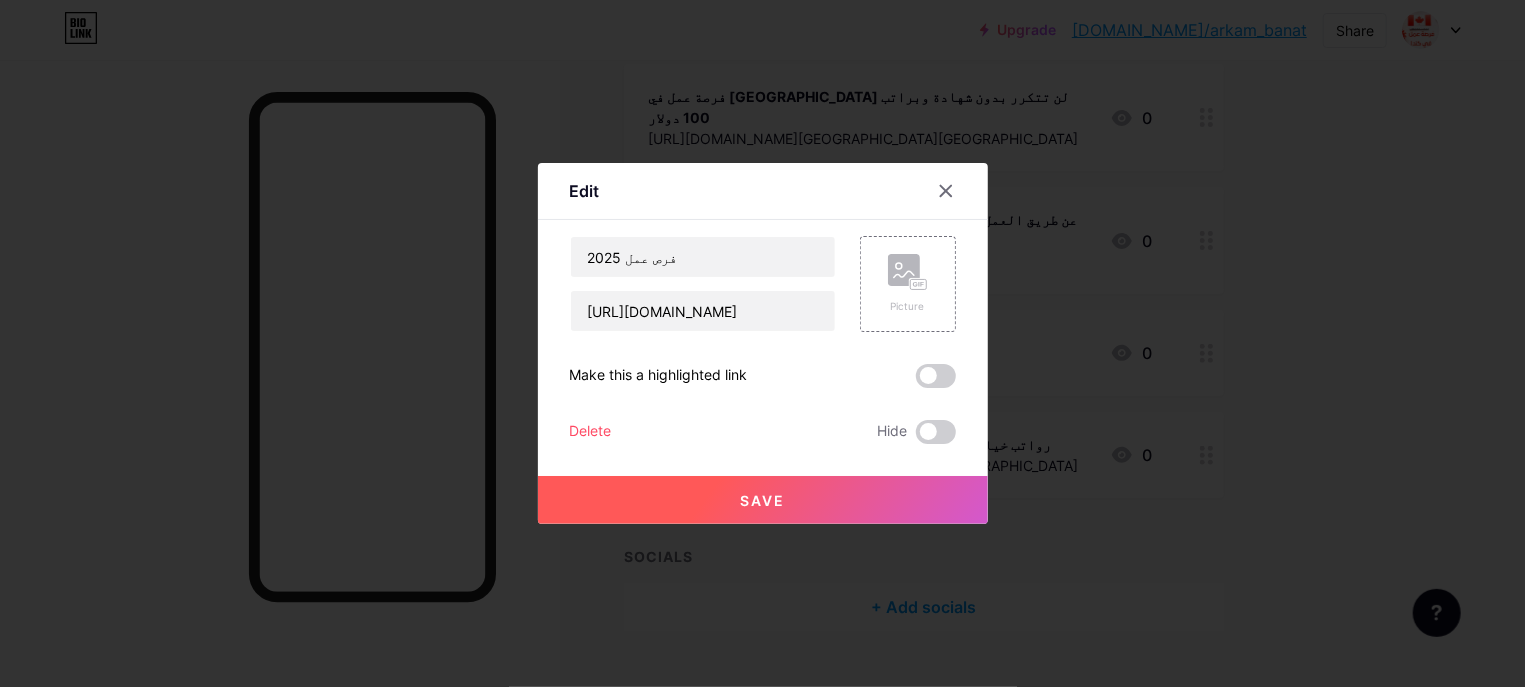 click on "Delete" at bounding box center [591, 432] 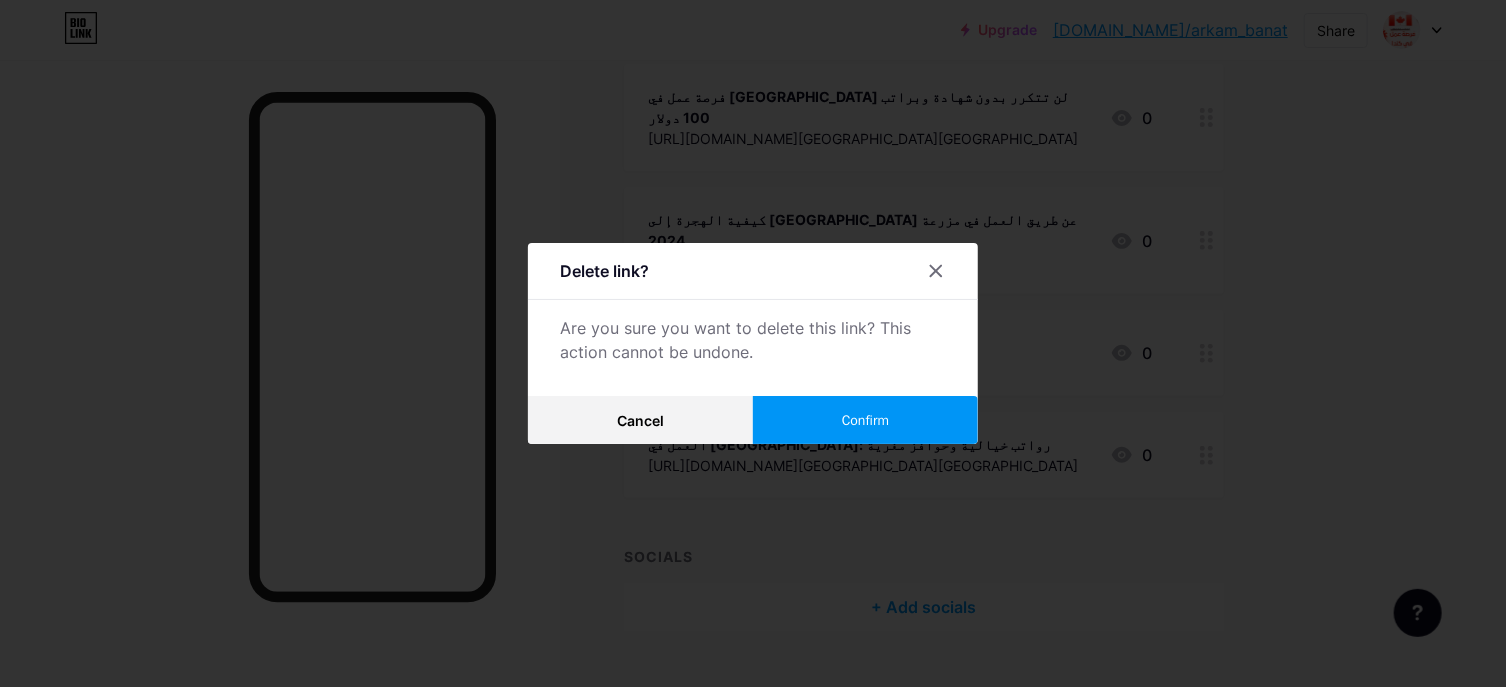 click on "Confirm" at bounding box center [865, 420] 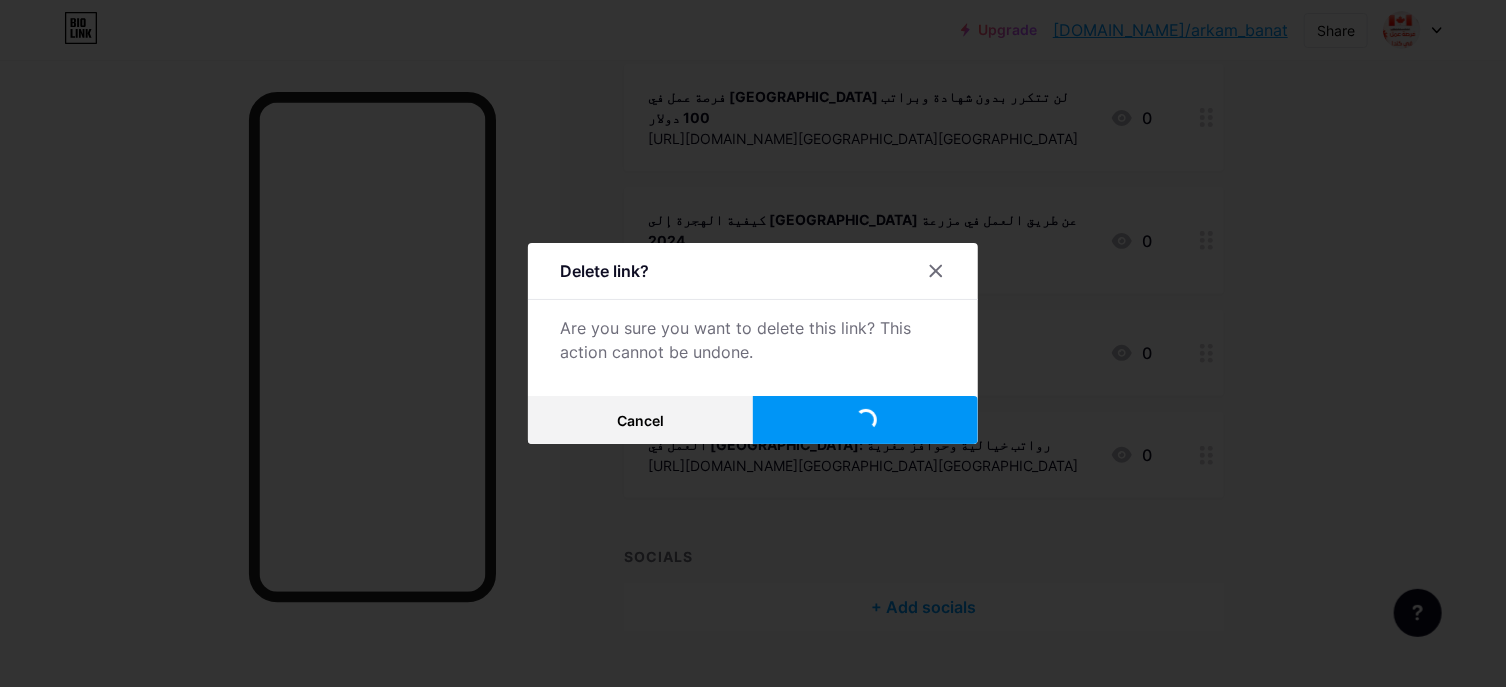 scroll, scrollTop: 149, scrollLeft: 0, axis: vertical 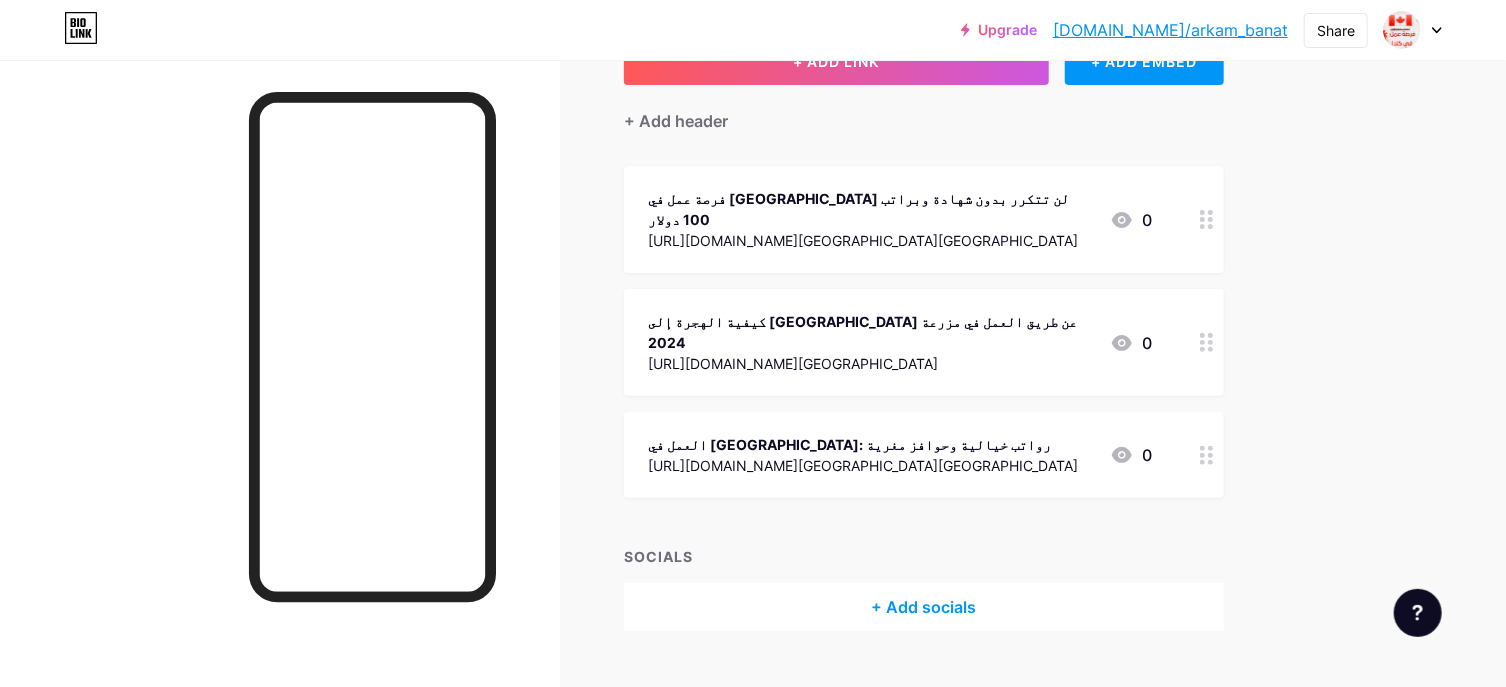 click on "فرصة عمل في كندا لن تتكرر بدون شهادة وبراتب 100 دولار" at bounding box center [871, 209] 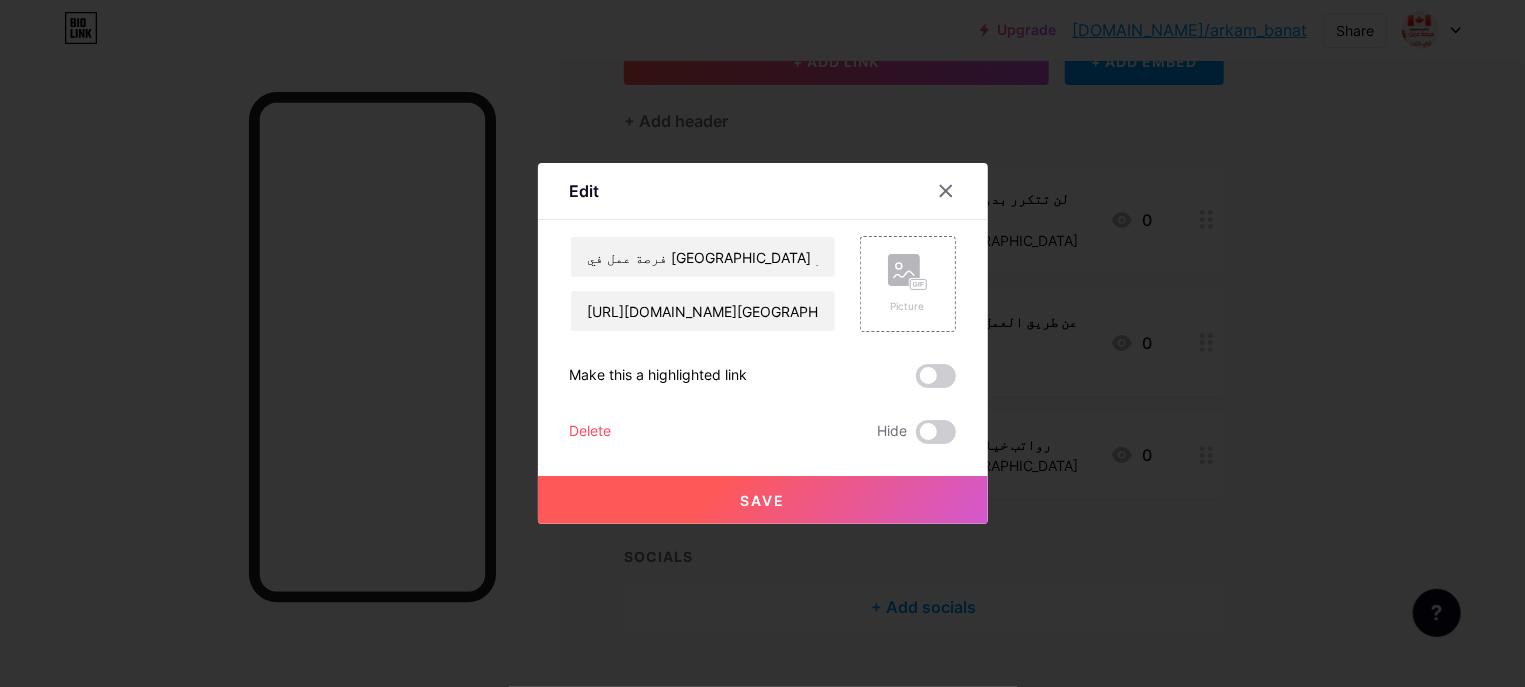 click on "فرصة عمل في كندا لن تتكرر بدون شهادة وبراتب 100 دولار     https://bigmache.com/فرصة-عمل-في-كندا-لن-تتكرر-بدون-شهادة-وبر/#طرق-البحث-عن-فرصة-عمل-في-كندا                     Picture
Make this a highlighted link
Delete
Hide         Save" at bounding box center [763, 340] 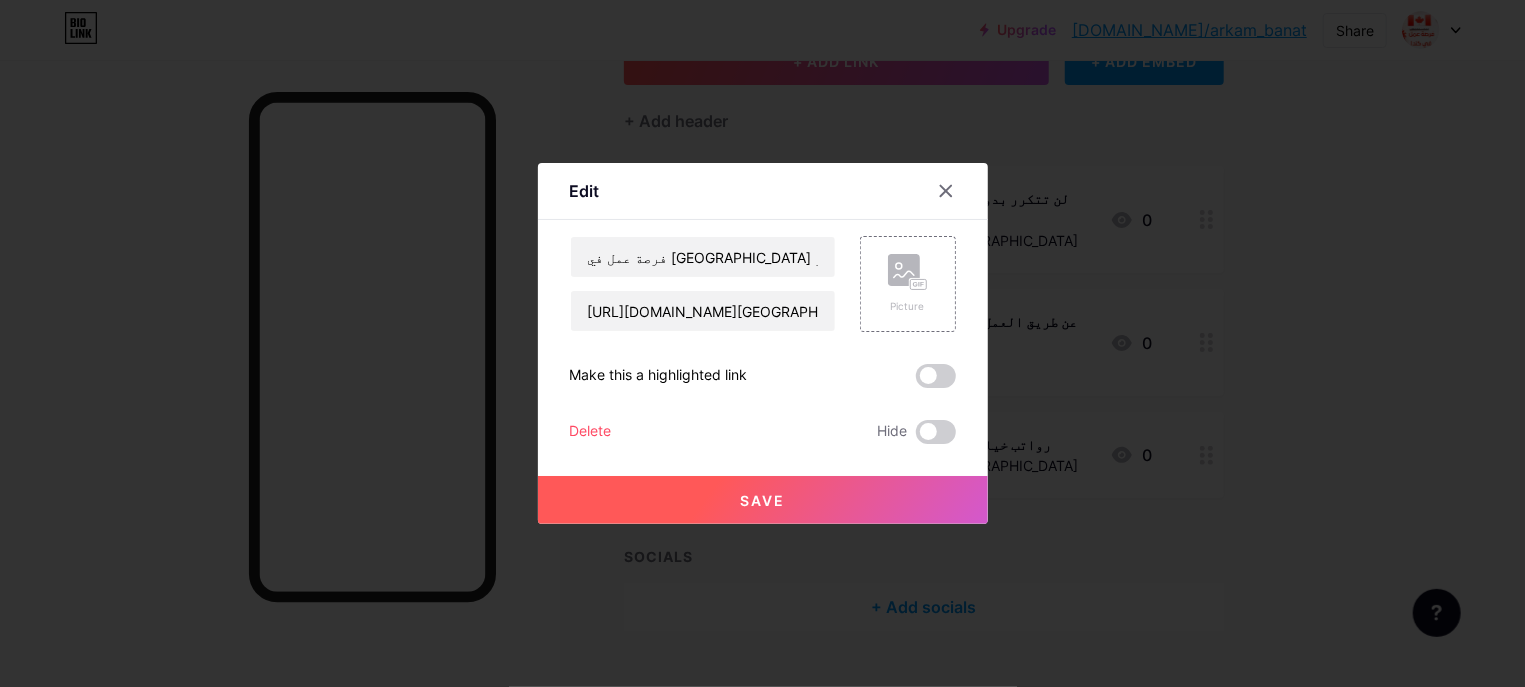 click on "Delete" at bounding box center (591, 432) 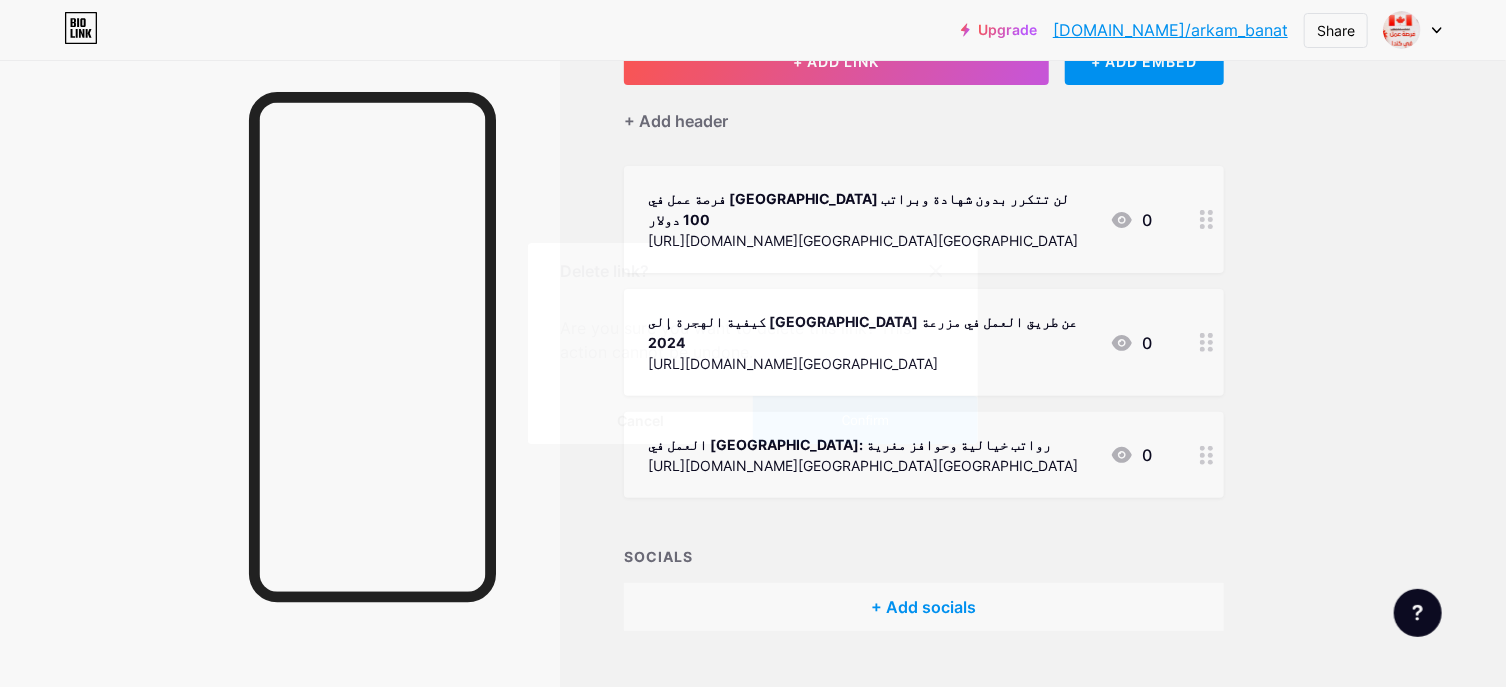 click on "Confirm" at bounding box center (865, 420) 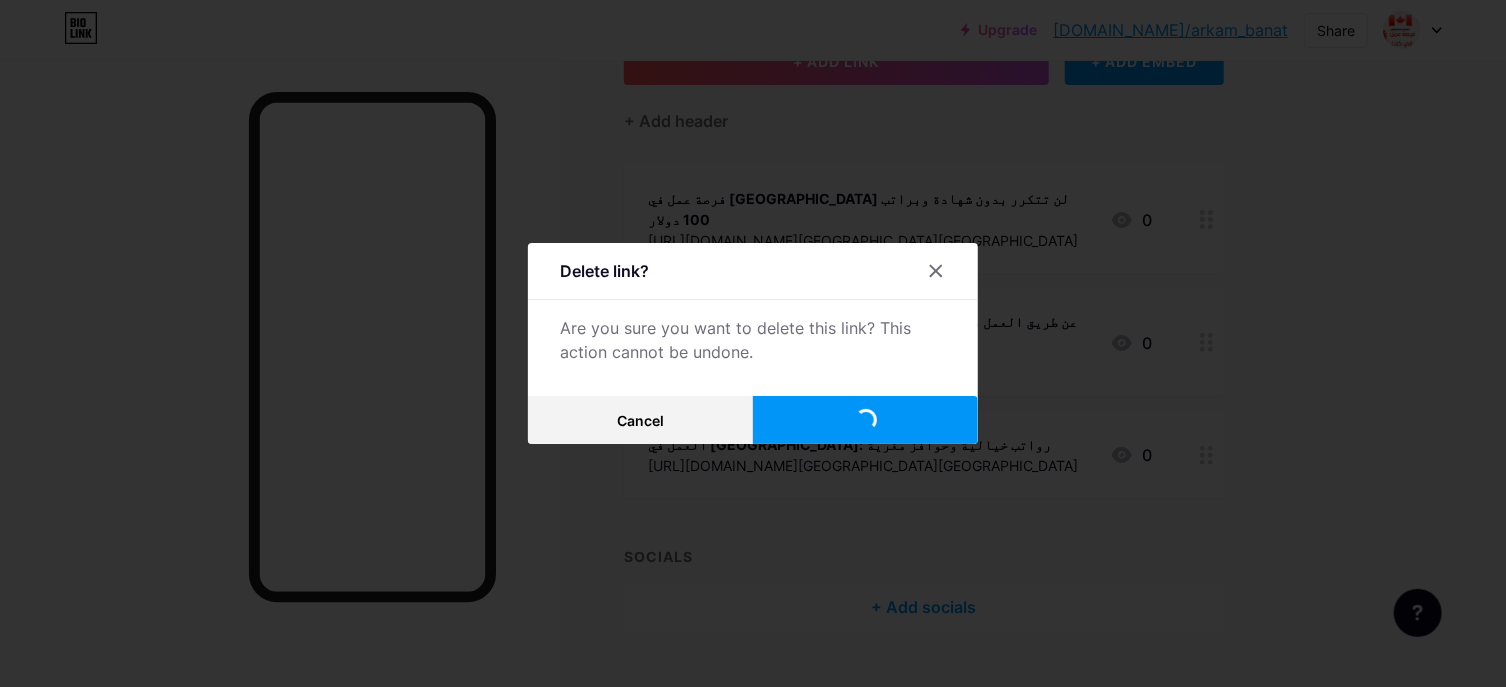 scroll, scrollTop: 46, scrollLeft: 0, axis: vertical 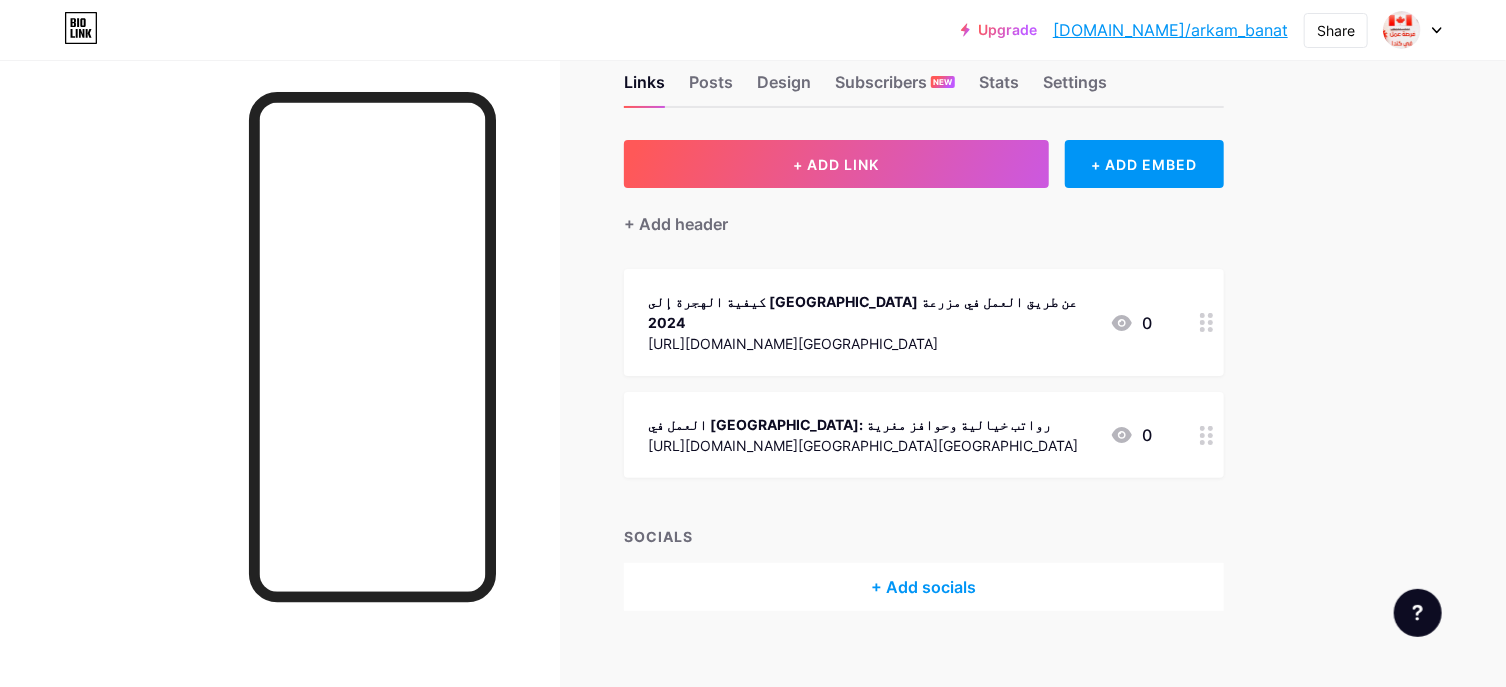 click on "العمل في كندا: رواتب خيالية وحوافز مغرية" at bounding box center (863, 424) 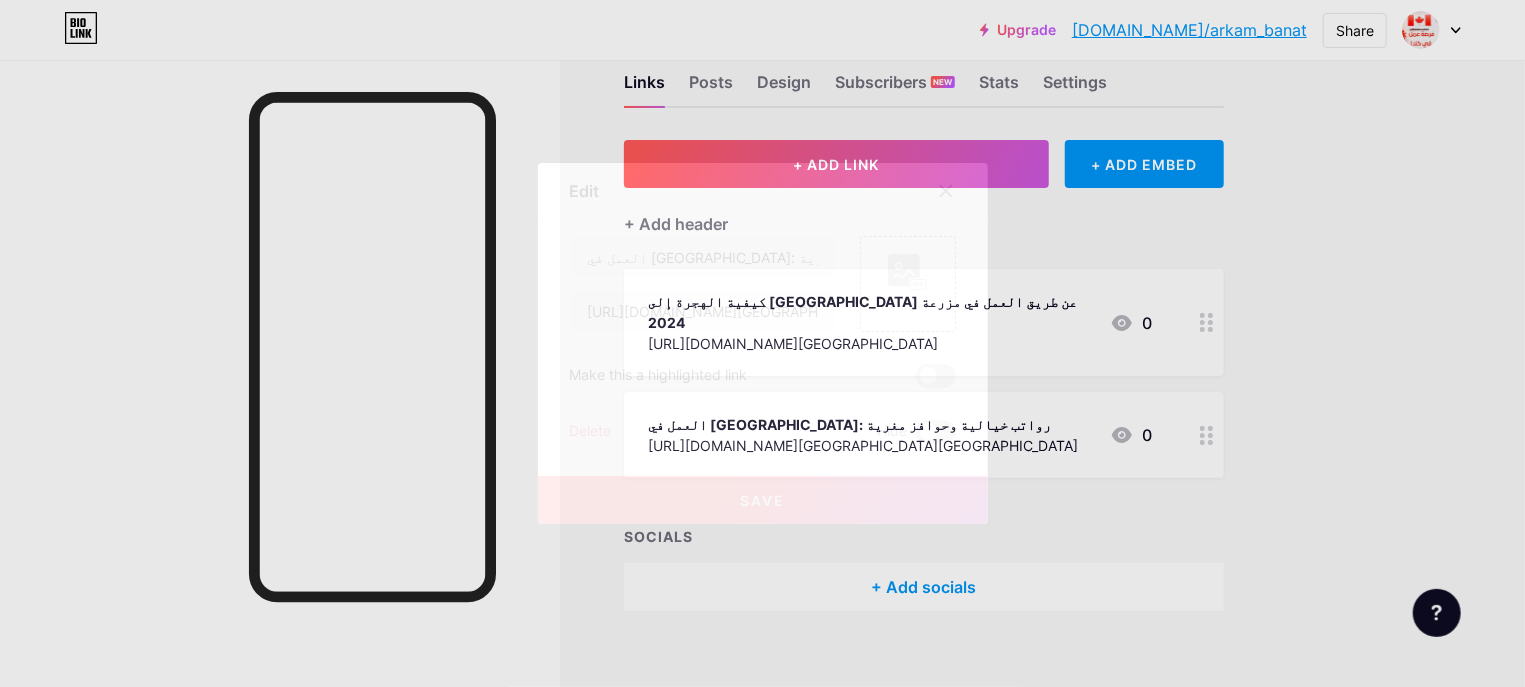 click on "Delete
Hide" at bounding box center [763, 432] 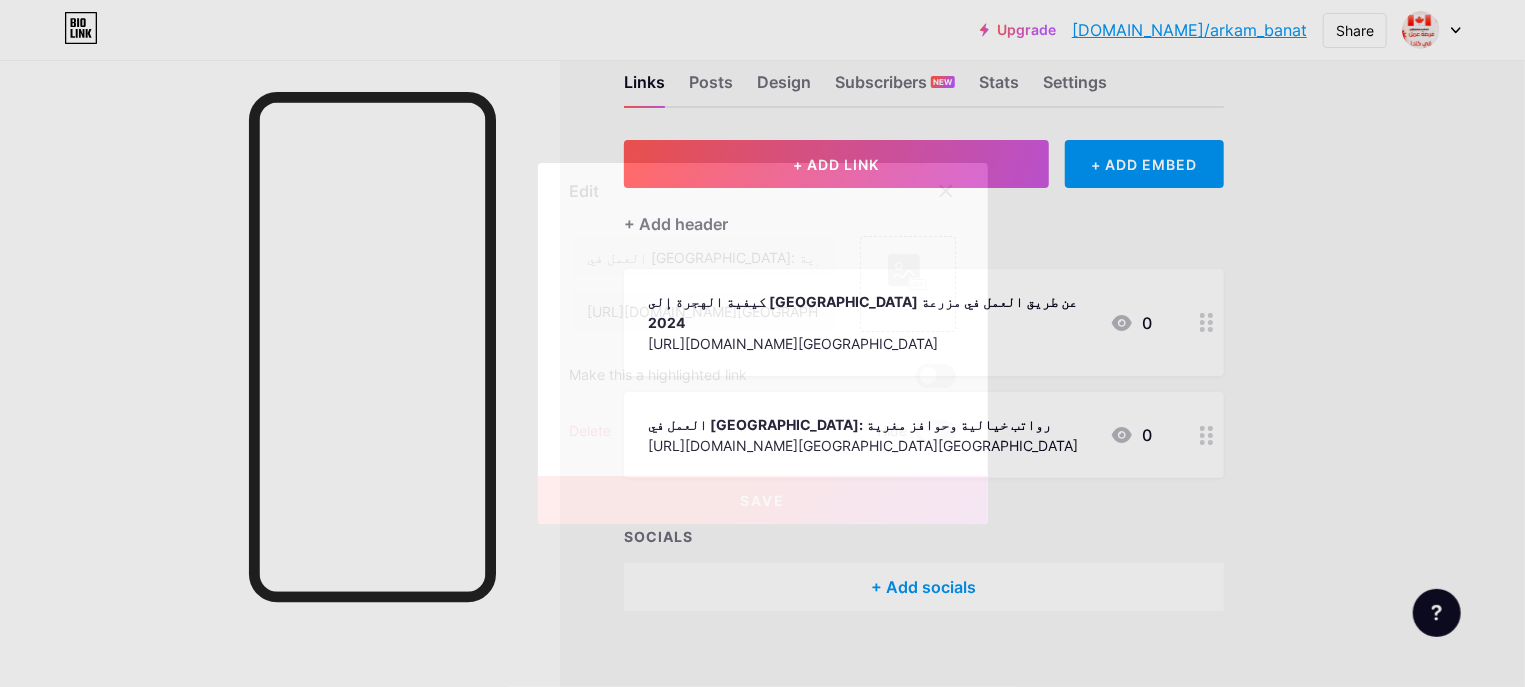 click on "Delete" at bounding box center [591, 432] 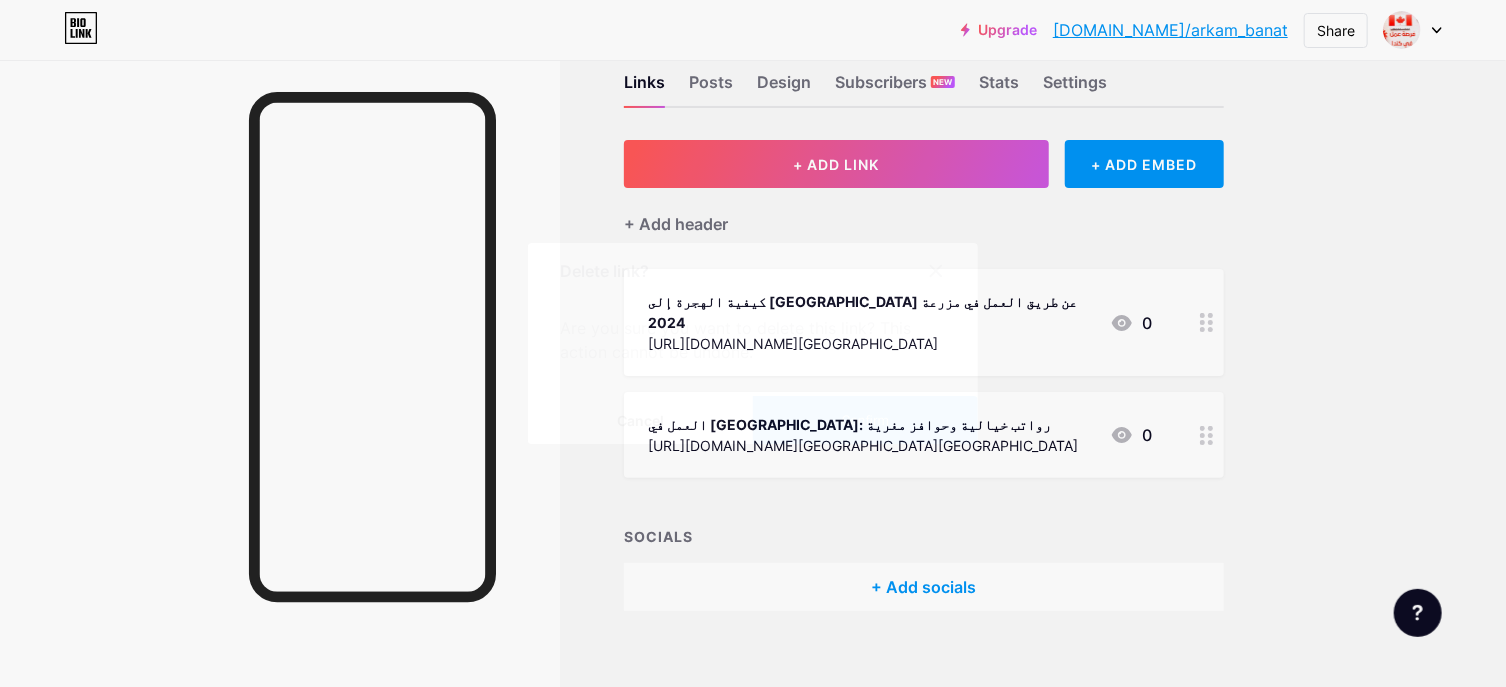 click on "Confirm" at bounding box center [865, 420] 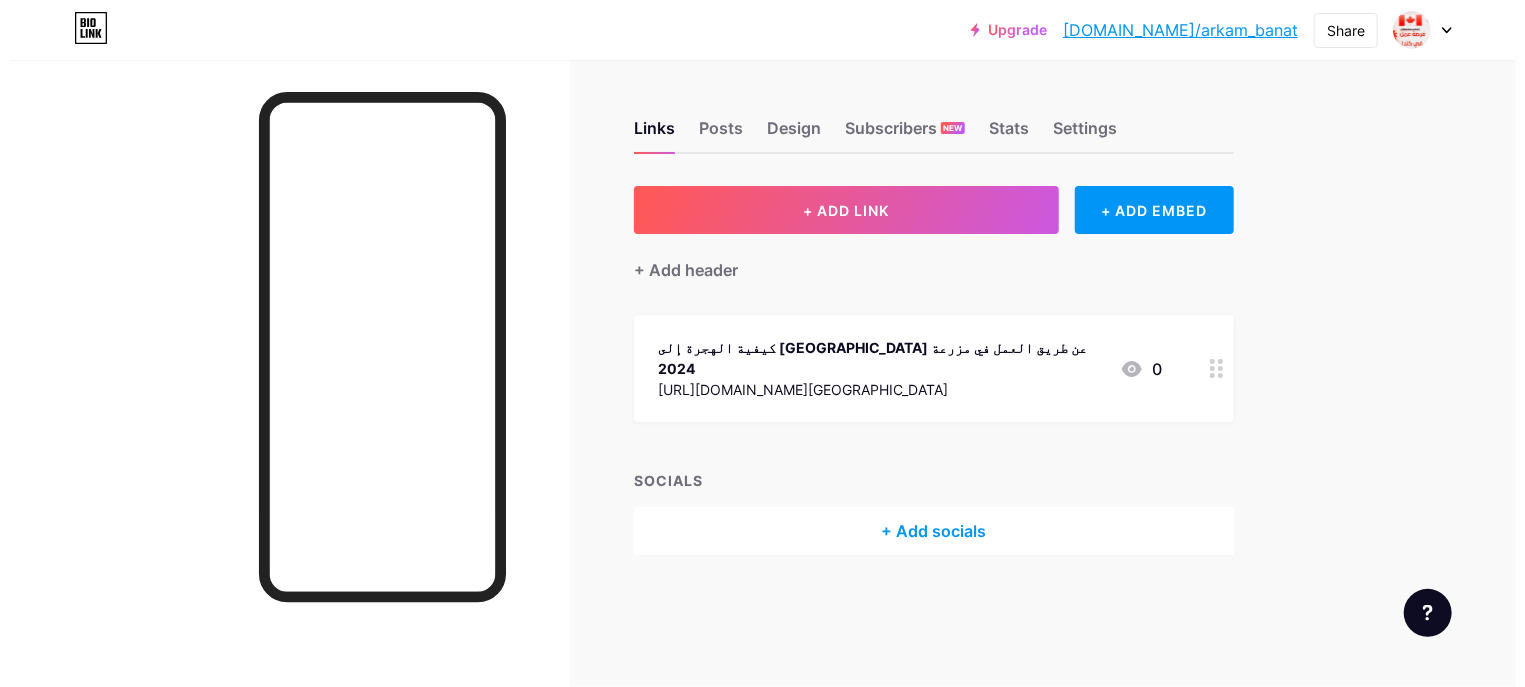 scroll, scrollTop: 0, scrollLeft: 0, axis: both 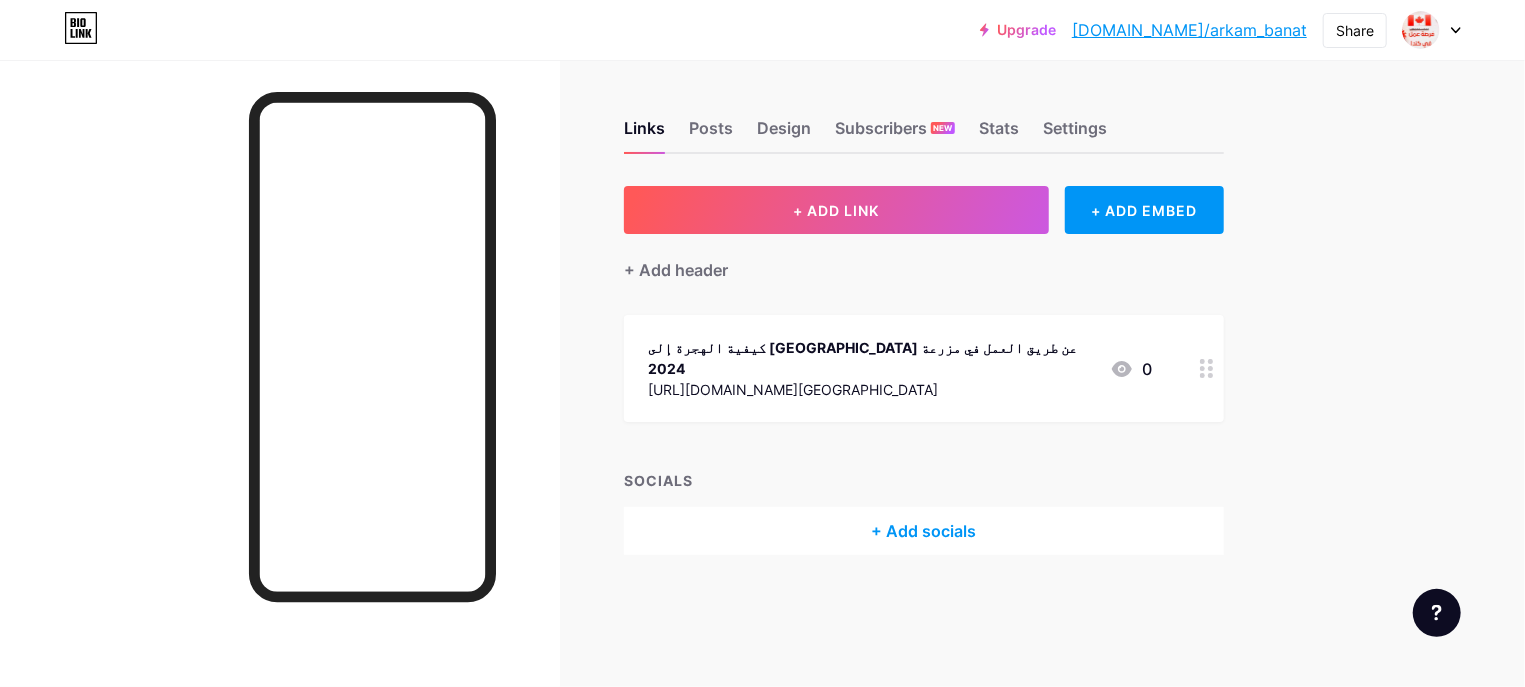 click on "كيفية الهجرة إلى كندا عن طريق العمل في مزرعة 2024" at bounding box center [871, 358] 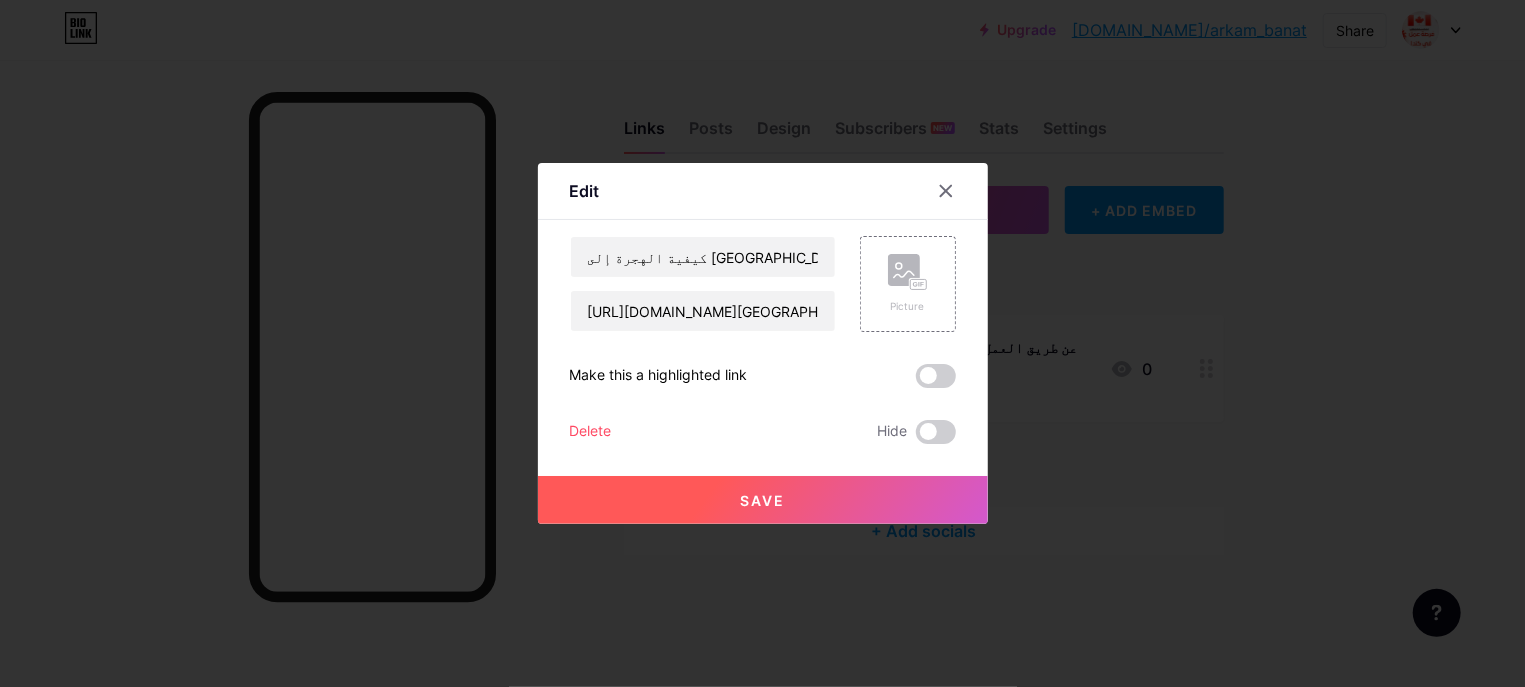 click on "Delete" at bounding box center (591, 432) 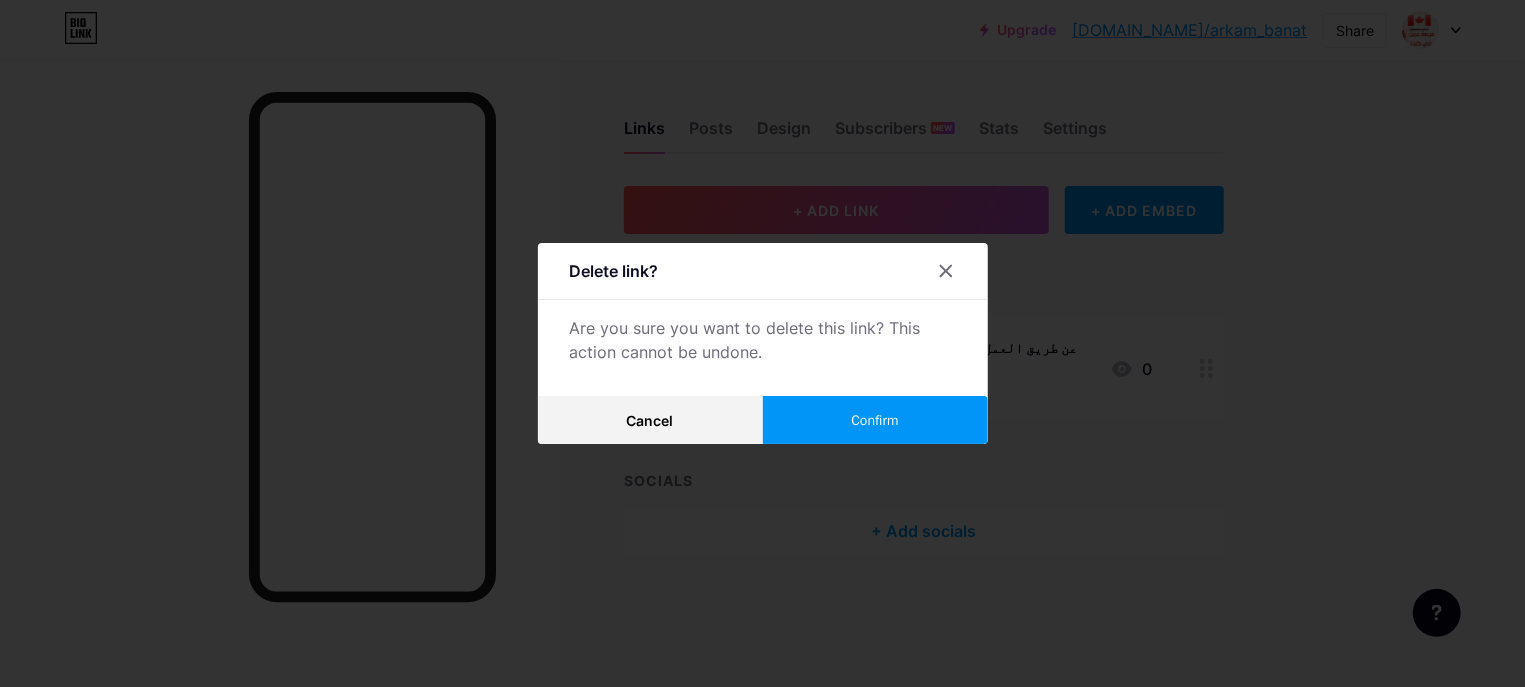 click on "Confirm" at bounding box center [875, 420] 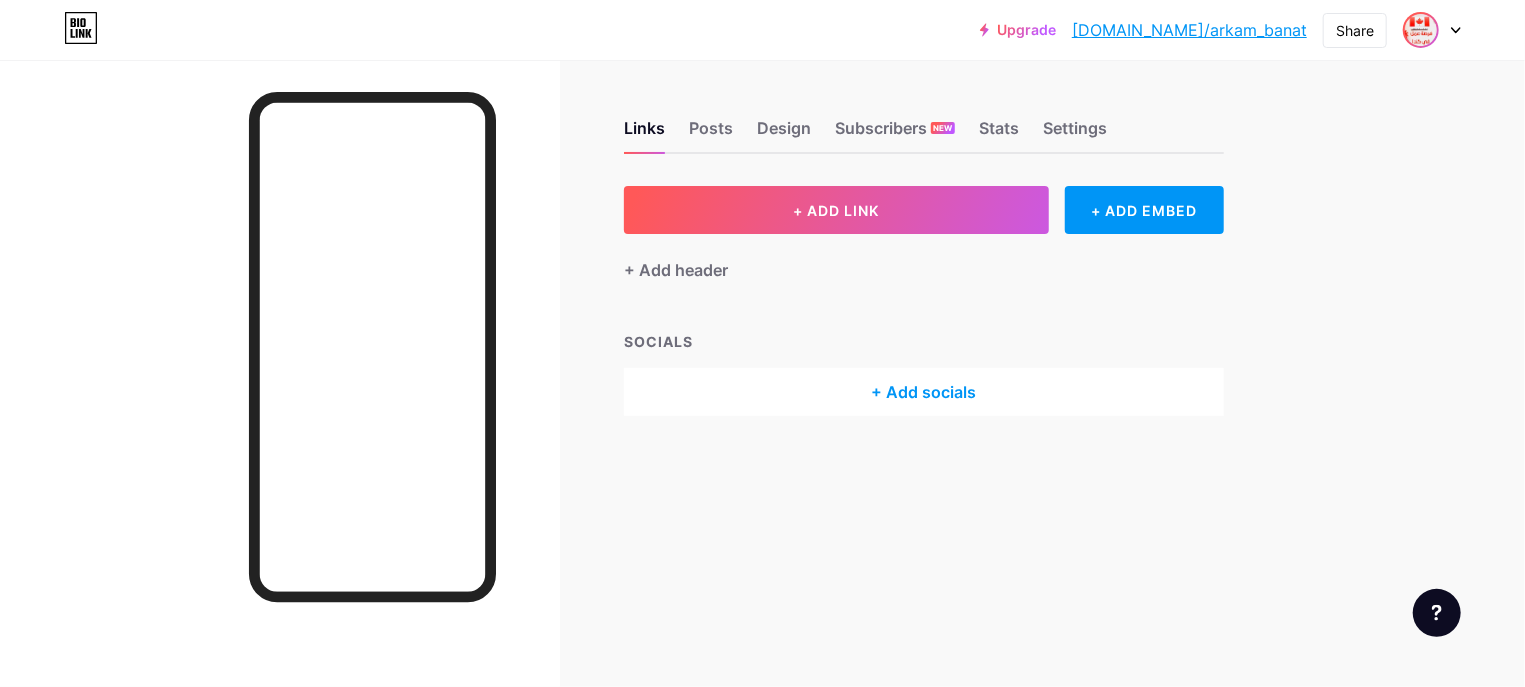 click at bounding box center [1421, 30] 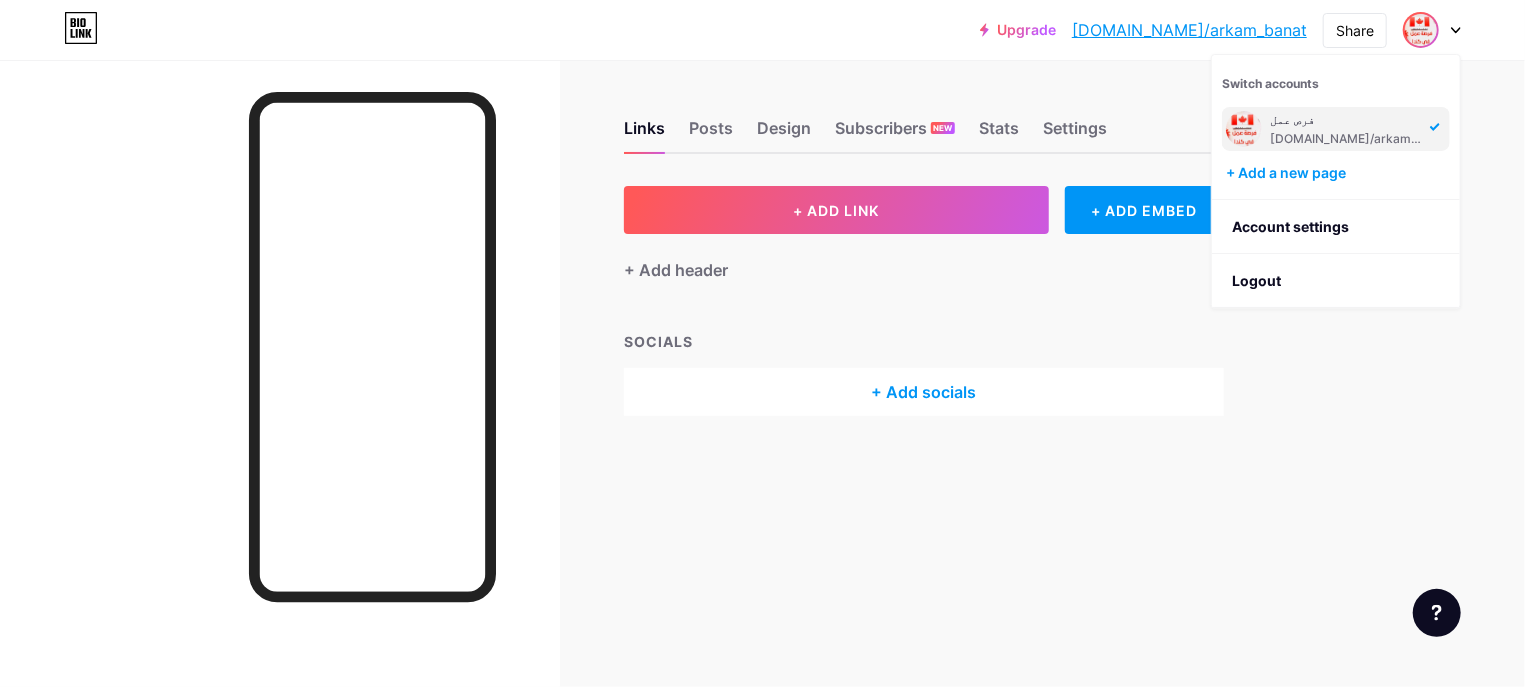 click on "فرص عمل" at bounding box center (1347, 120) 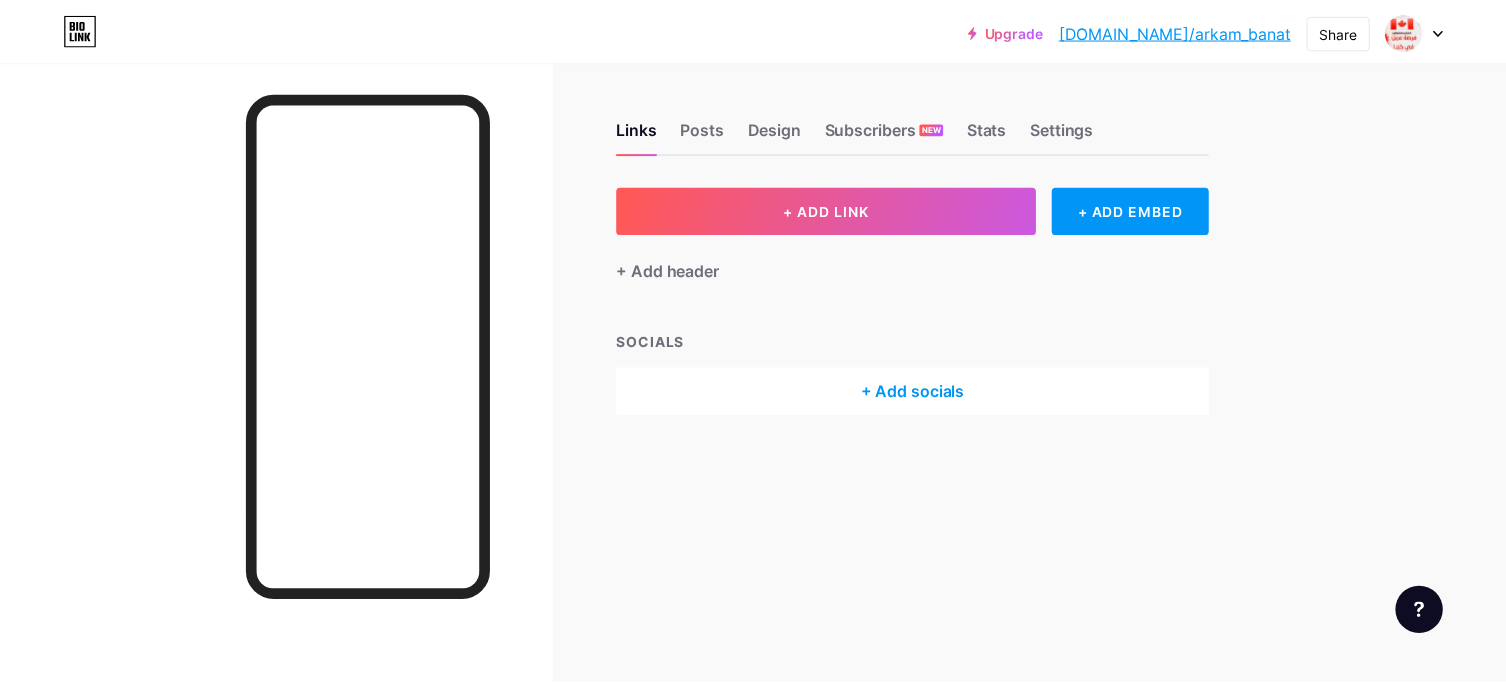 scroll, scrollTop: 0, scrollLeft: 0, axis: both 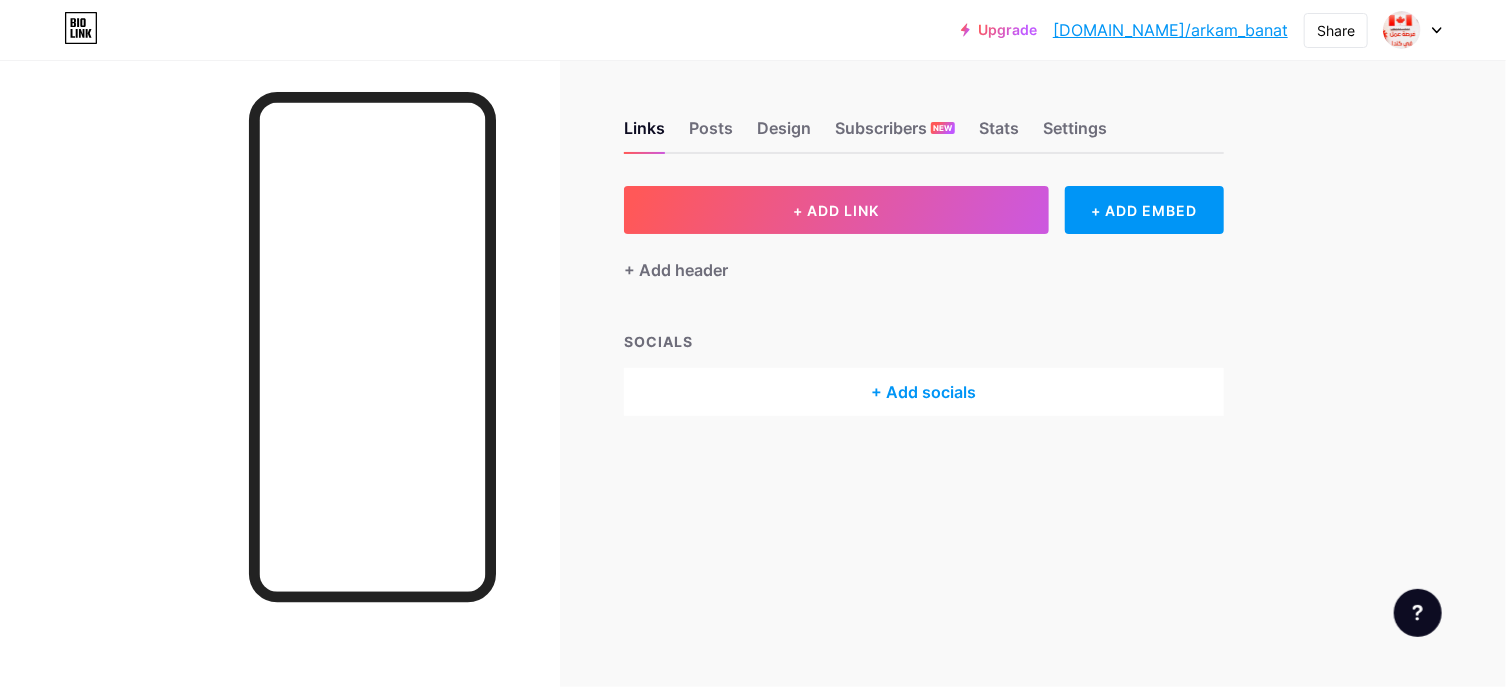 click at bounding box center [1413, 30] 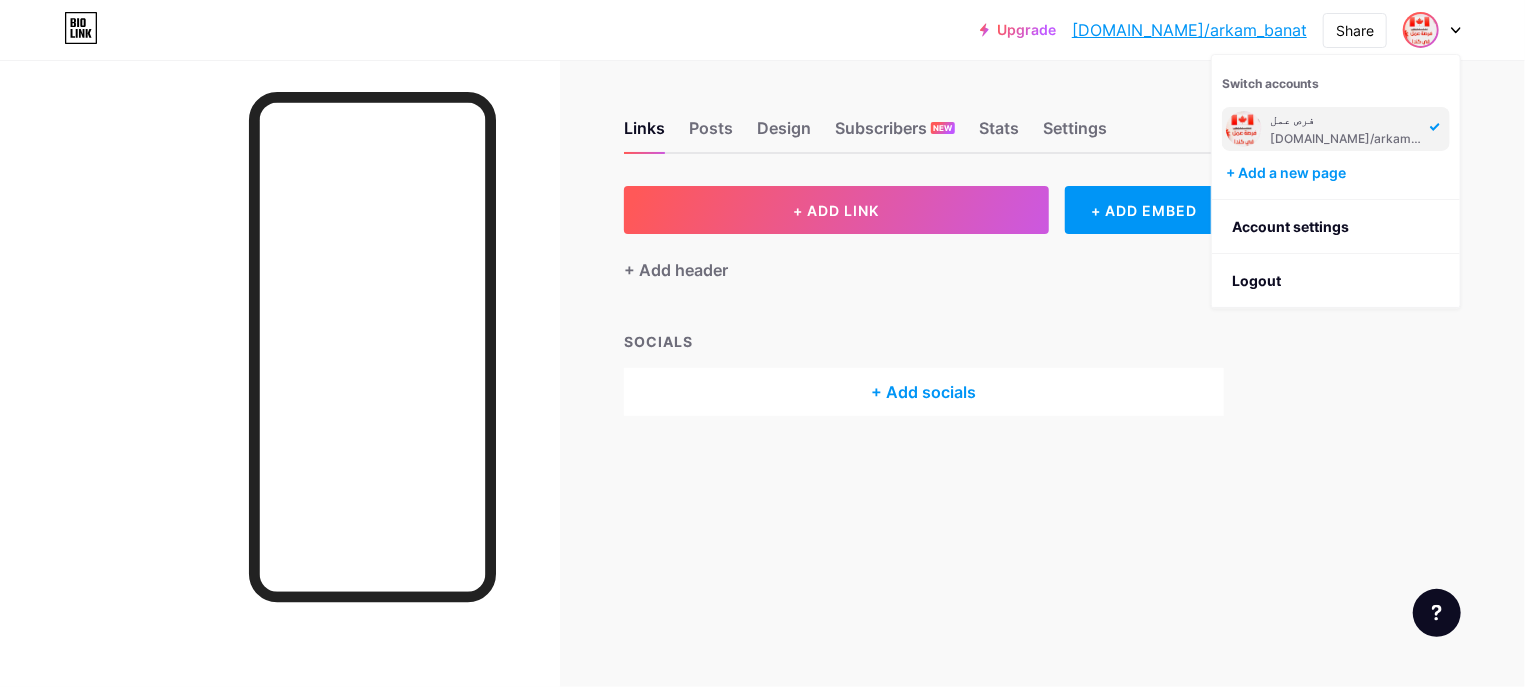 click on "+ Add socials" at bounding box center (924, 392) 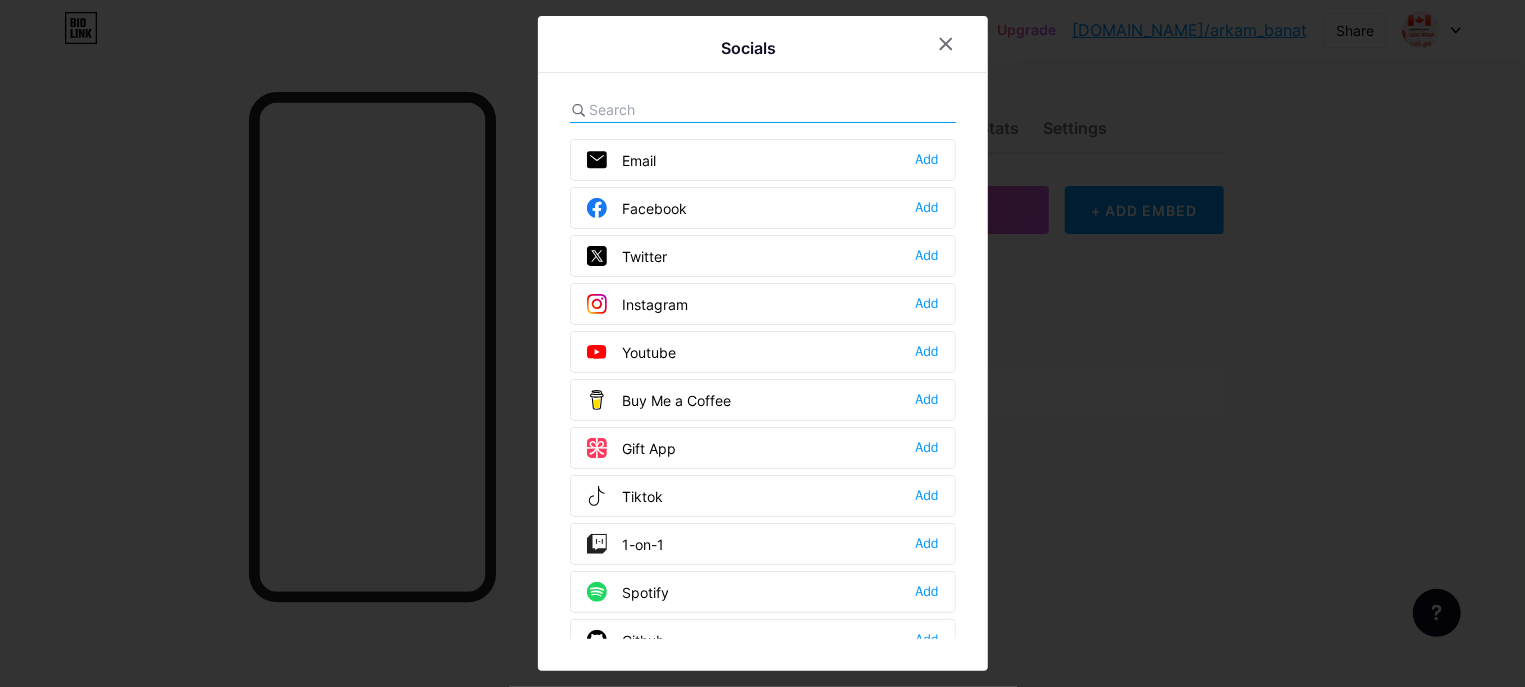 click at bounding box center [762, 343] 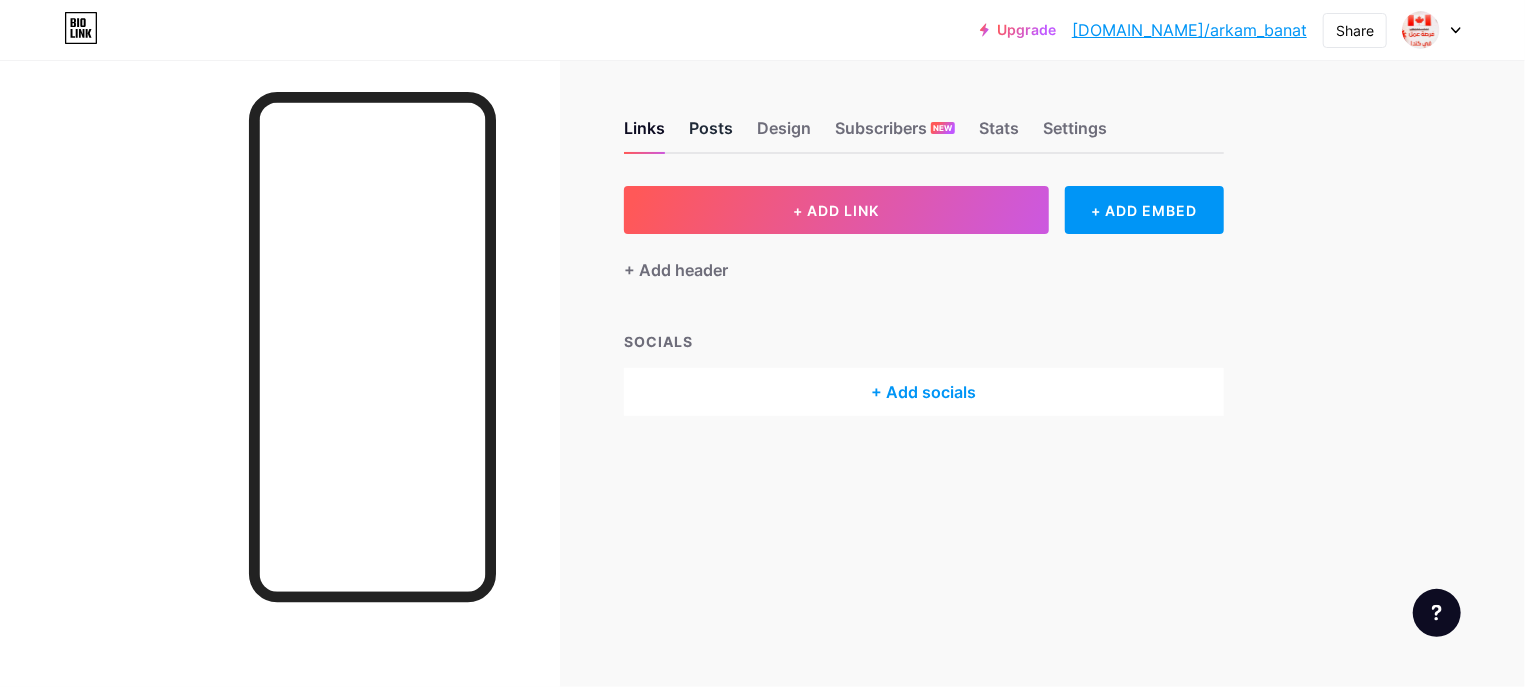 click on "Posts" at bounding box center [711, 134] 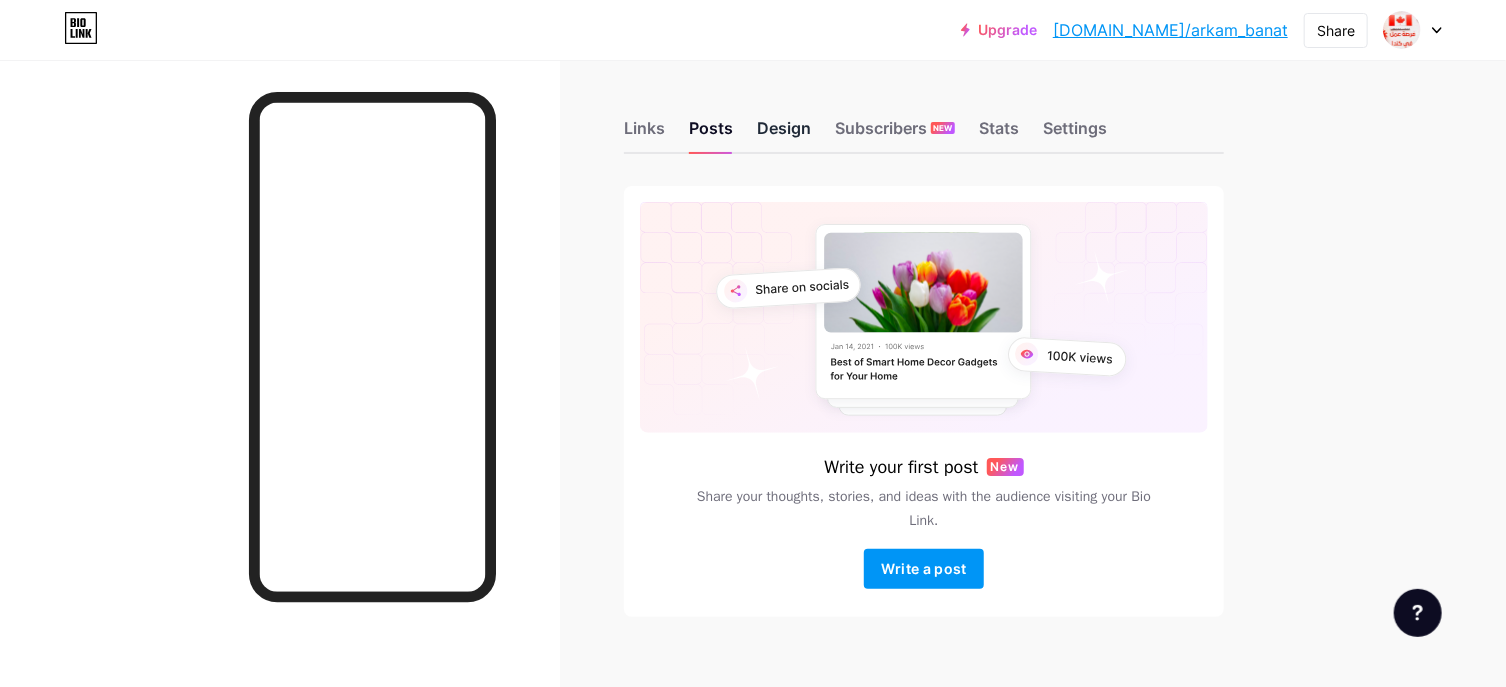 click on "Design" at bounding box center [784, 134] 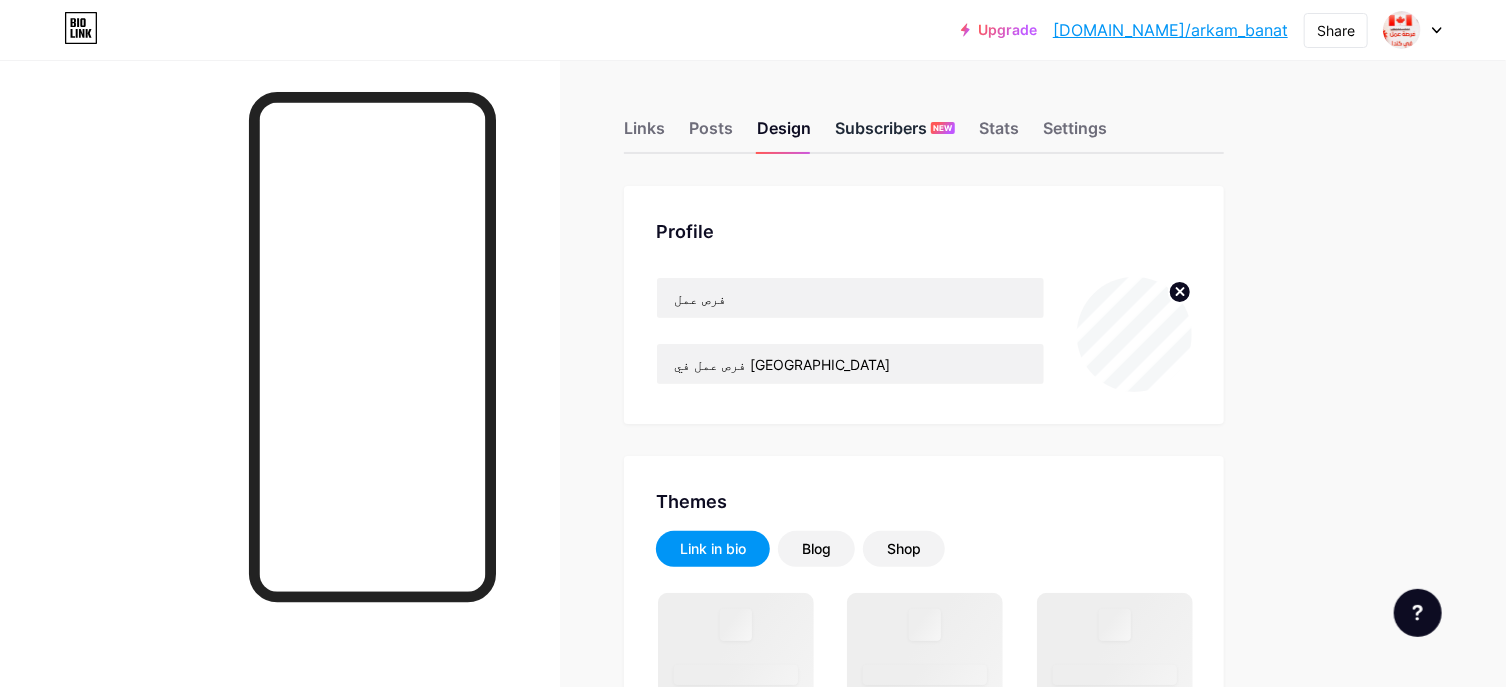 click on "Subscribers
NEW" at bounding box center [895, 134] 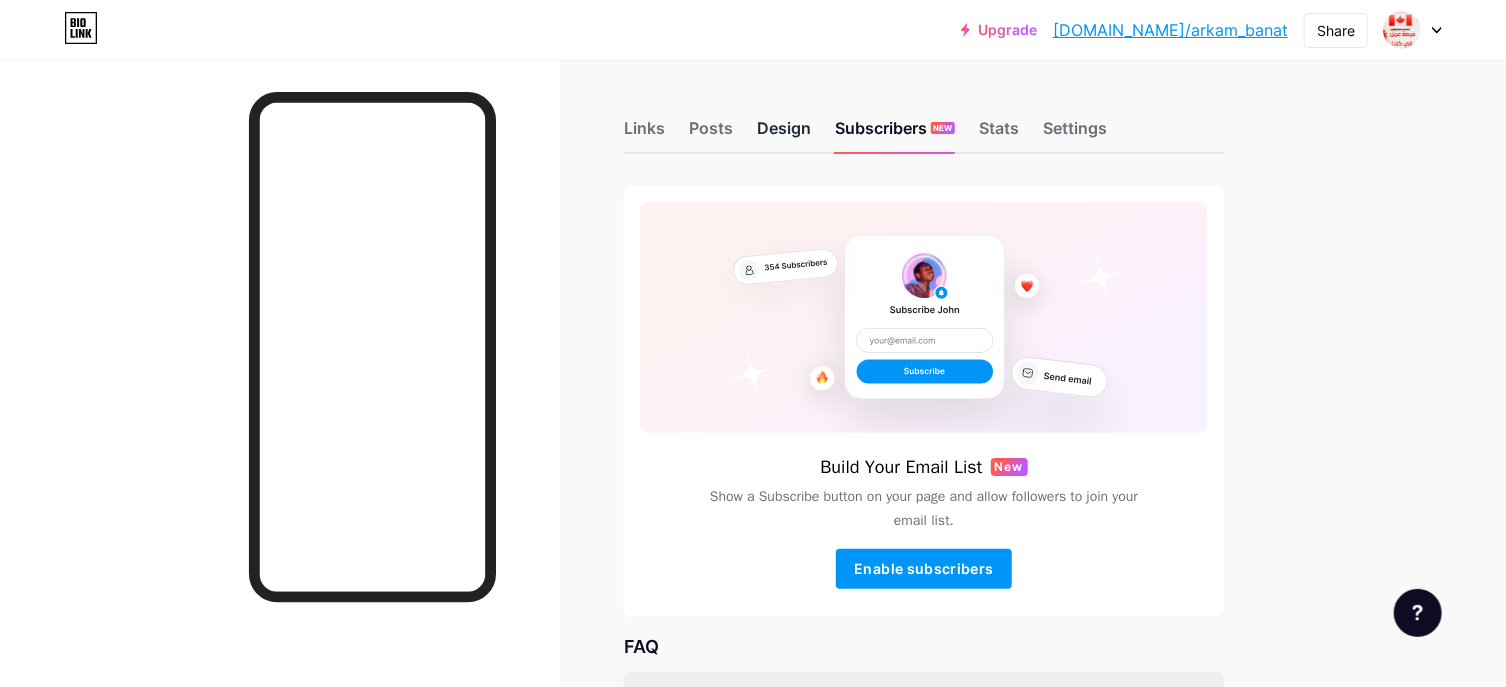 click on "Design" at bounding box center [784, 134] 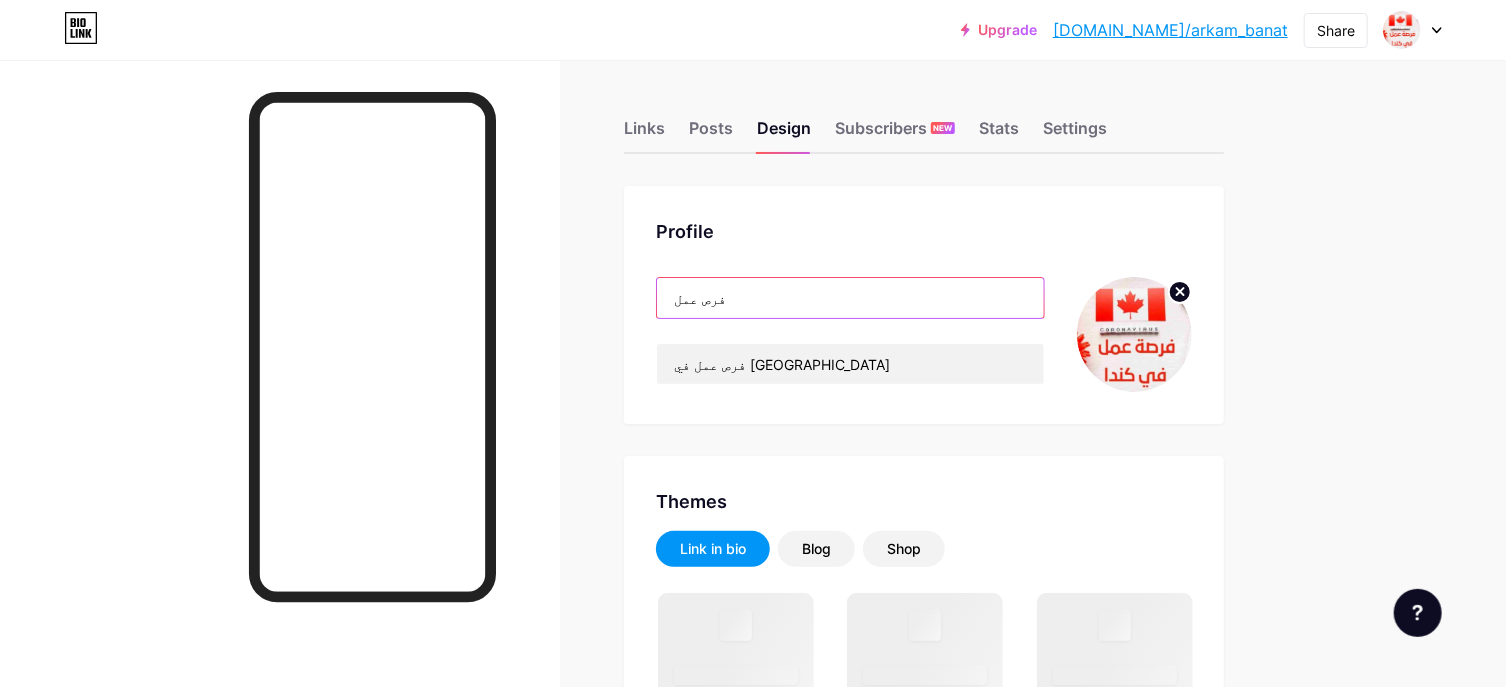 click on "فرص عمل" at bounding box center [850, 298] 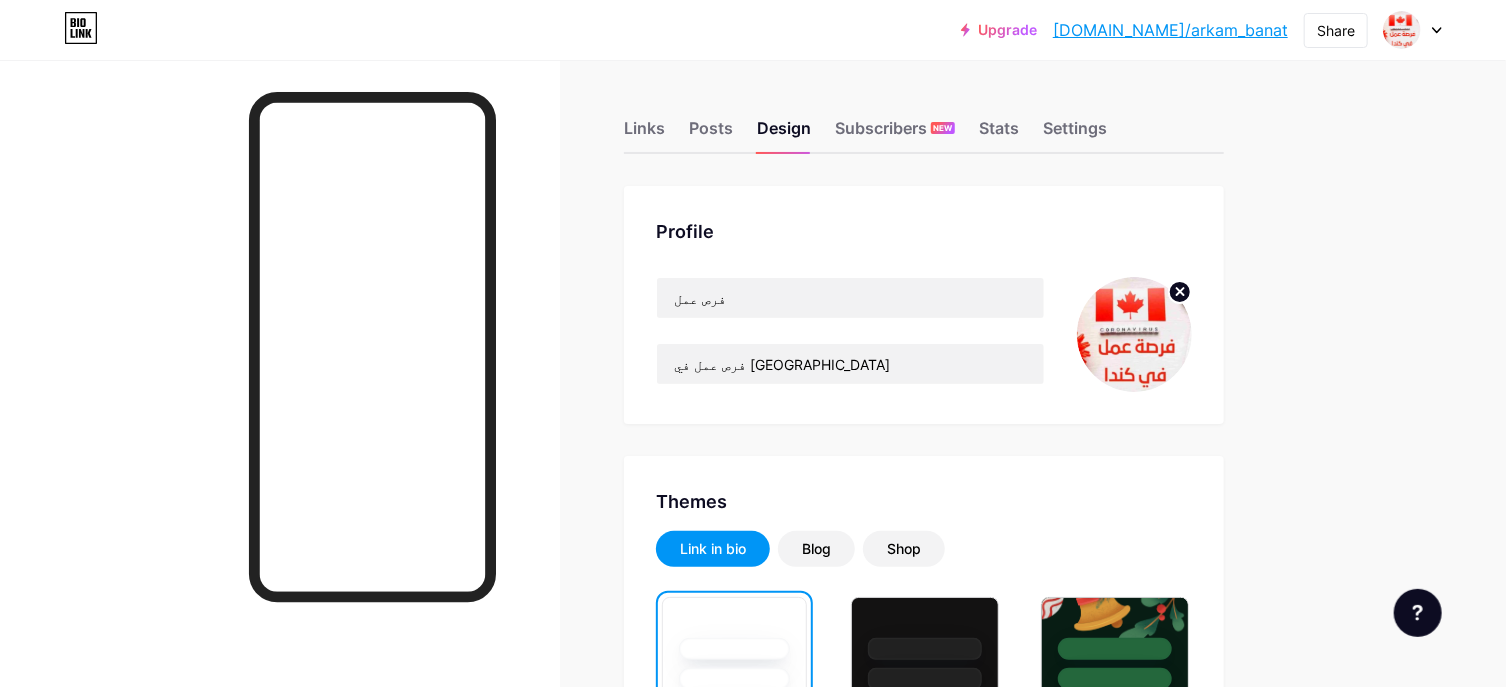 click 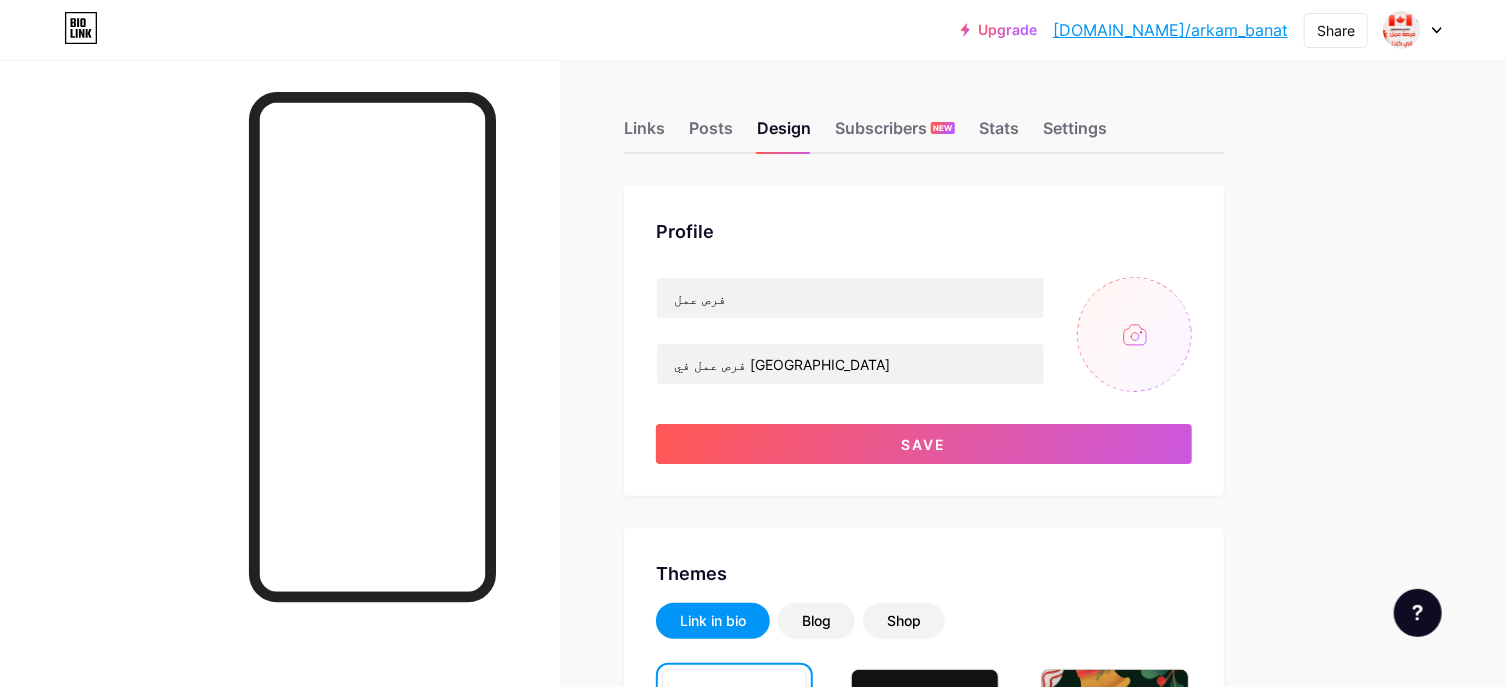 click at bounding box center (1134, 334) 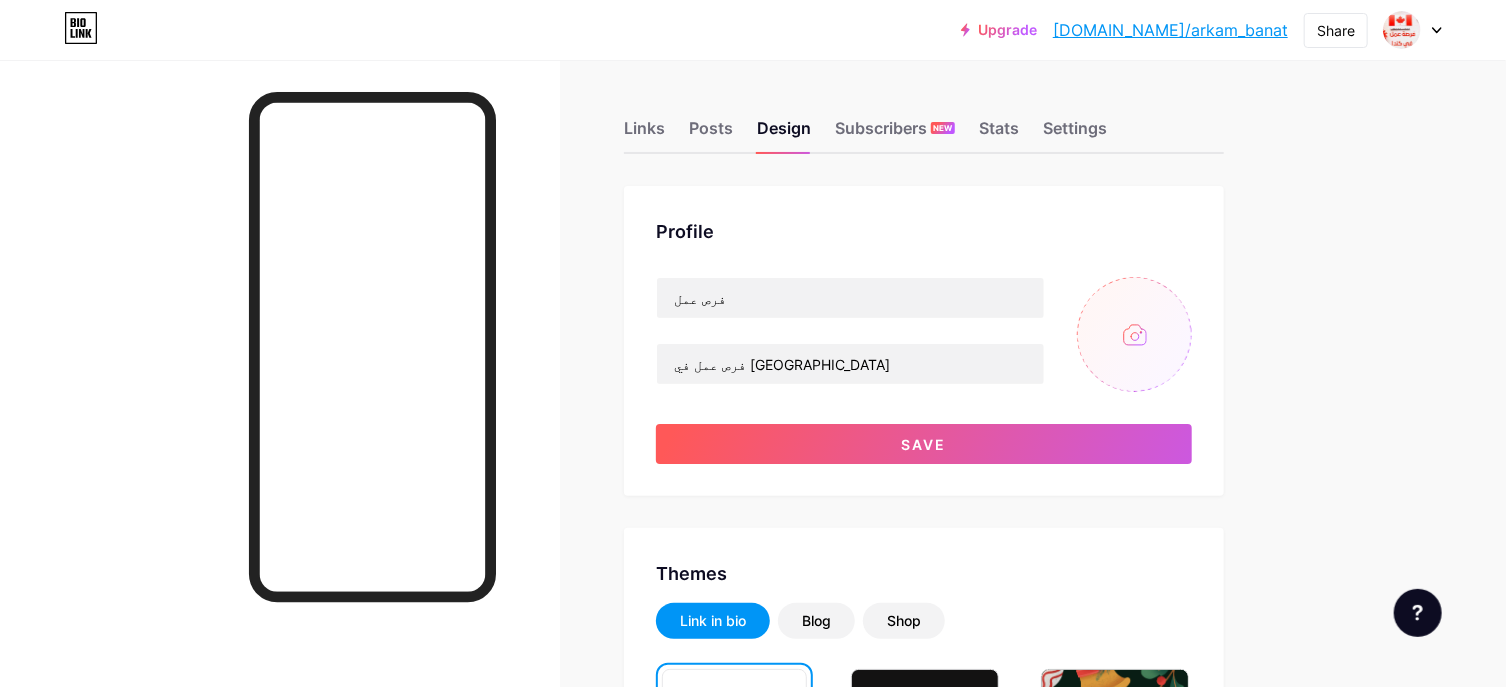 type on "C:\fakepath\bigmache.com.jpg" 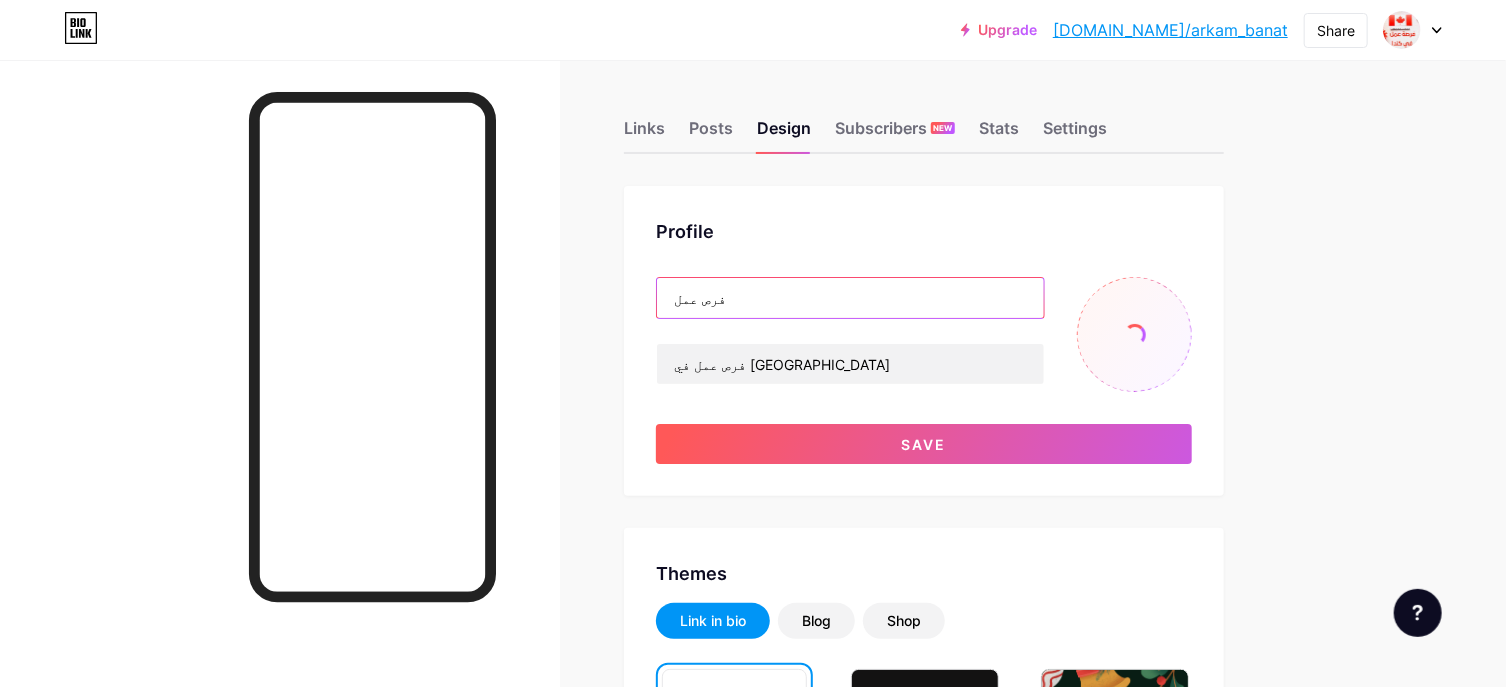 click on "فرص عمل" at bounding box center (850, 298) 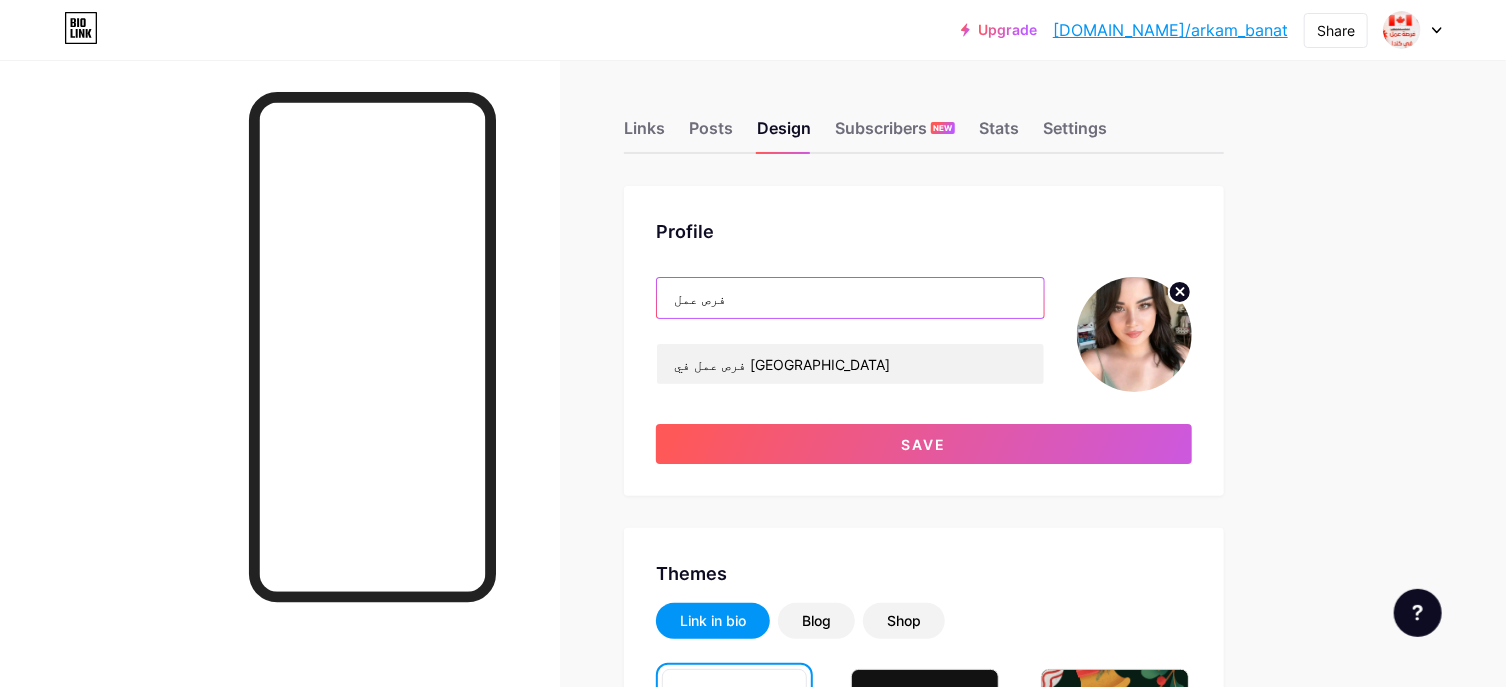 click on "فرص عمل" at bounding box center (850, 298) 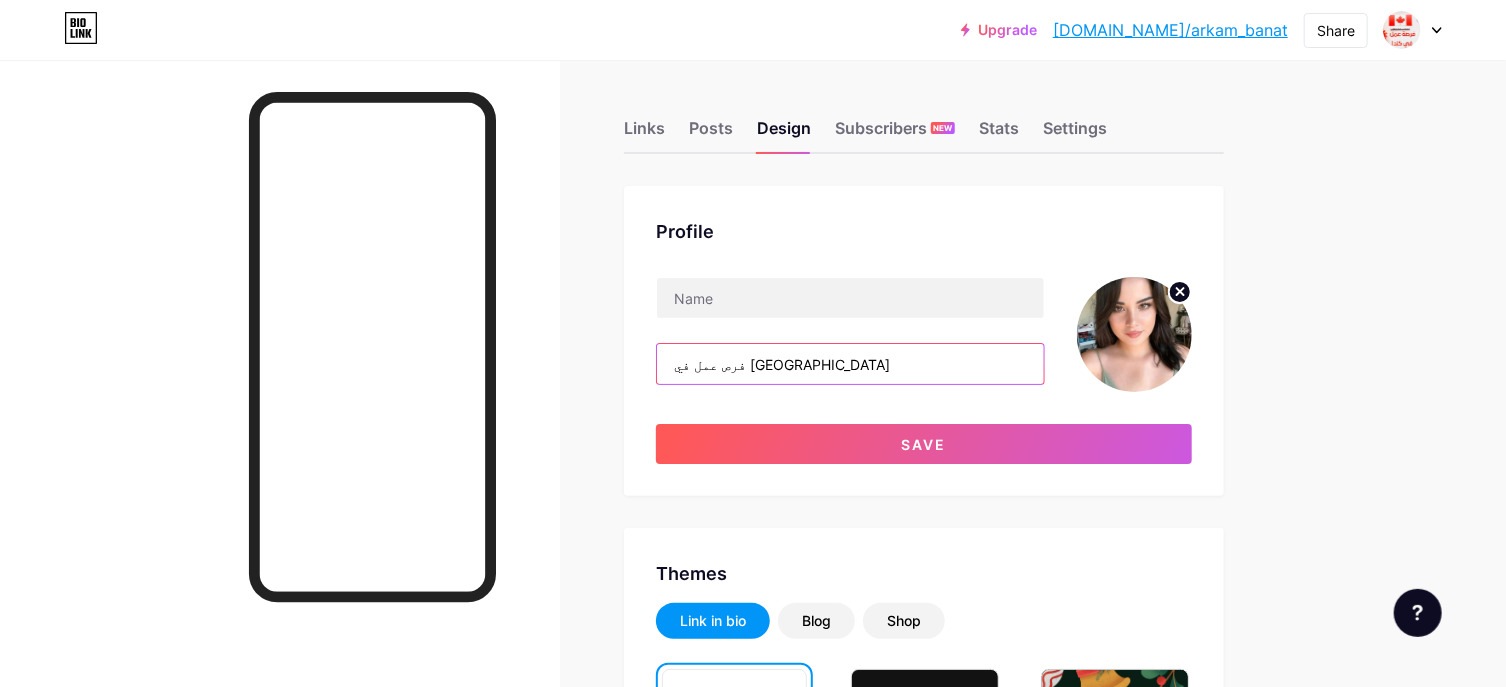click on "فرص عمل في [GEOGRAPHIC_DATA]" at bounding box center [850, 364] 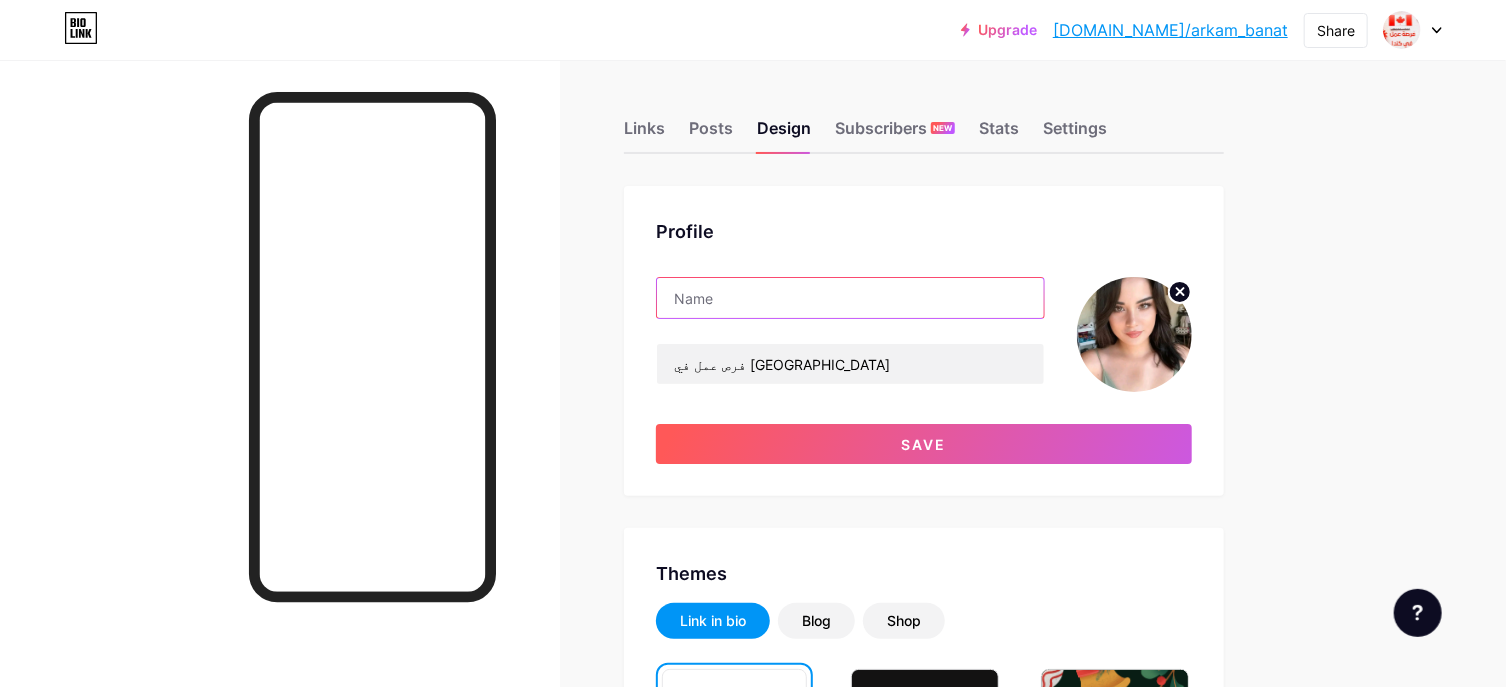 click at bounding box center (850, 298) 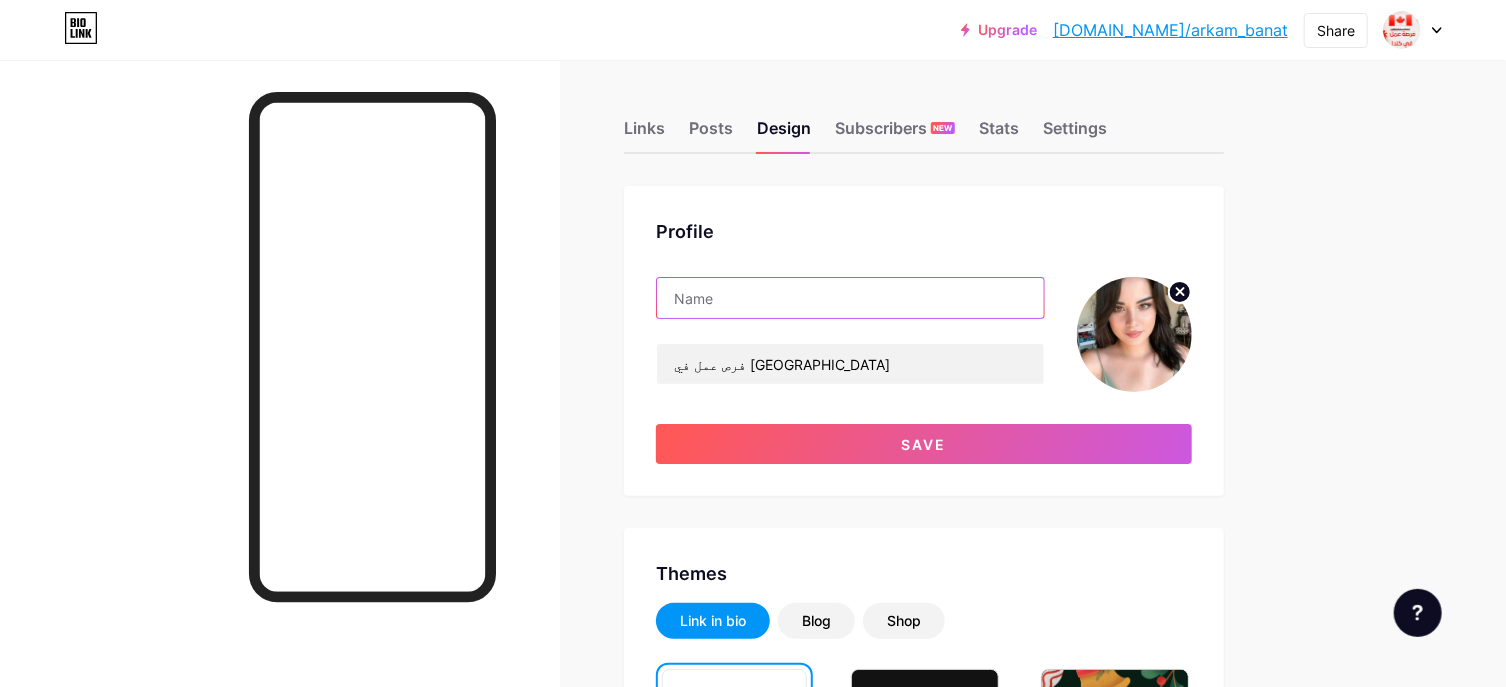paste on "ارقام بنات [PERSON_NAME] 1" 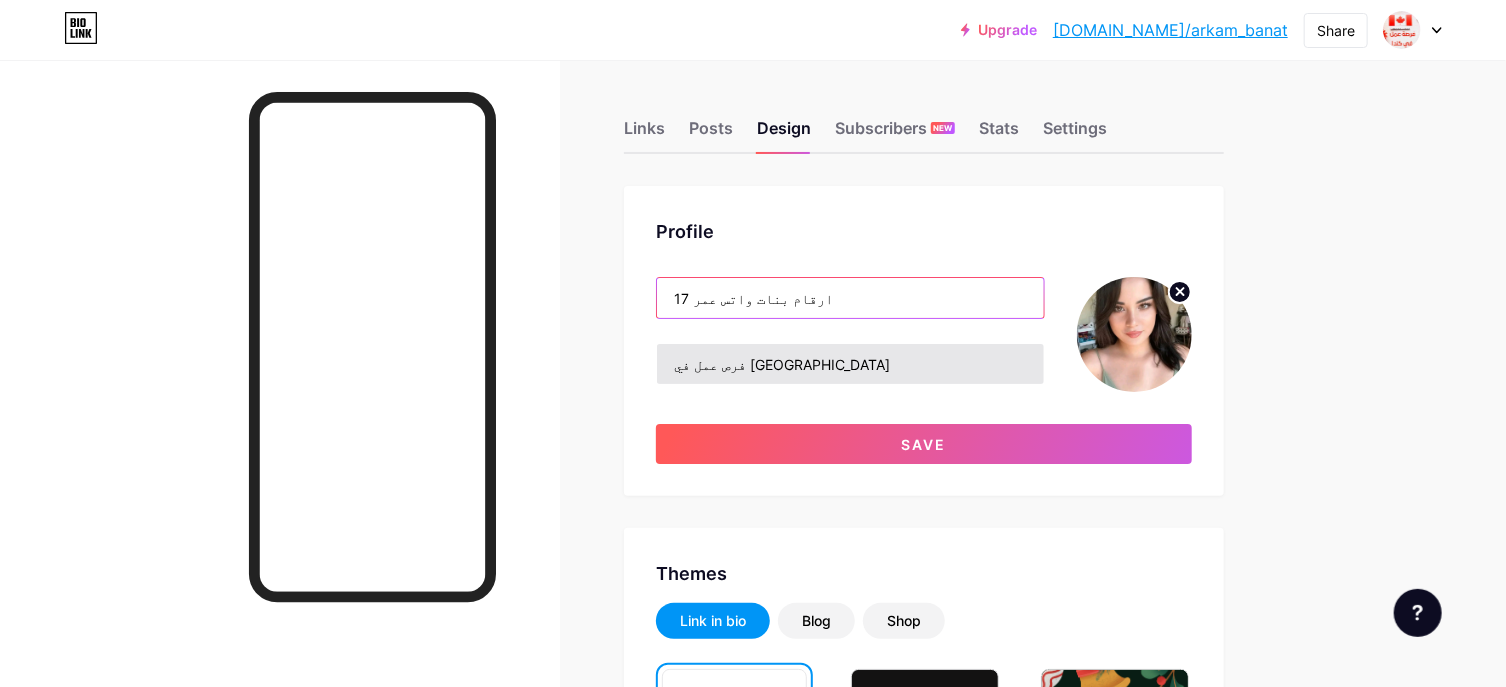 type on "ارقام بنات واتس عمر 17" 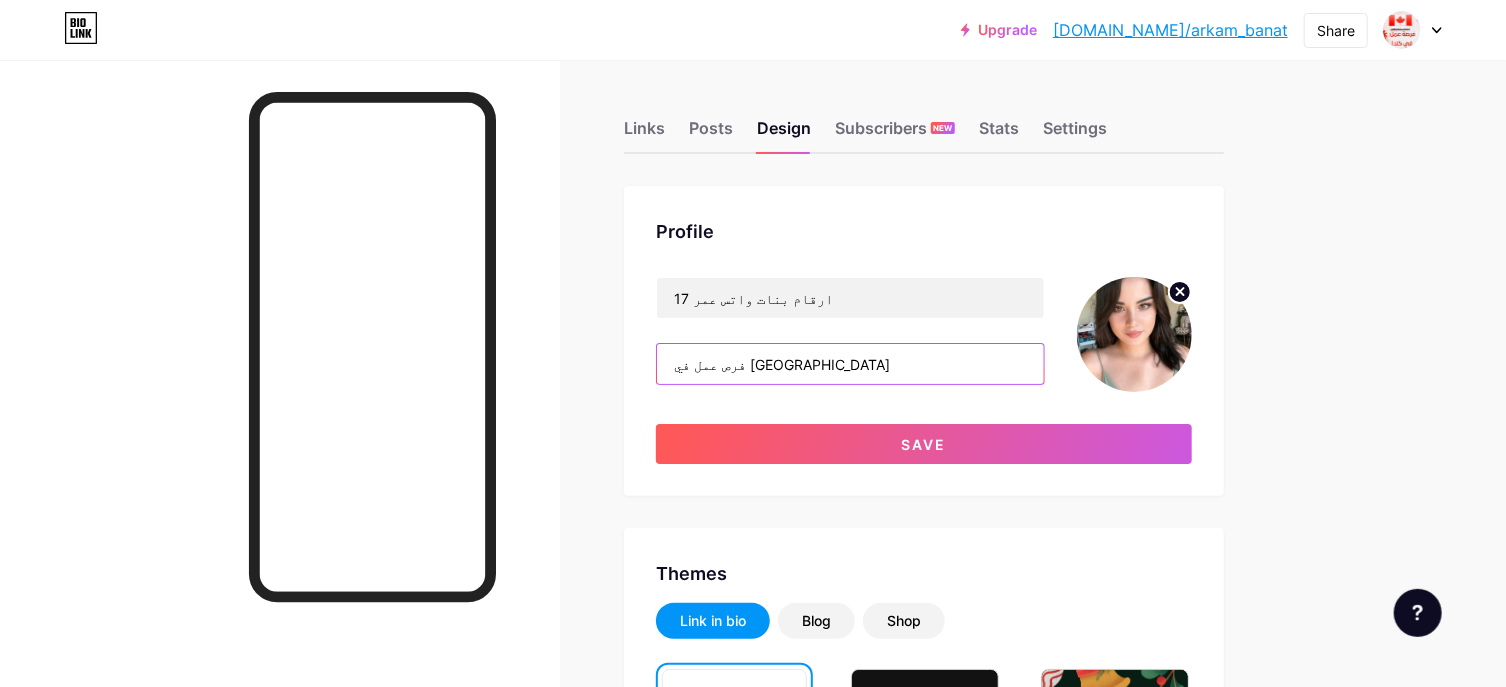 click on "فرص عمل في [GEOGRAPHIC_DATA]" at bounding box center (850, 364) 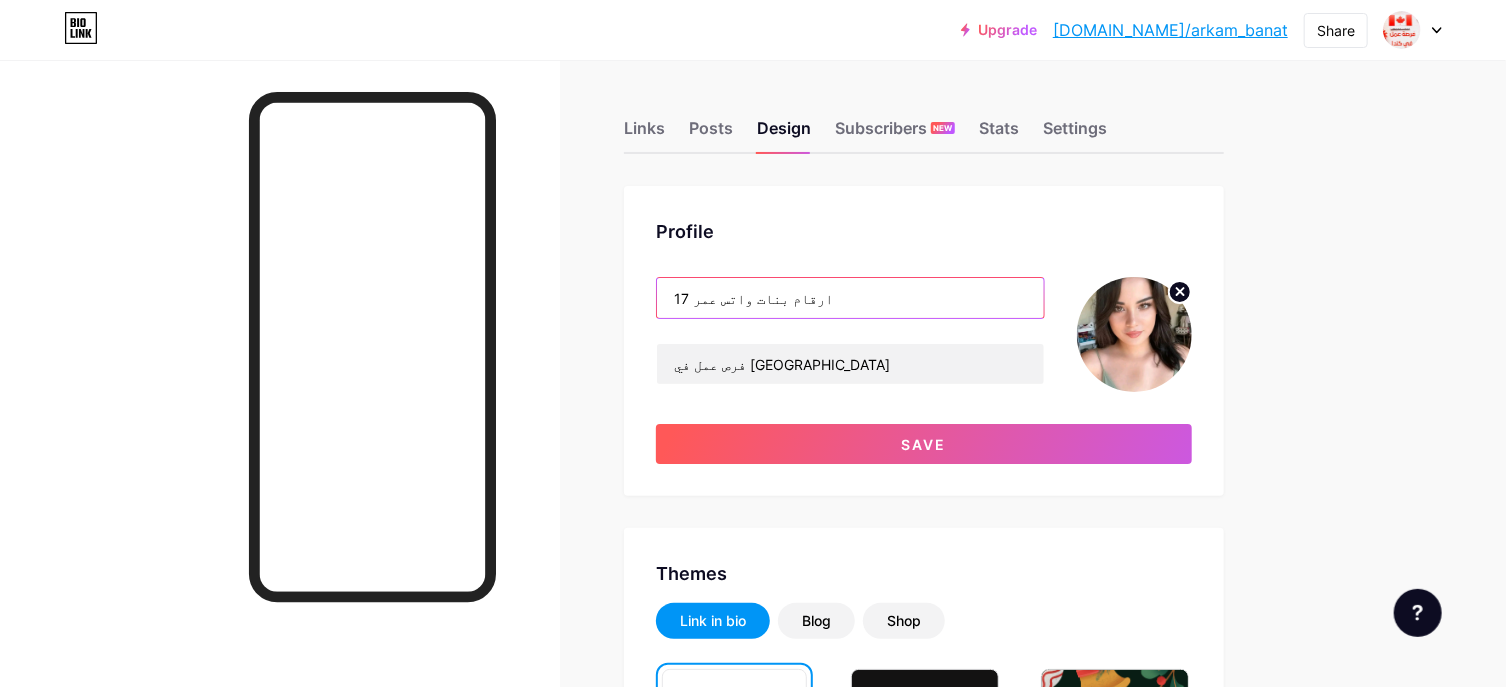 drag, startPoint x: 810, startPoint y: 290, endPoint x: 718, endPoint y: 279, distance: 92.65527 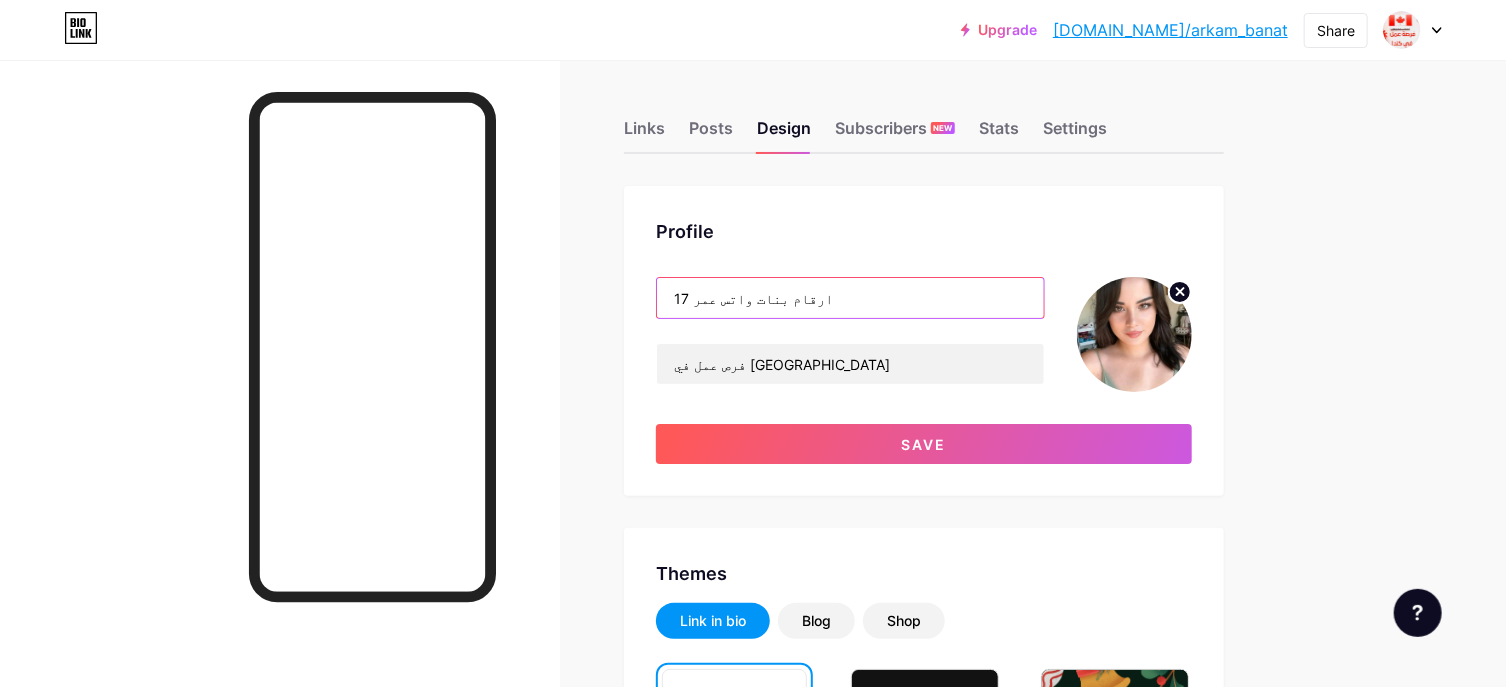 click on "ارقام بنات واتس عمر 17" at bounding box center (850, 298) 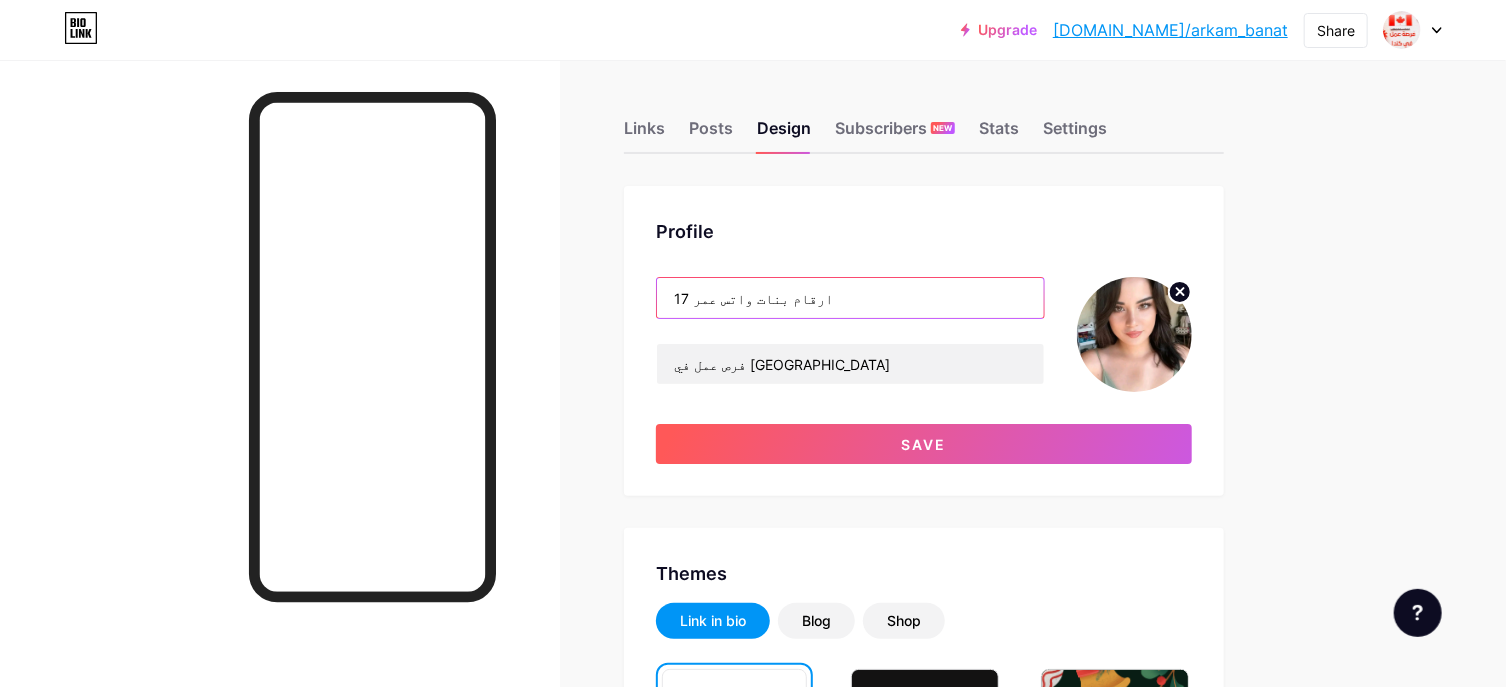 click on "ارقام بنات واتس عمر 17" at bounding box center [850, 298] 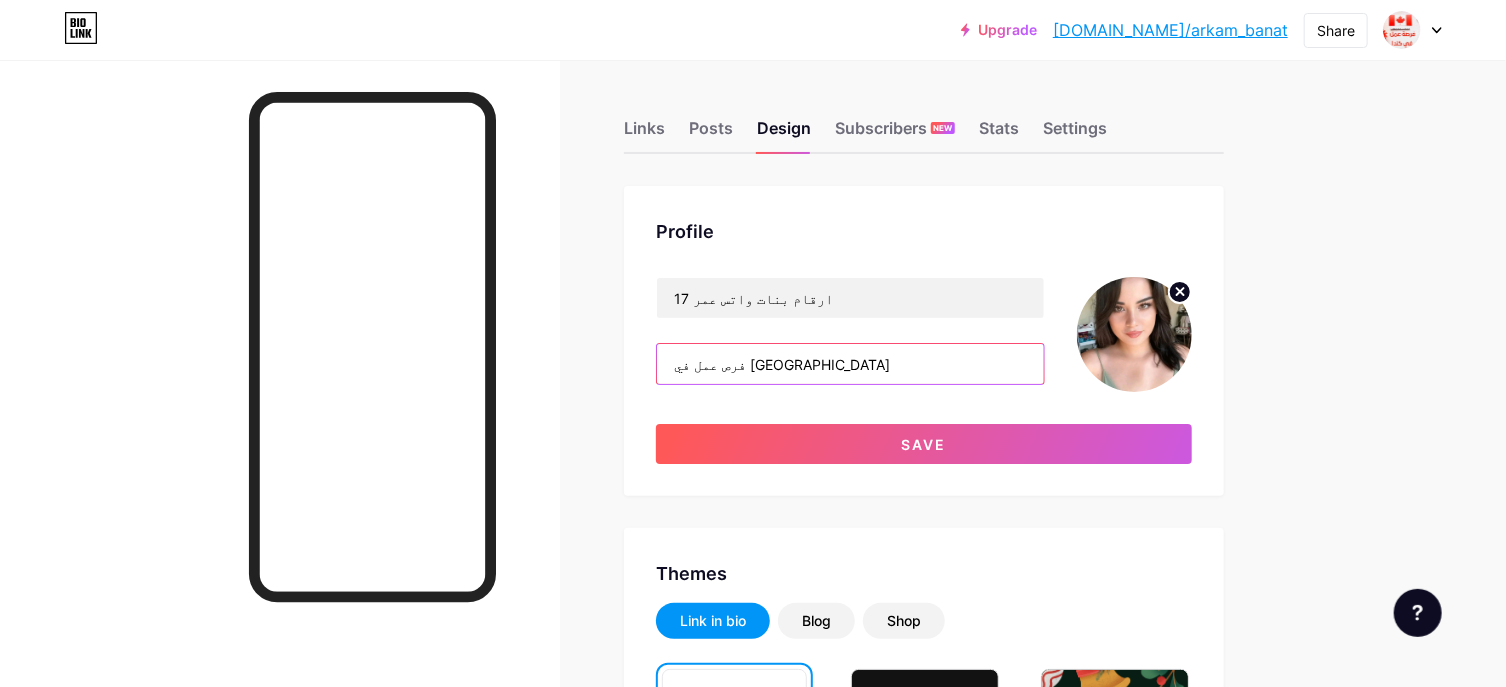 click on "فرص عمل في [GEOGRAPHIC_DATA]" at bounding box center [850, 364] 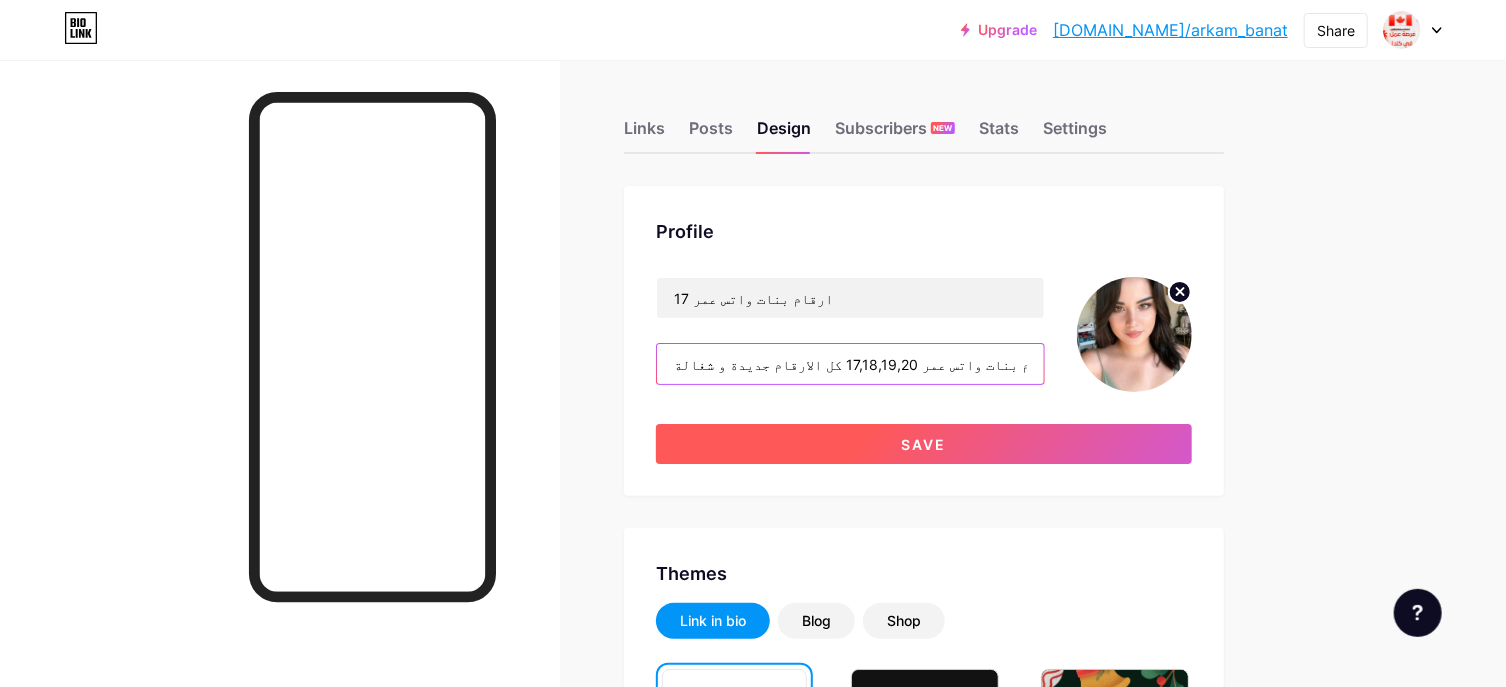 type on "ارقام بنات واتس عمر 17,18,19,20 كل الارقام جديدة و شغالة" 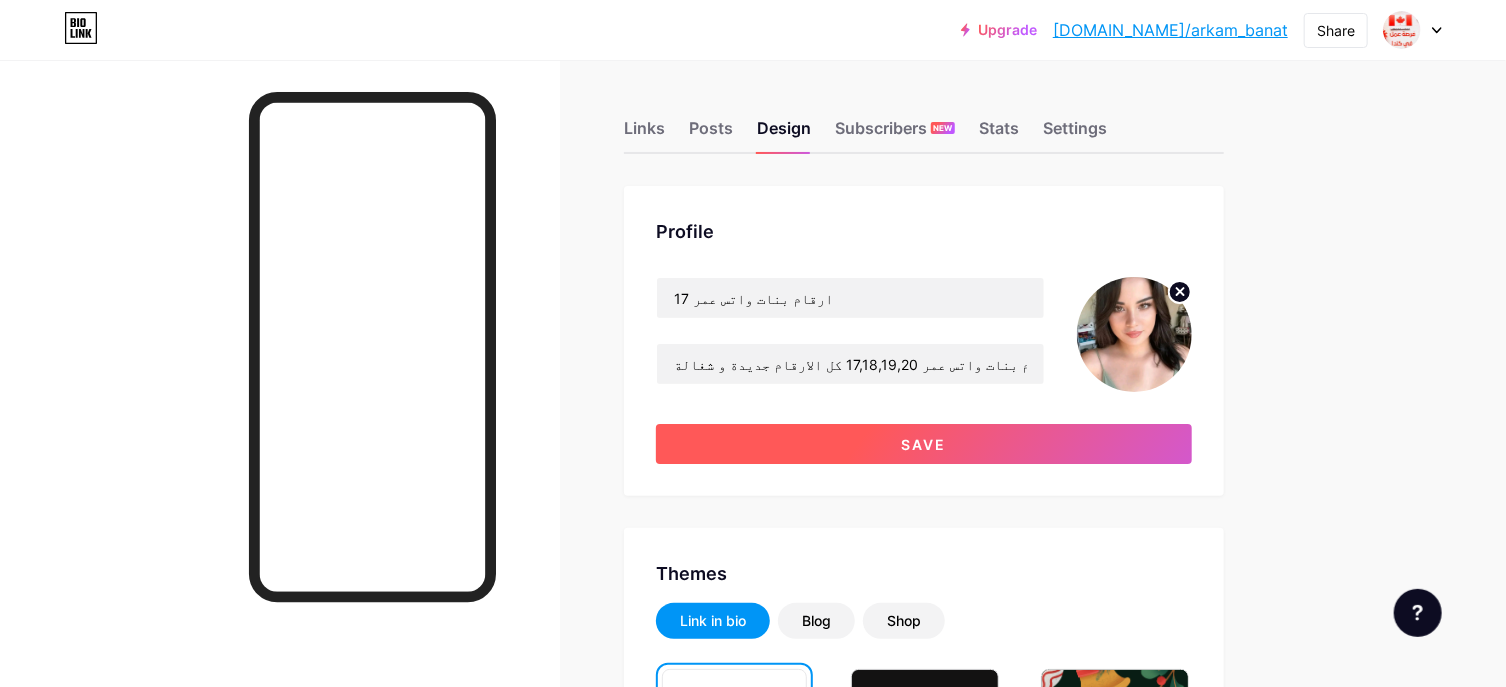 click on "Save" at bounding box center (924, 444) 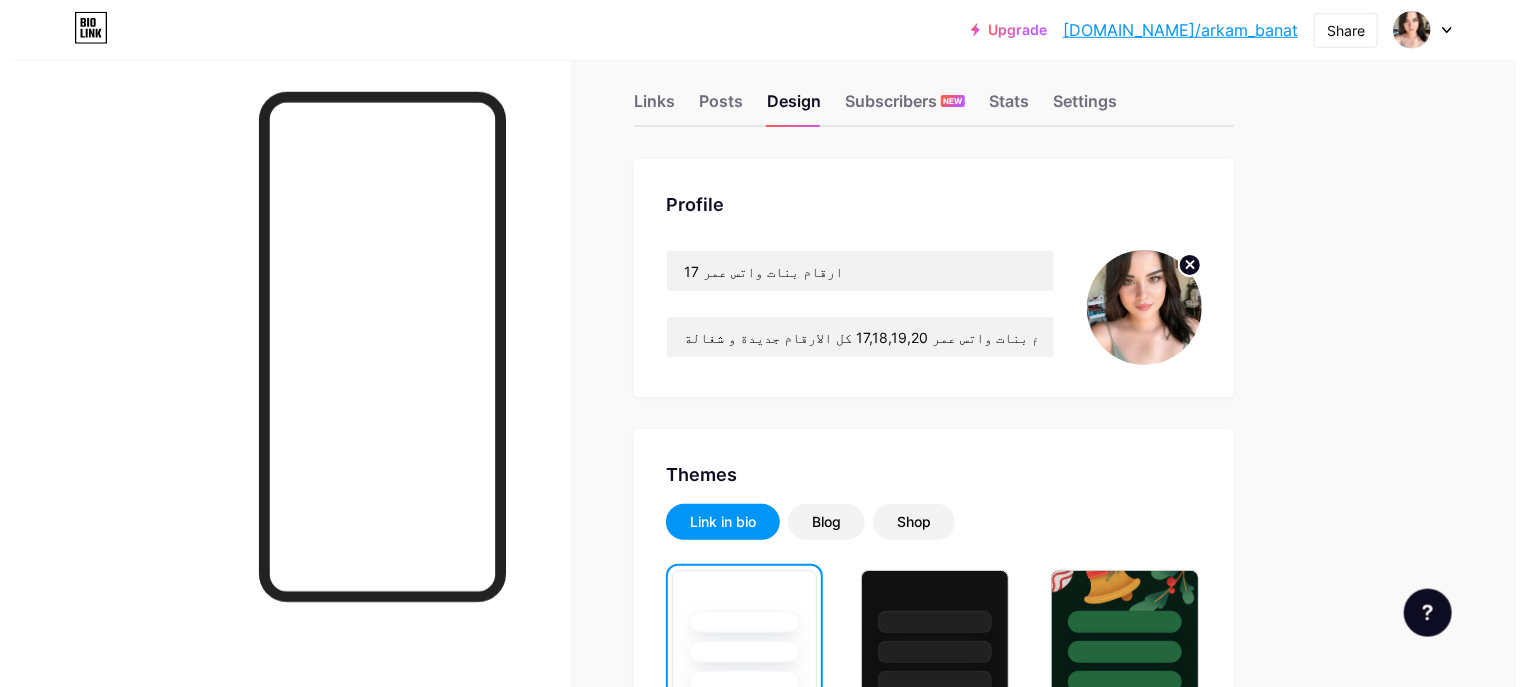 scroll, scrollTop: 0, scrollLeft: 0, axis: both 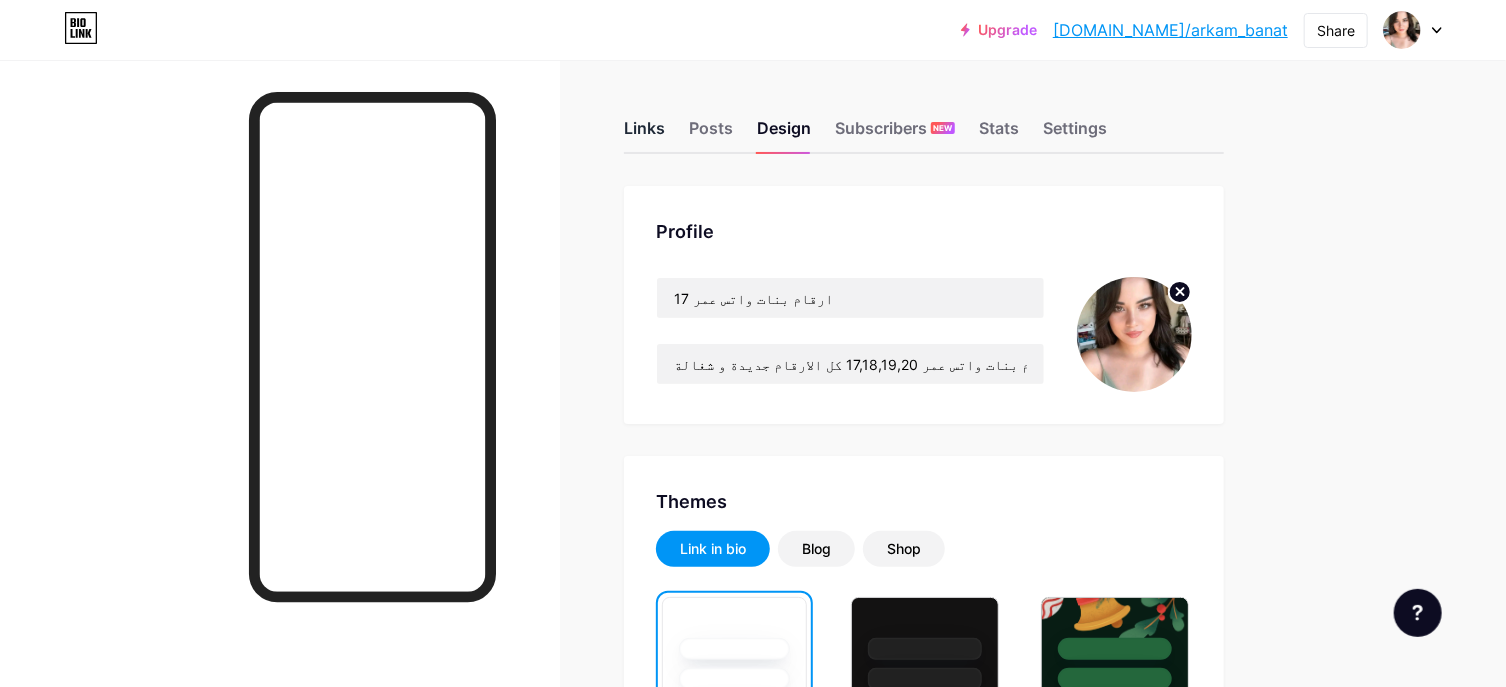 click on "Links" at bounding box center (644, 134) 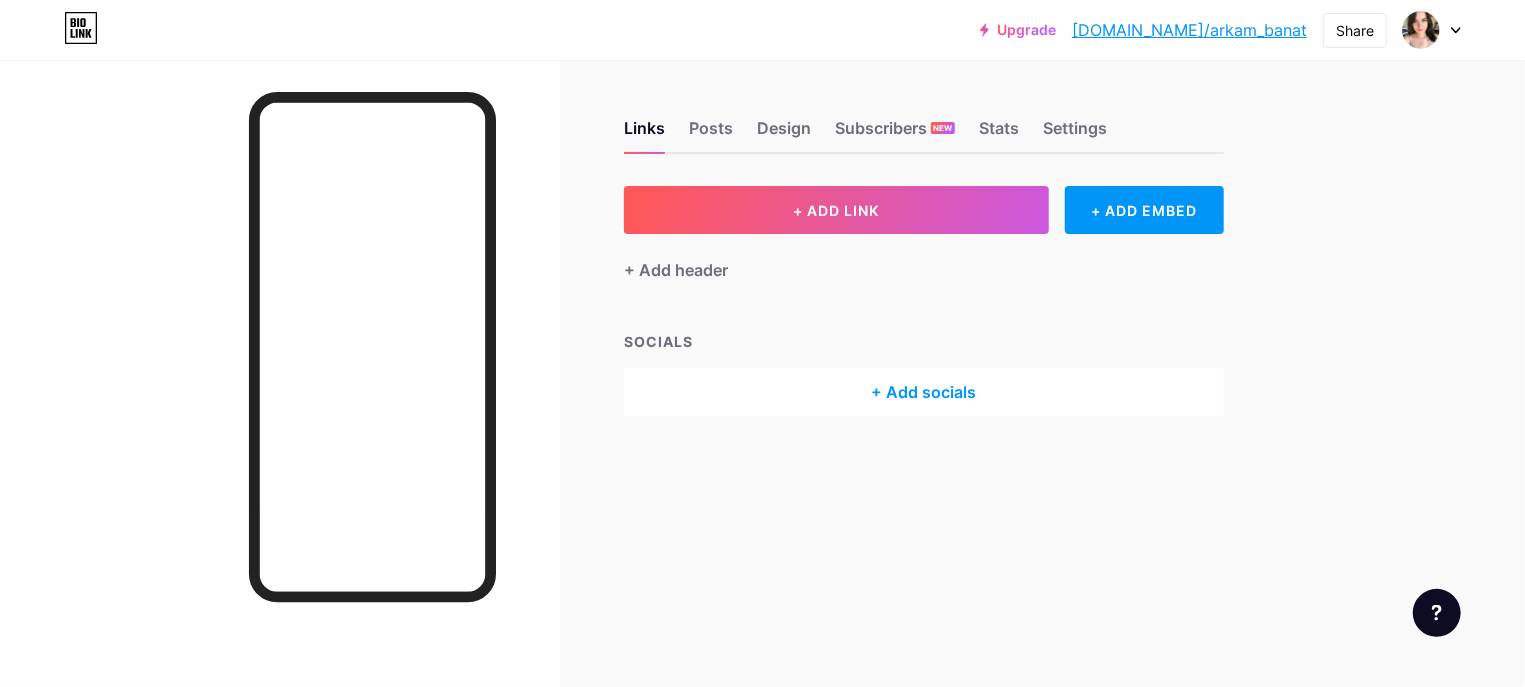 click on "+ Add socials" at bounding box center (924, 392) 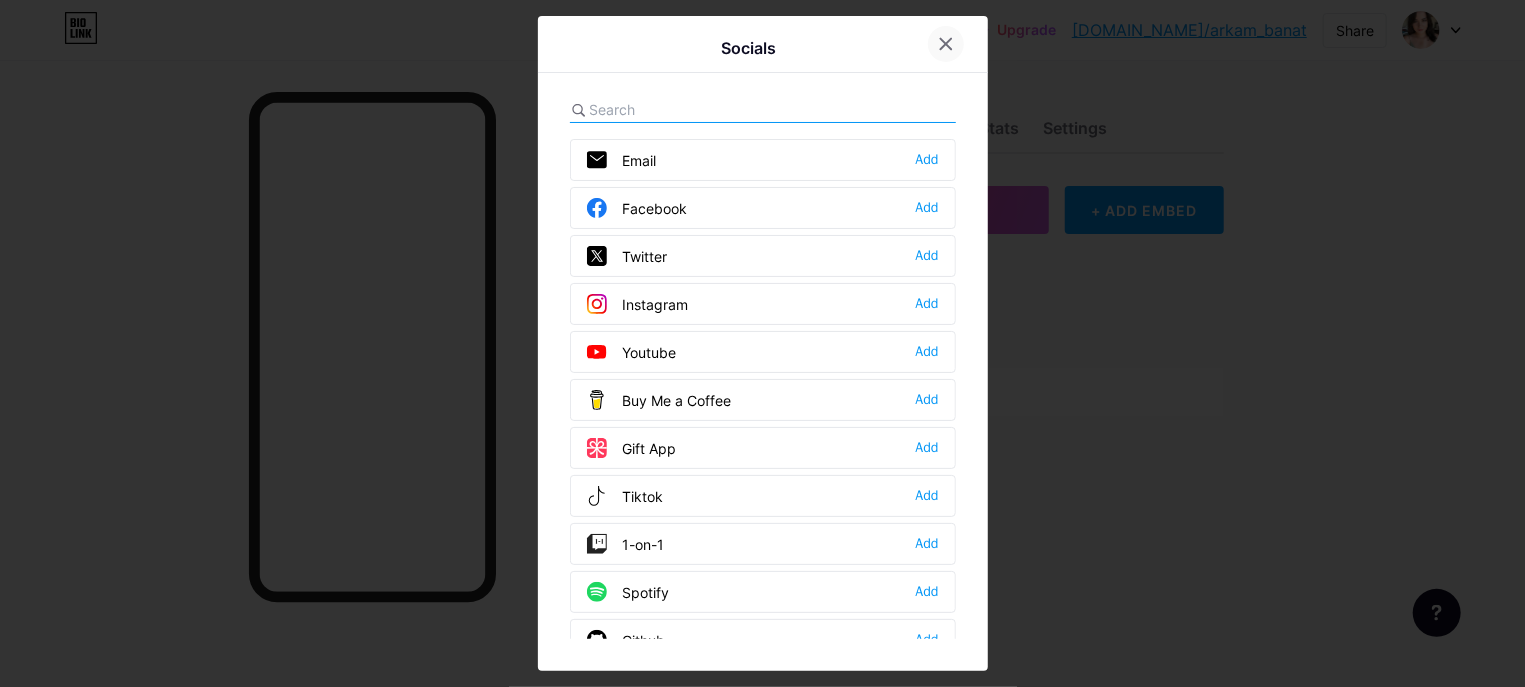 click at bounding box center [946, 44] 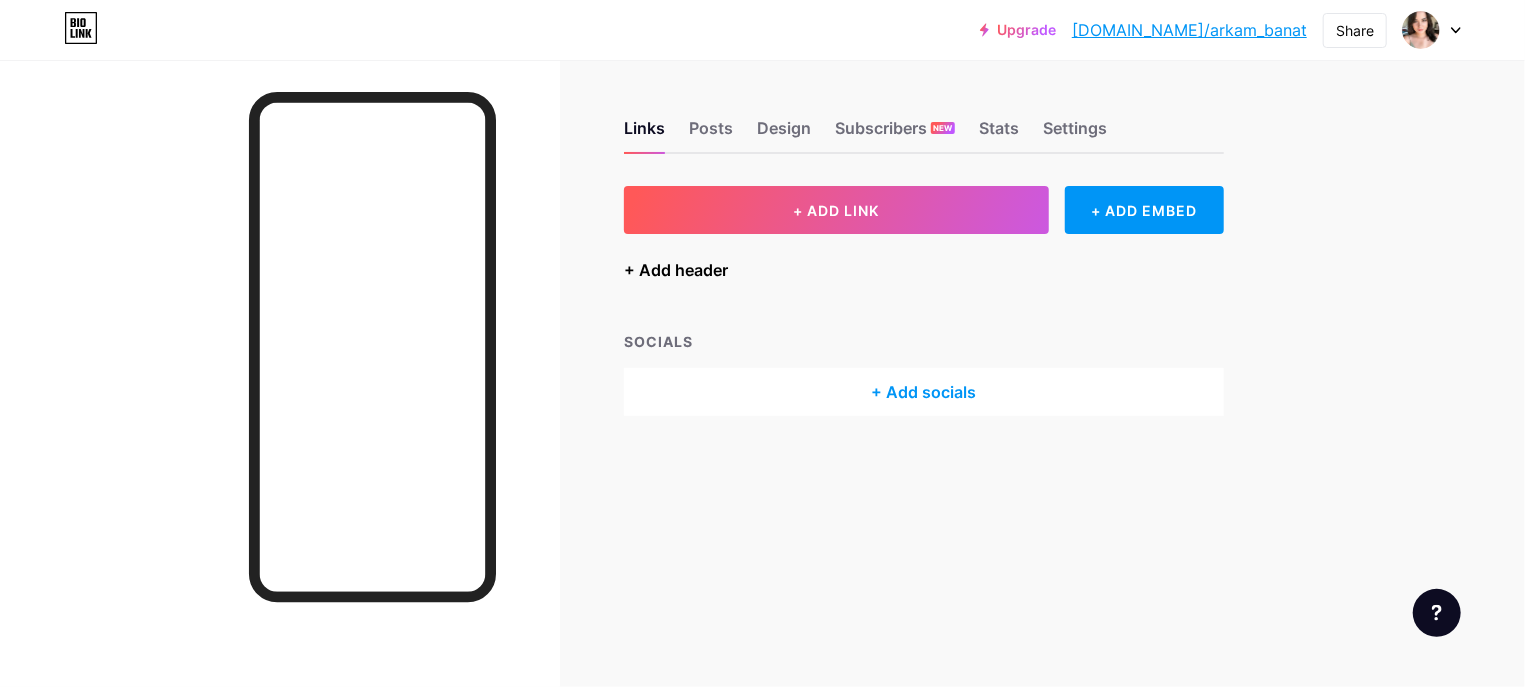 click on "+ Add header" at bounding box center [676, 270] 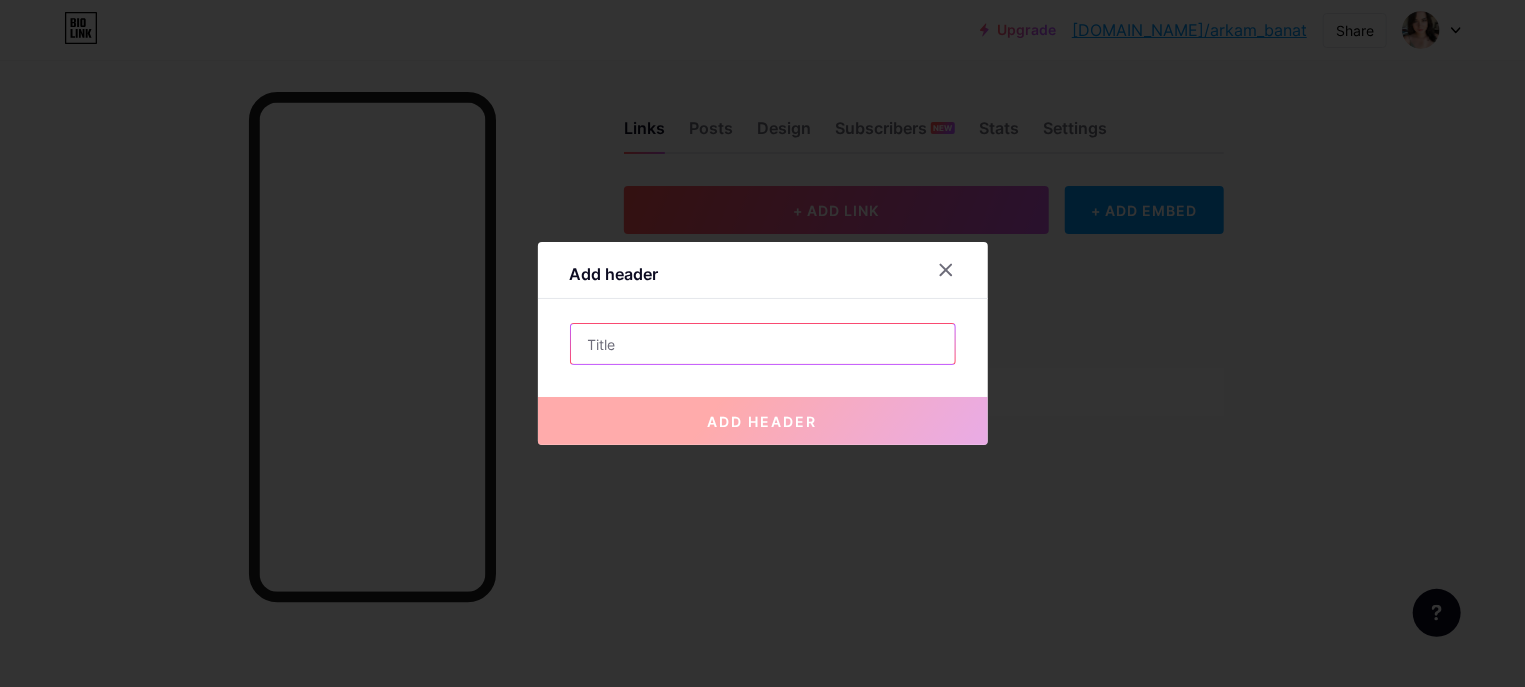 click at bounding box center [763, 344] 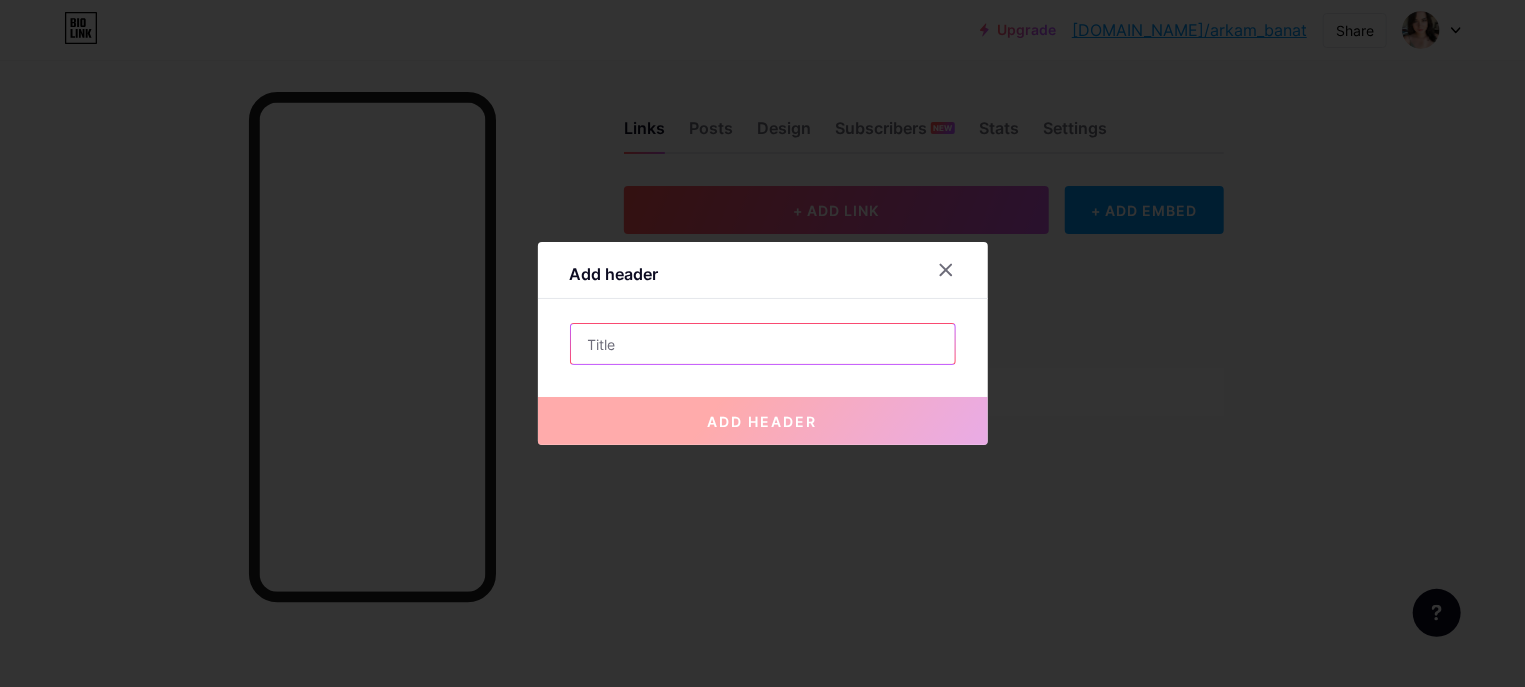 paste on "أرقام بنات واتساب متصل الآن سوريا – كل الأرقام شغالة 100%" 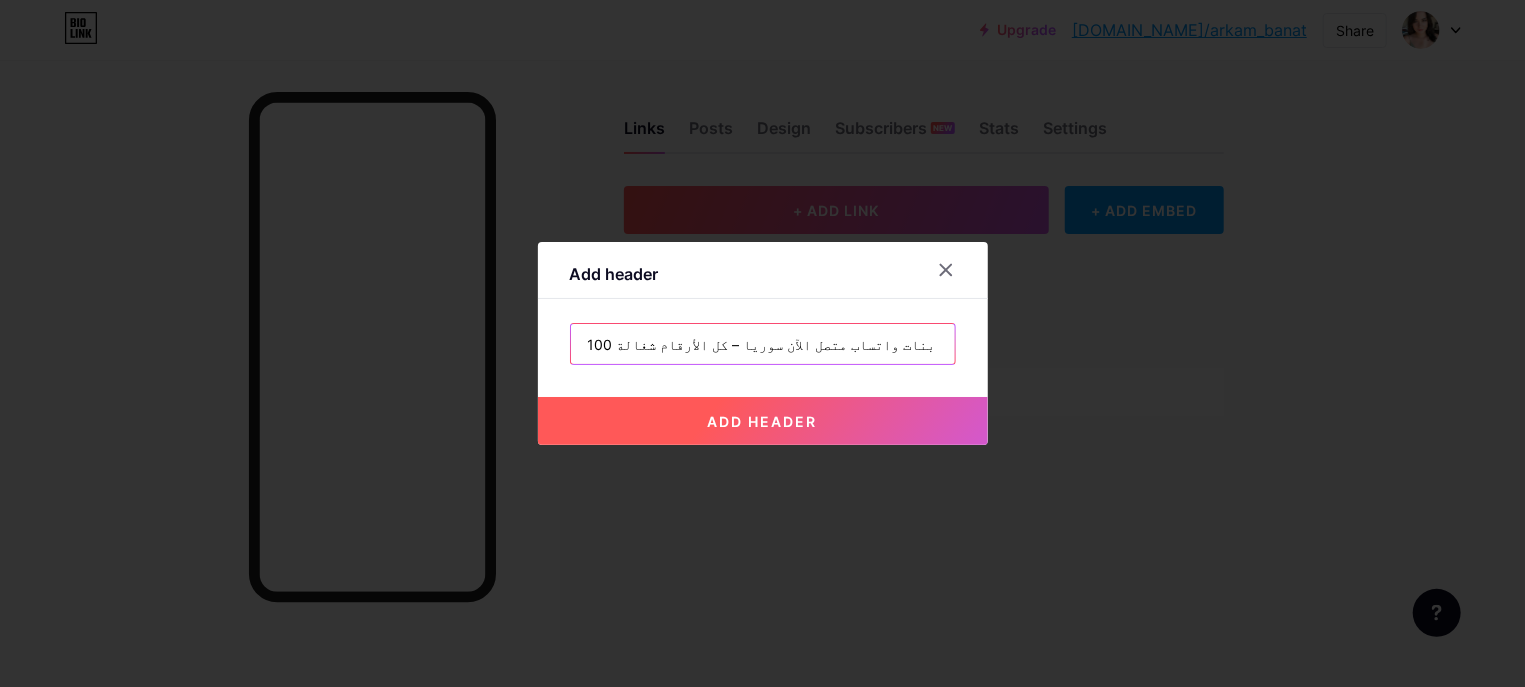 click on "أرقام بنات واتساب متصل الآن سوريا – كل الأرقام شغالة 100" at bounding box center (763, 344) 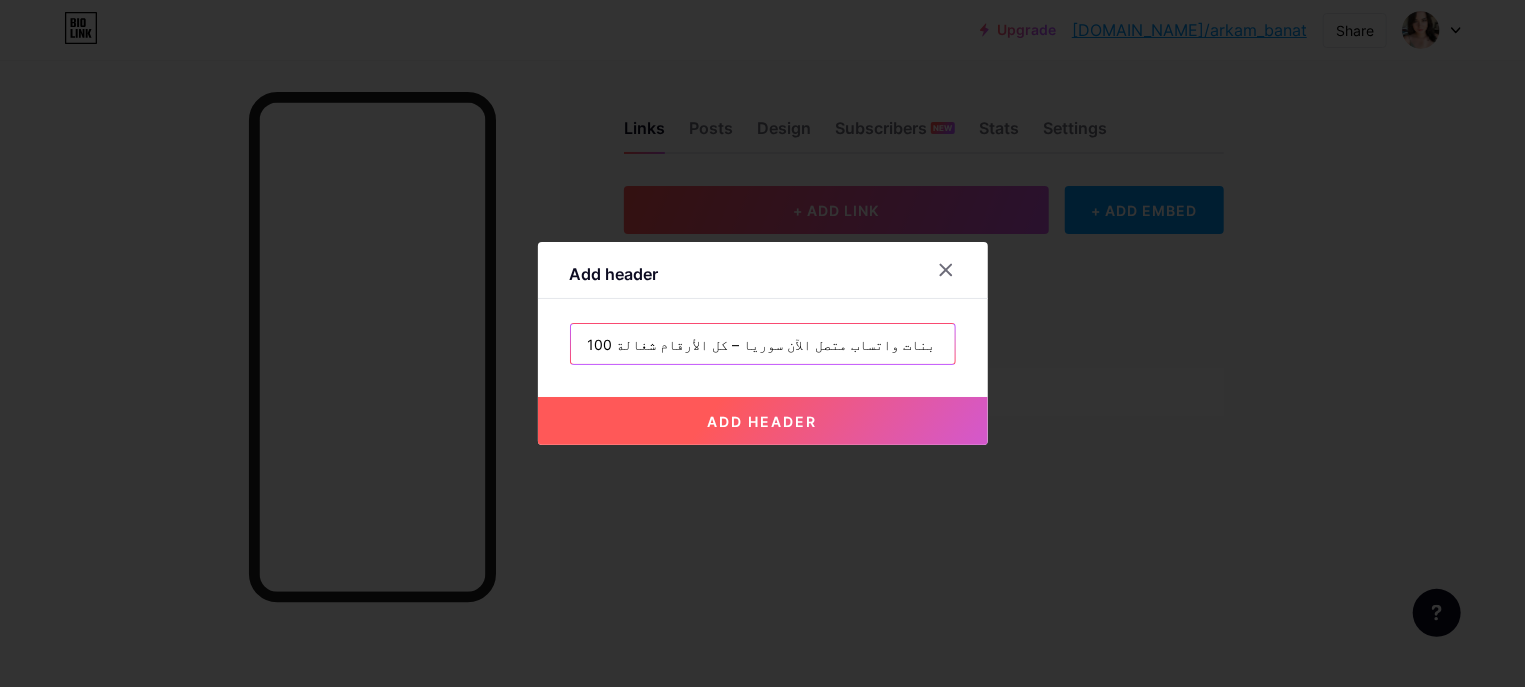 drag, startPoint x: 697, startPoint y: 341, endPoint x: 601, endPoint y: 347, distance: 96.18732 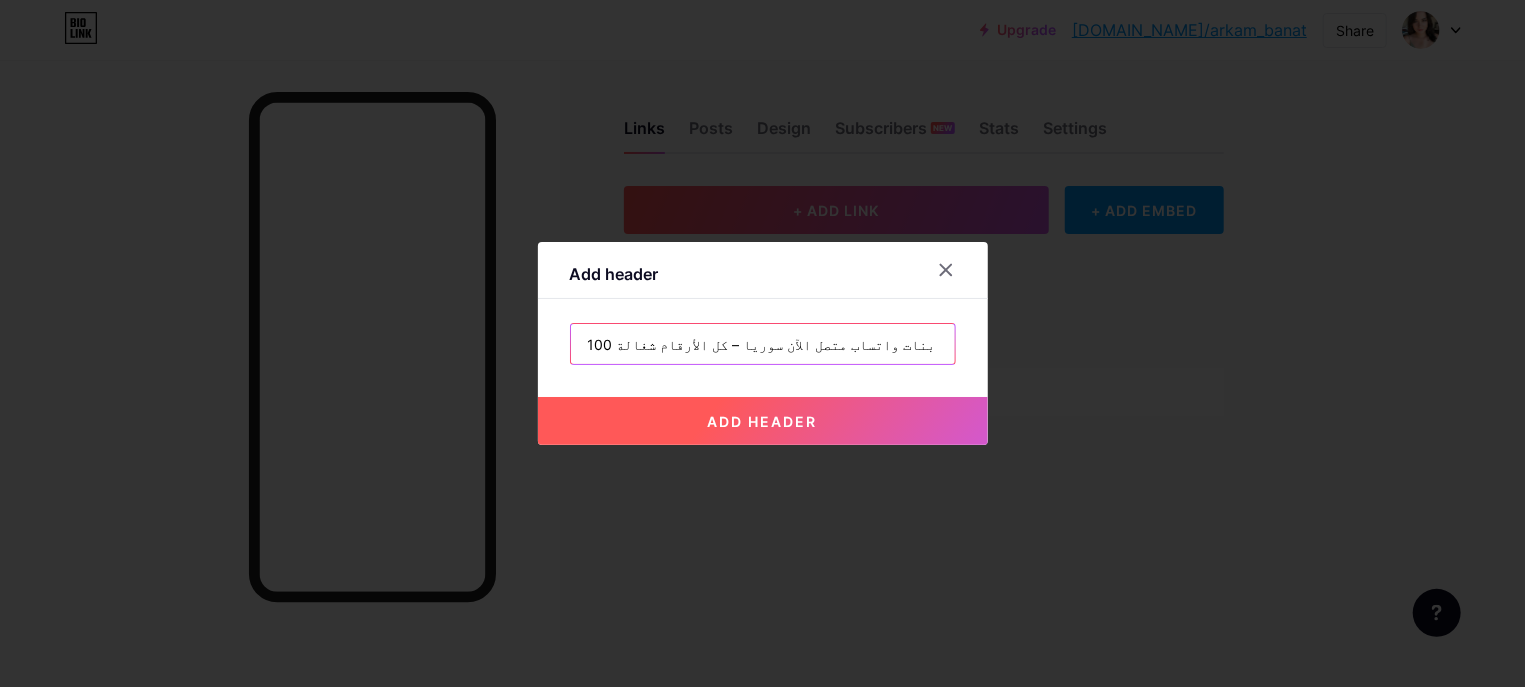 click on "أرقام بنات واتساب متصل الآن سوريا – كل الأرقام شغالة 100" at bounding box center (763, 344) 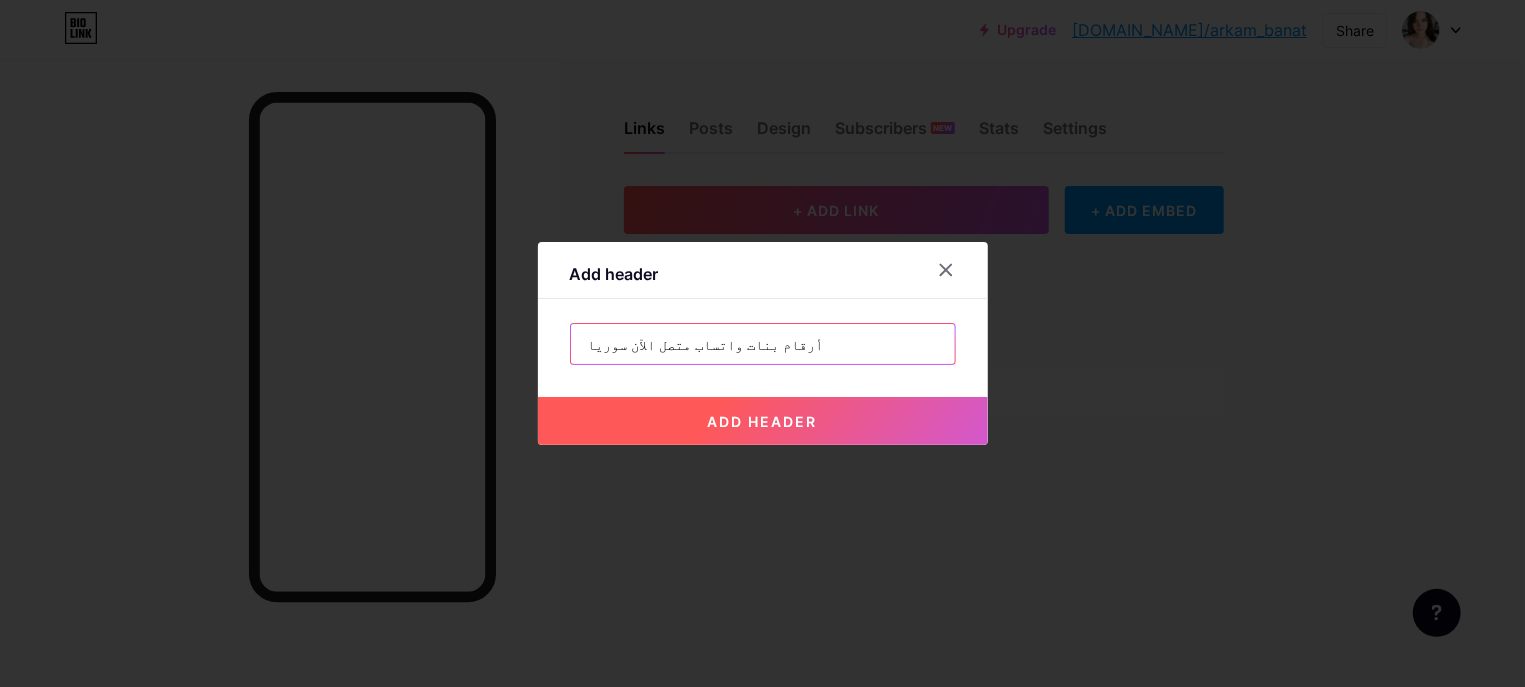 click on "أرقام بنات واتساب متصل الآن سوريا" at bounding box center [763, 344] 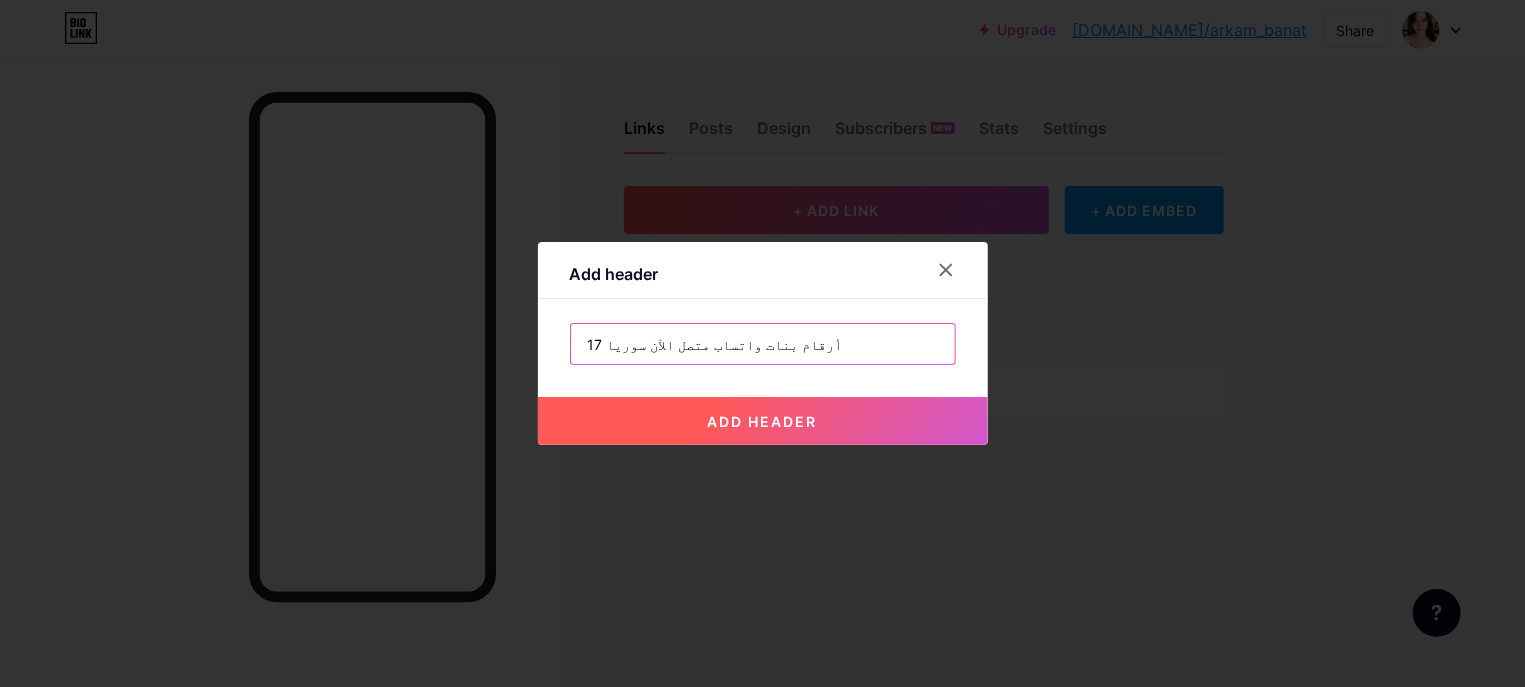 drag, startPoint x: 593, startPoint y: 348, endPoint x: 581, endPoint y: 348, distance: 12 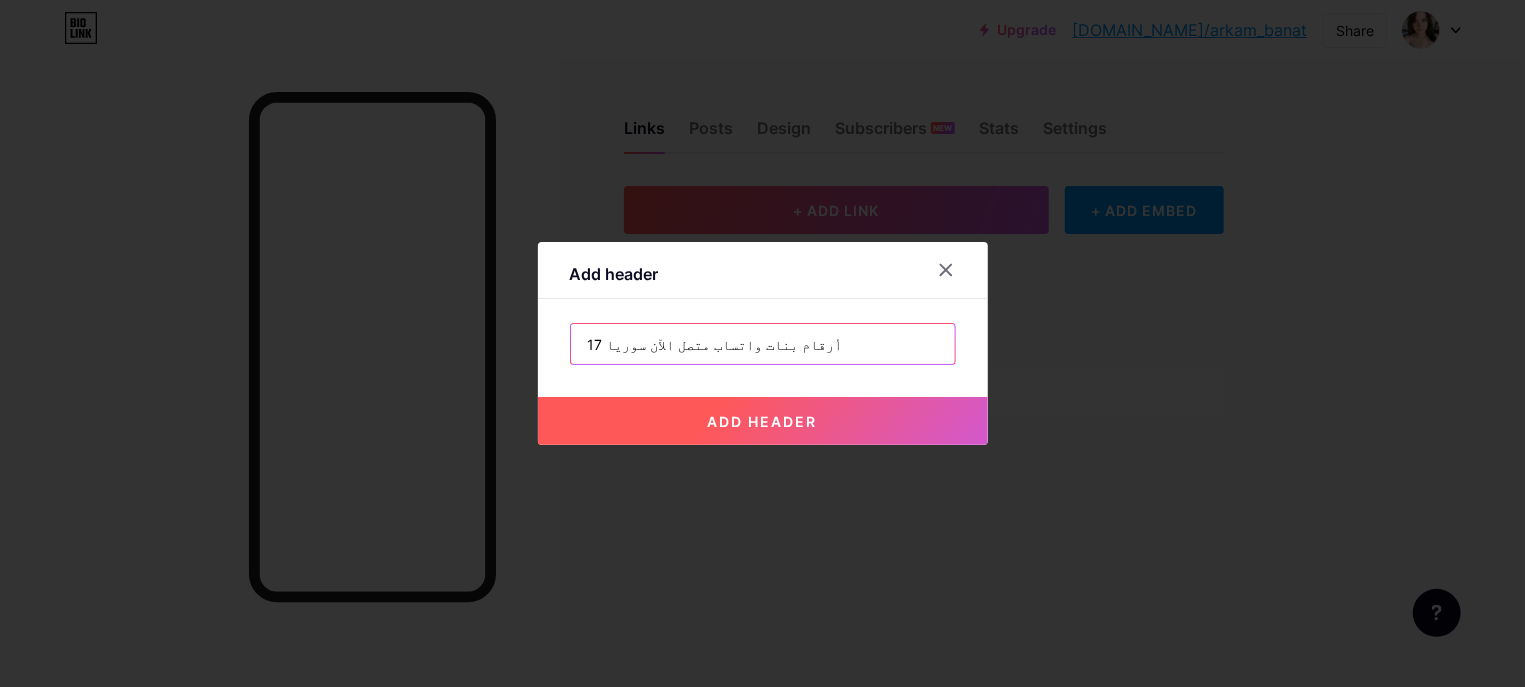 click on "17 أرقام بنات واتساب متصل الآن سوريا" at bounding box center (763, 344) 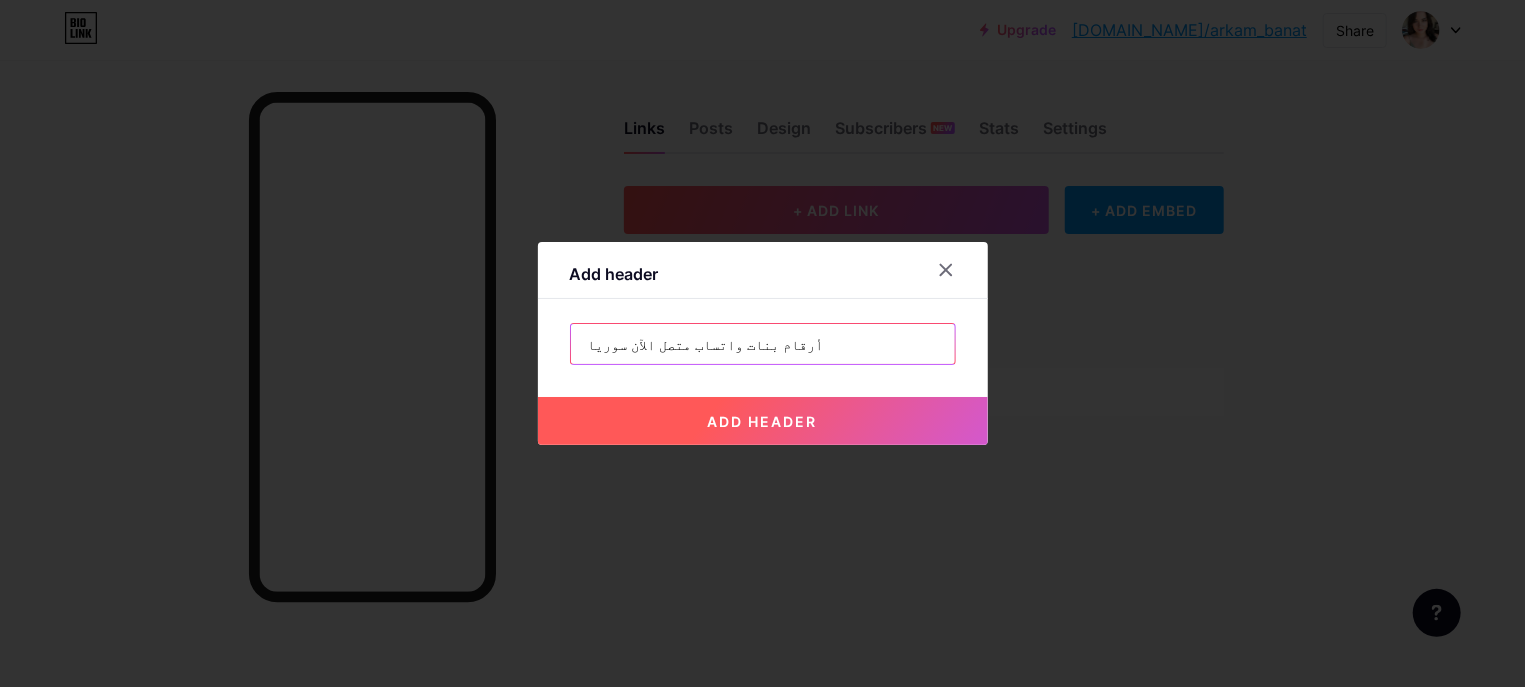 click on "أرقام بنات واتساب متصل الآن سوريا" at bounding box center [763, 344] 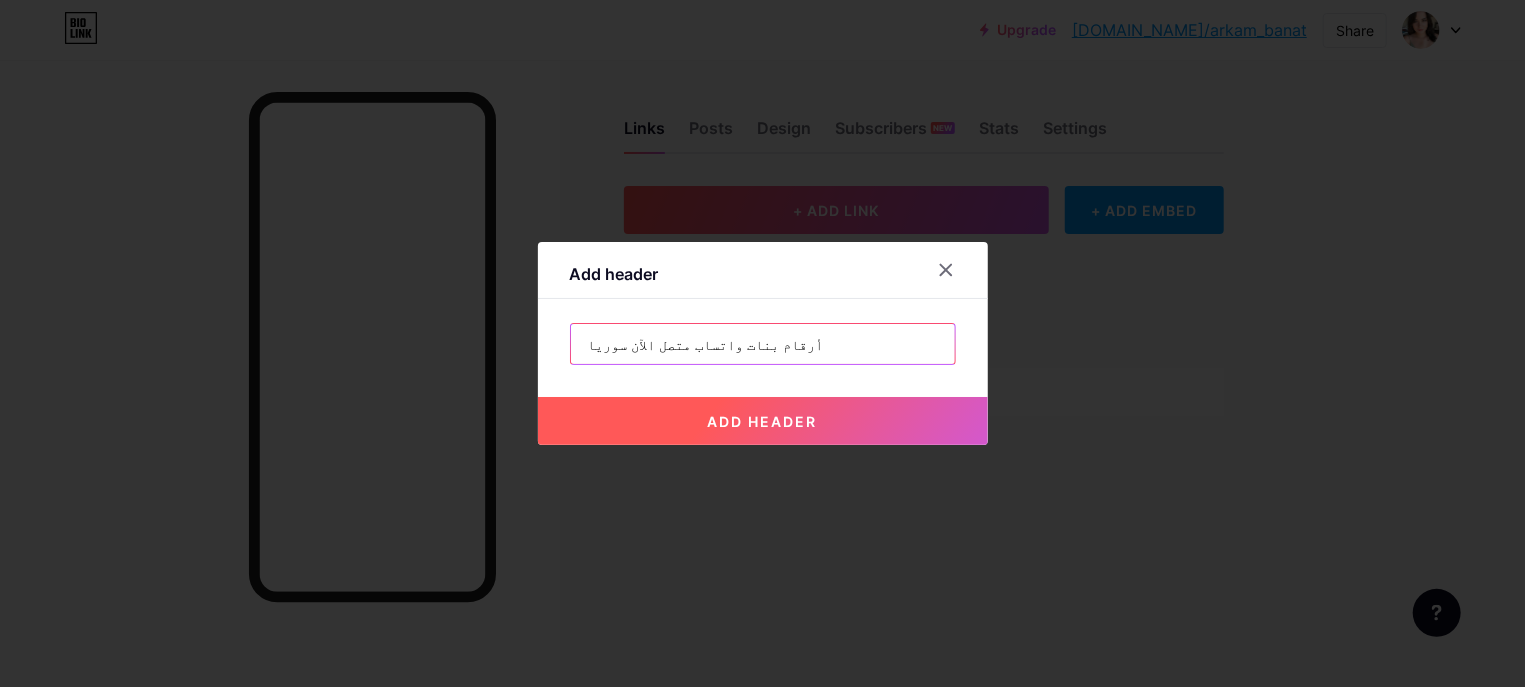 click on "أرقام بنات واتساب متصل الآن سوريا" at bounding box center [763, 344] 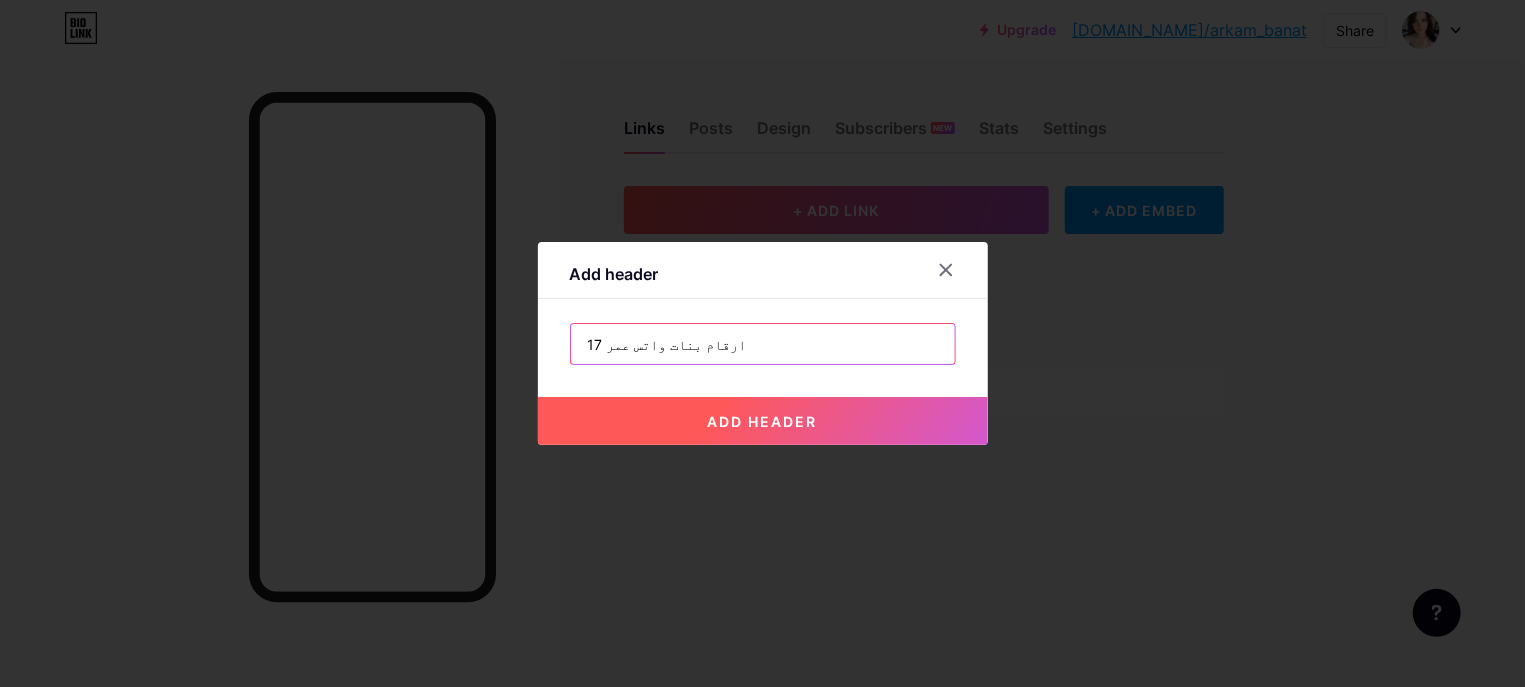 type on "ارقام بنات واتس عمر 17" 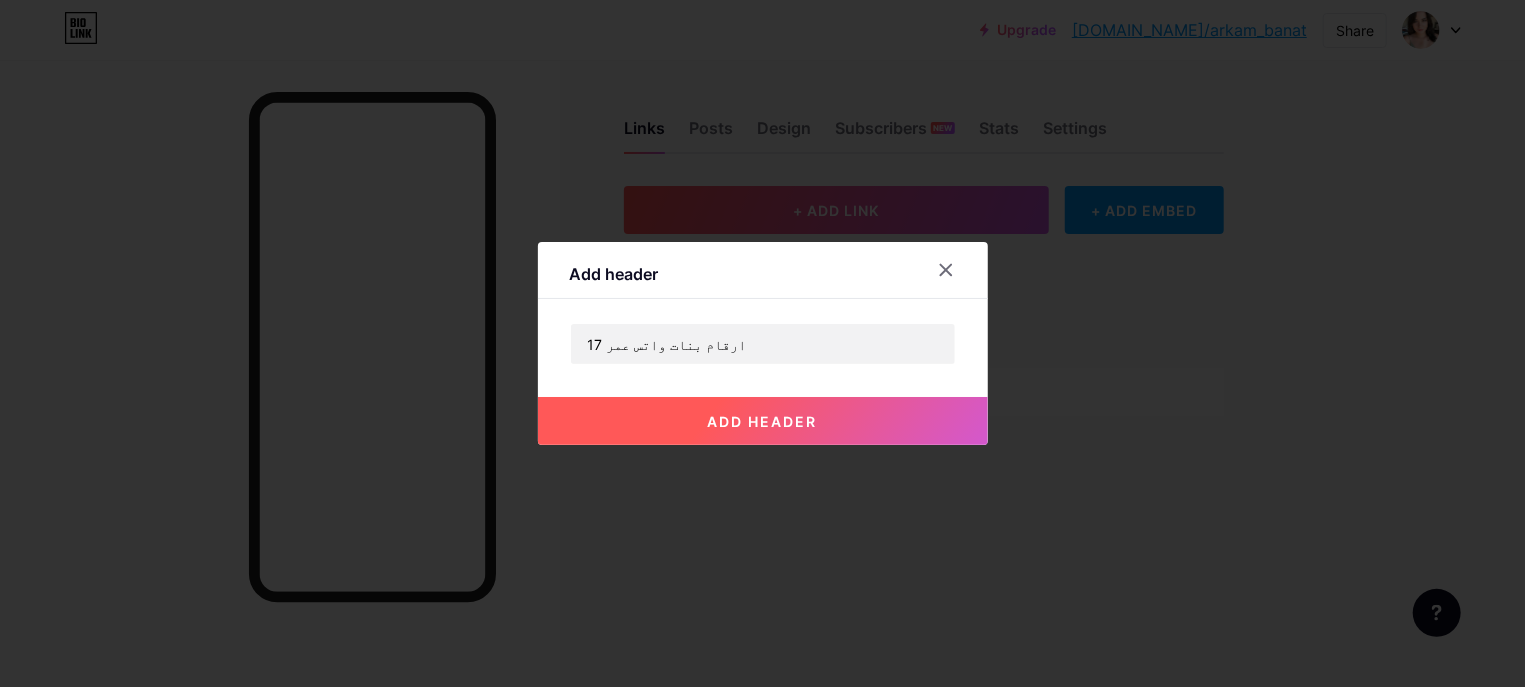 click on "add header" at bounding box center [763, 421] 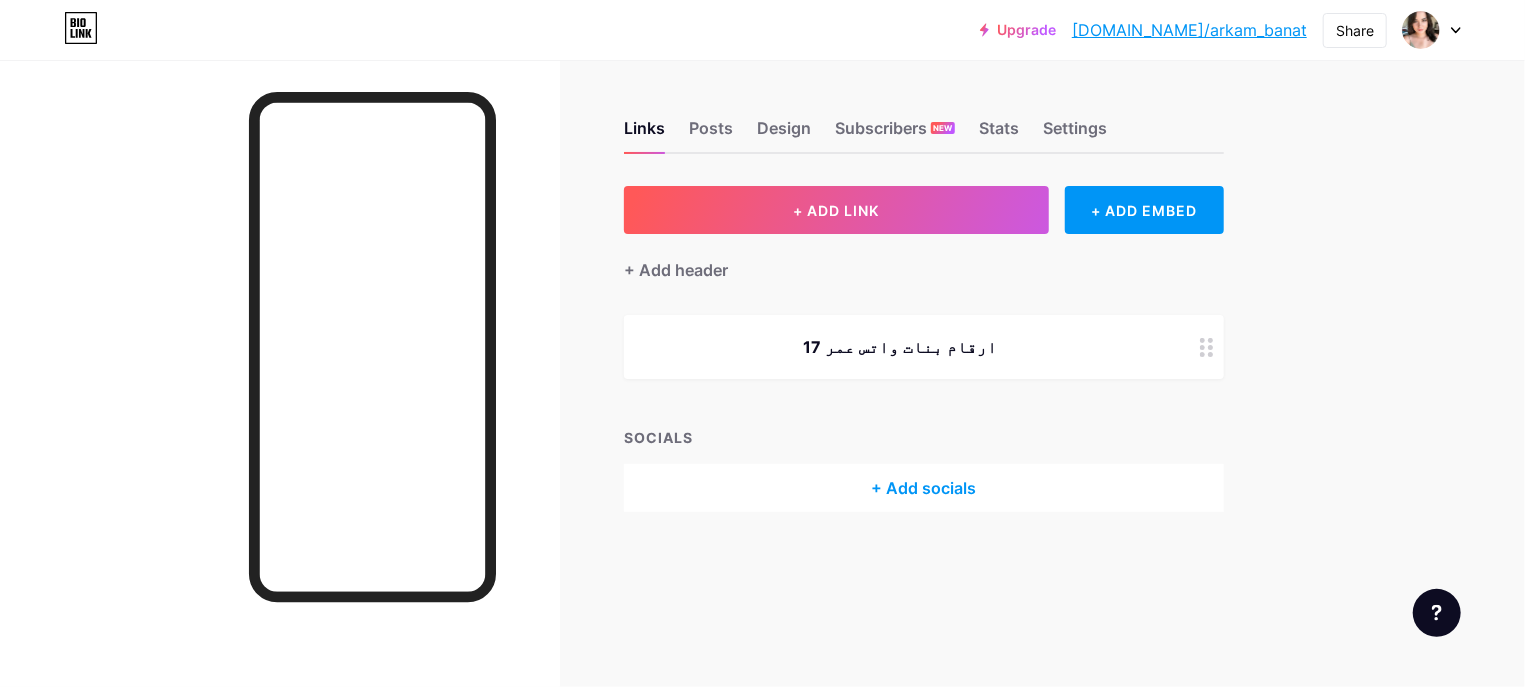 click on "ارقام بنات واتس عمر 17" at bounding box center (900, 347) 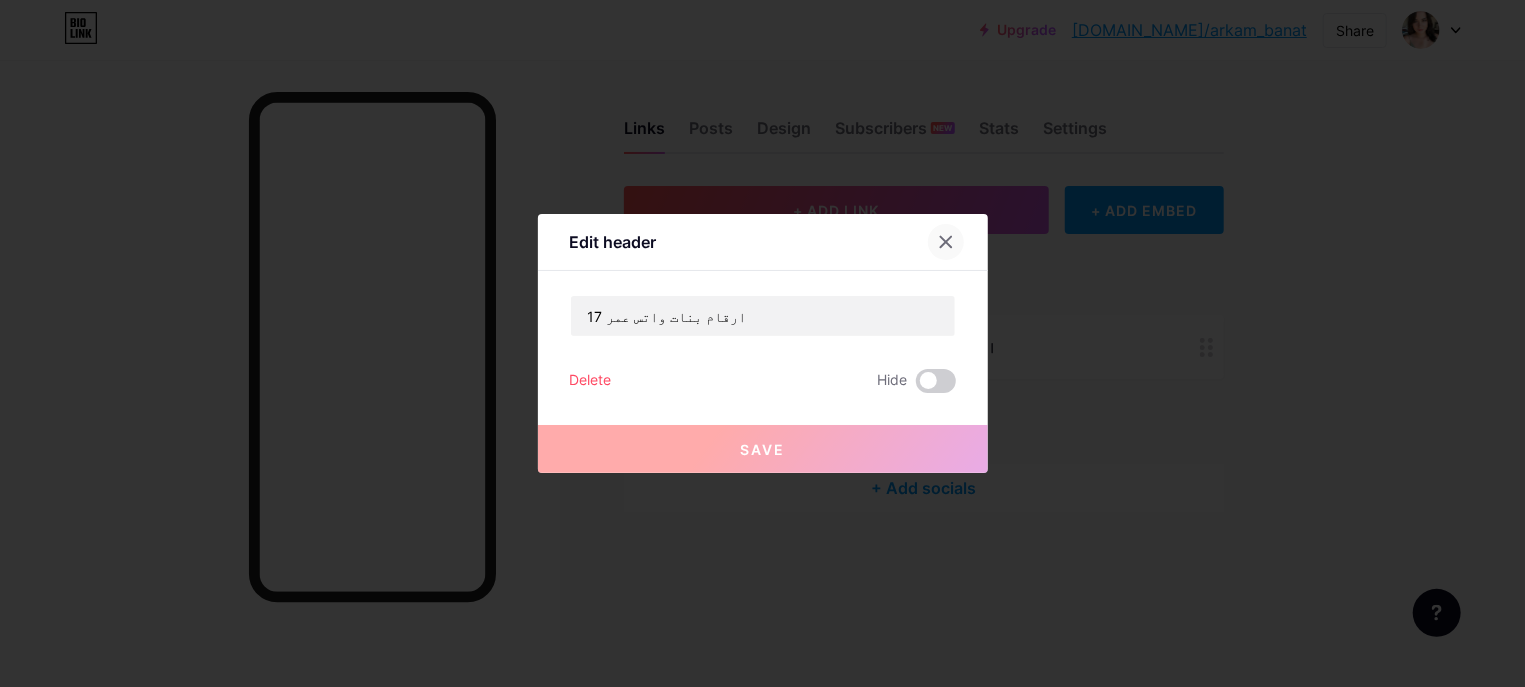 click at bounding box center [946, 242] 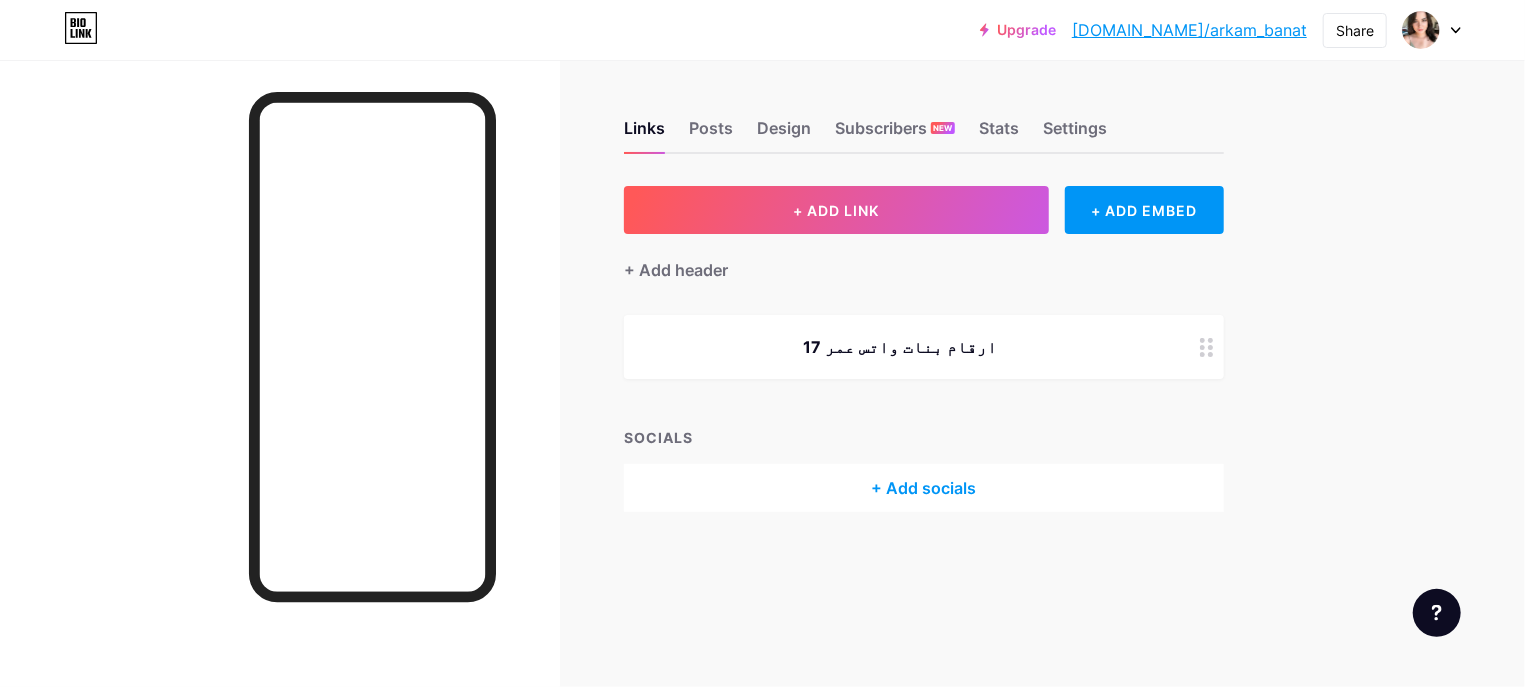 click 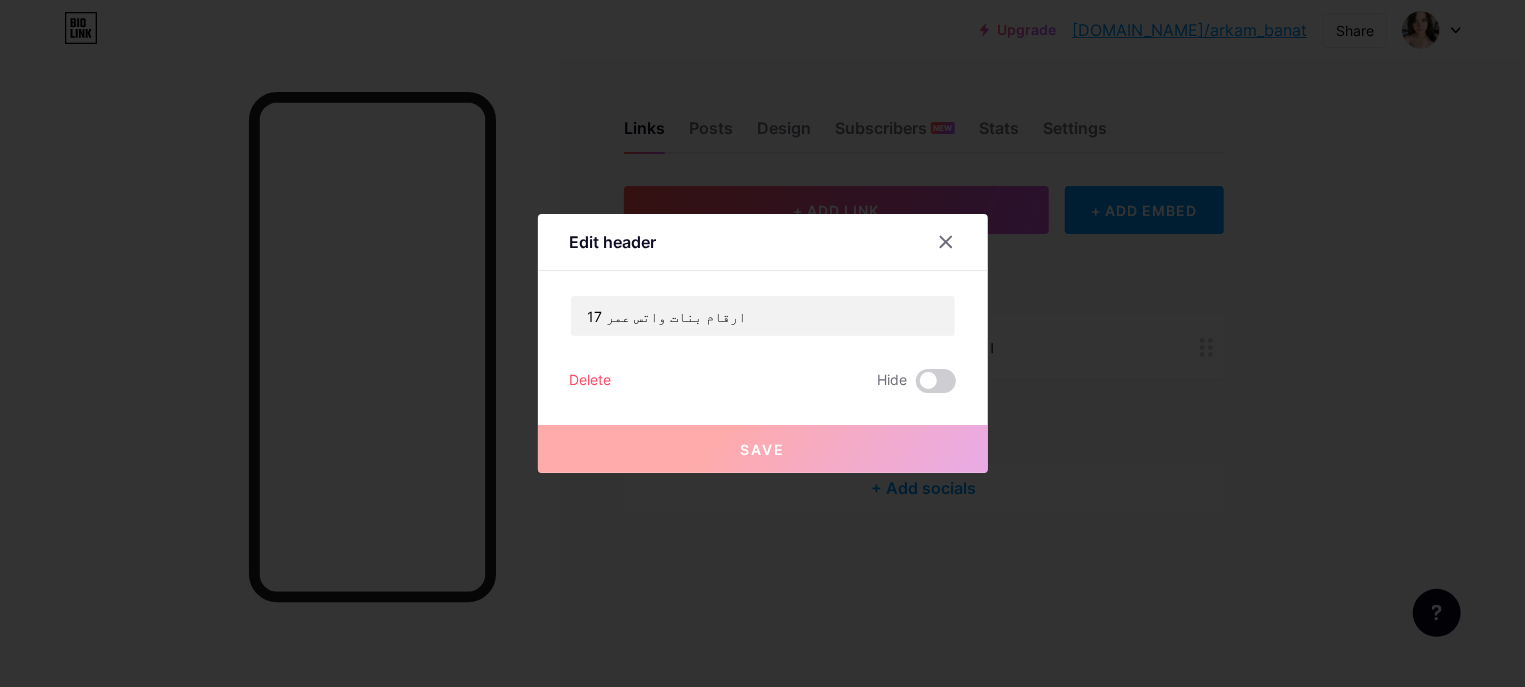 click on "Delete" at bounding box center (591, 381) 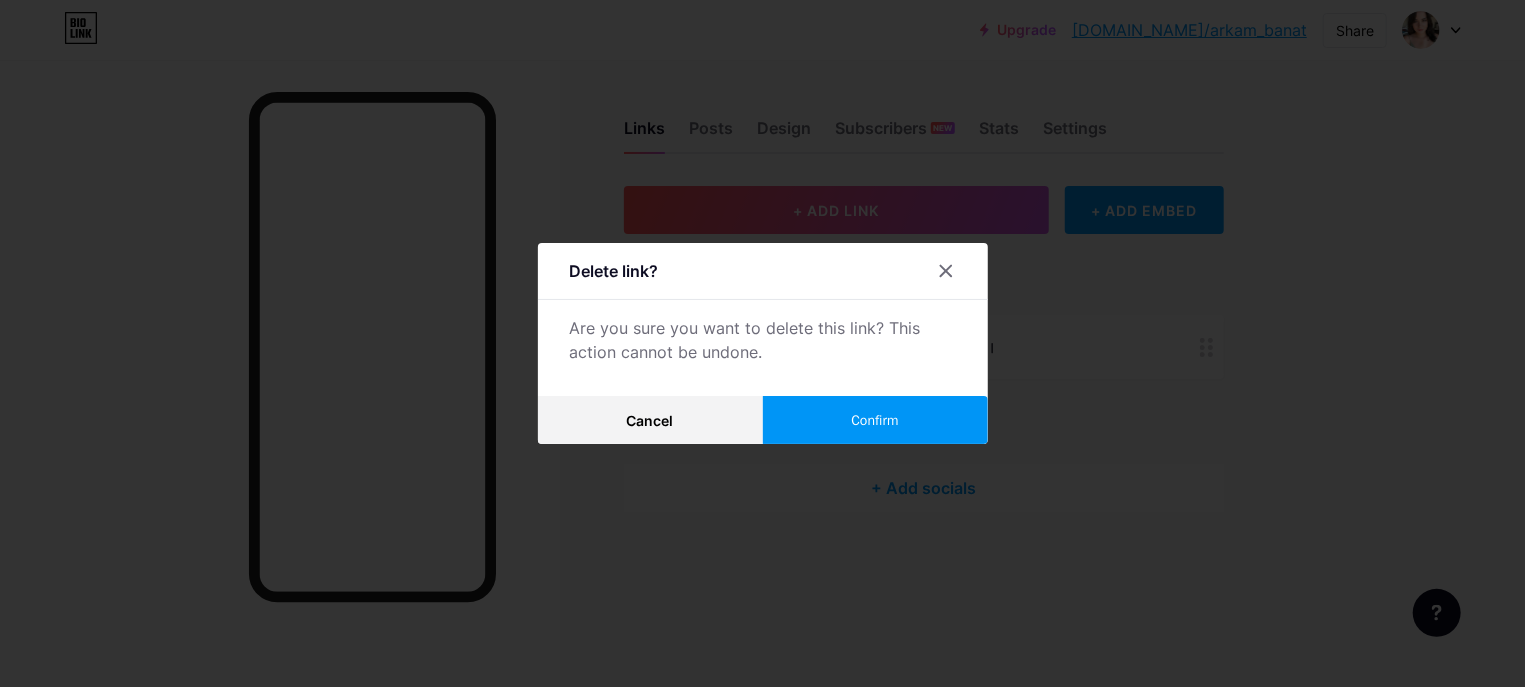 click on "Confirm" at bounding box center [875, 420] 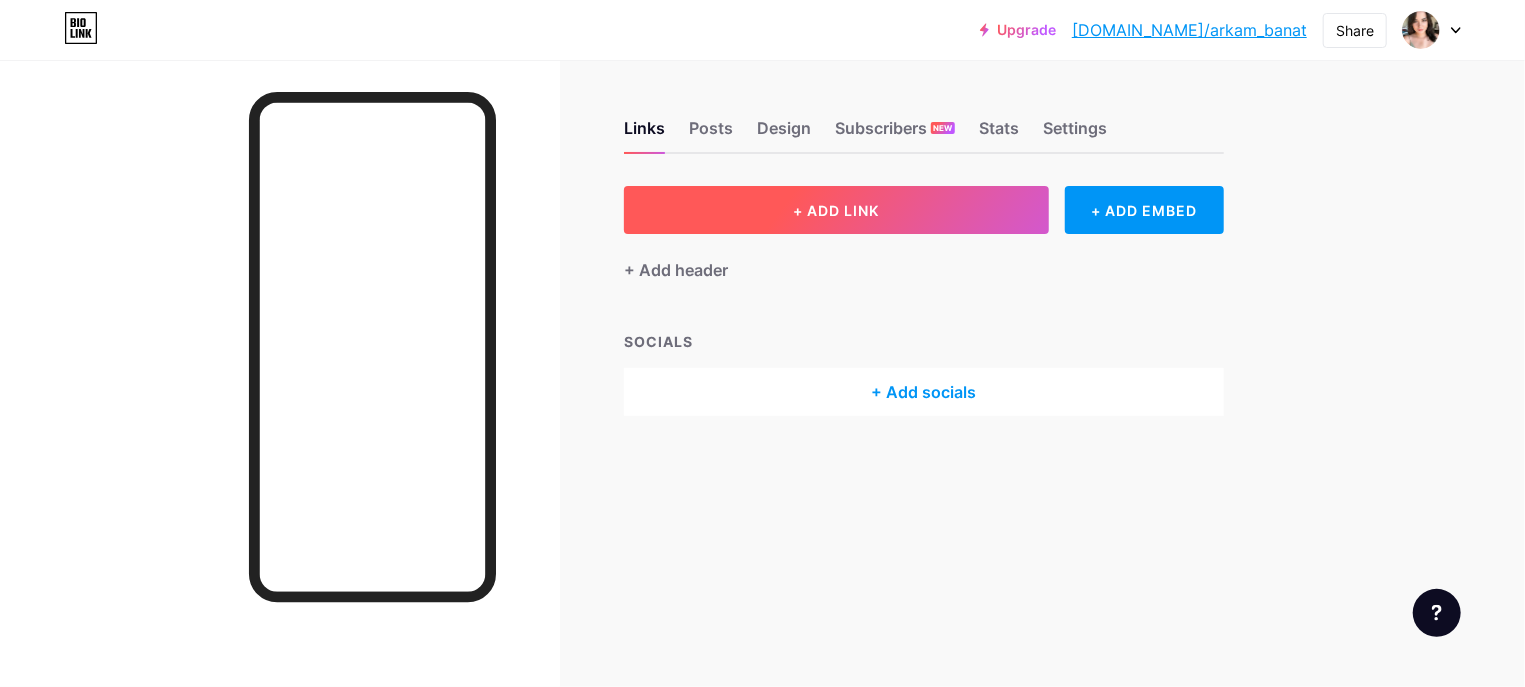 click on "+ ADD LINK" at bounding box center (836, 210) 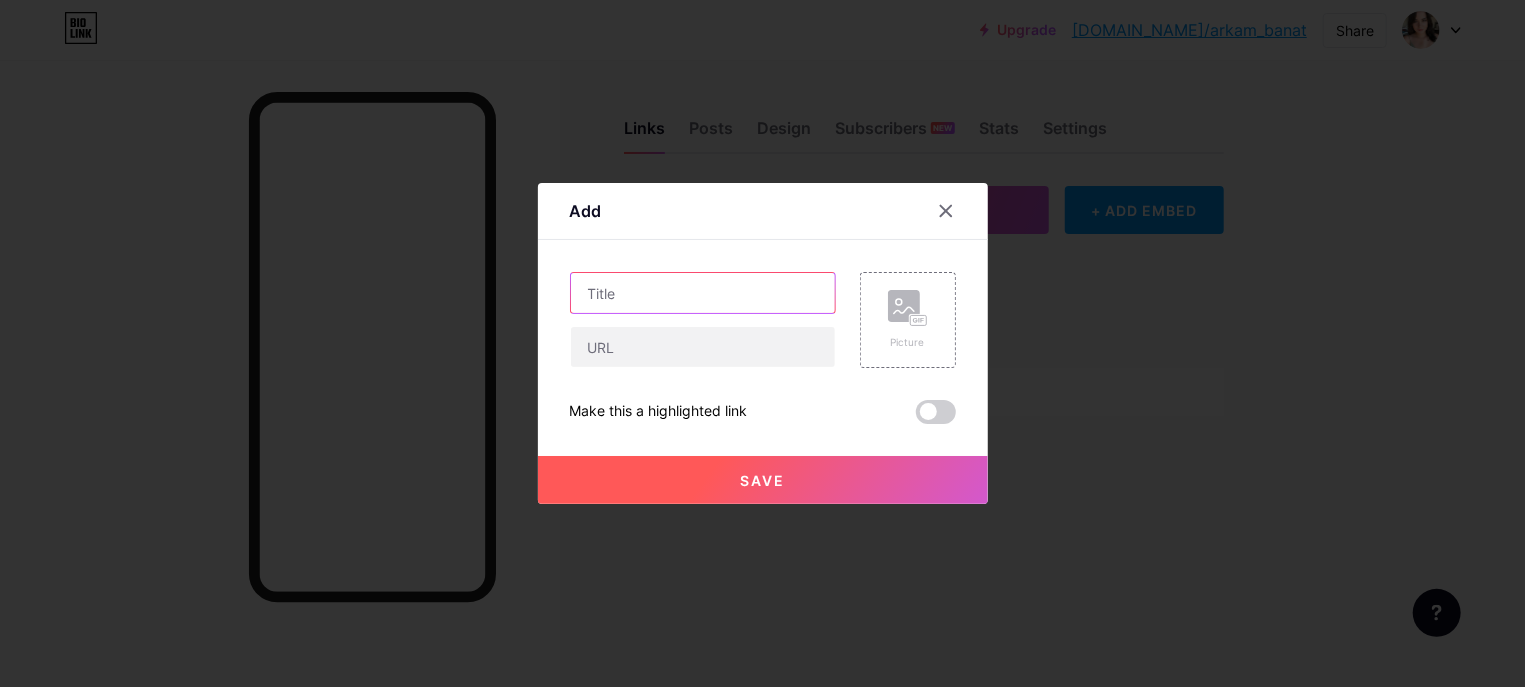 click at bounding box center (703, 293) 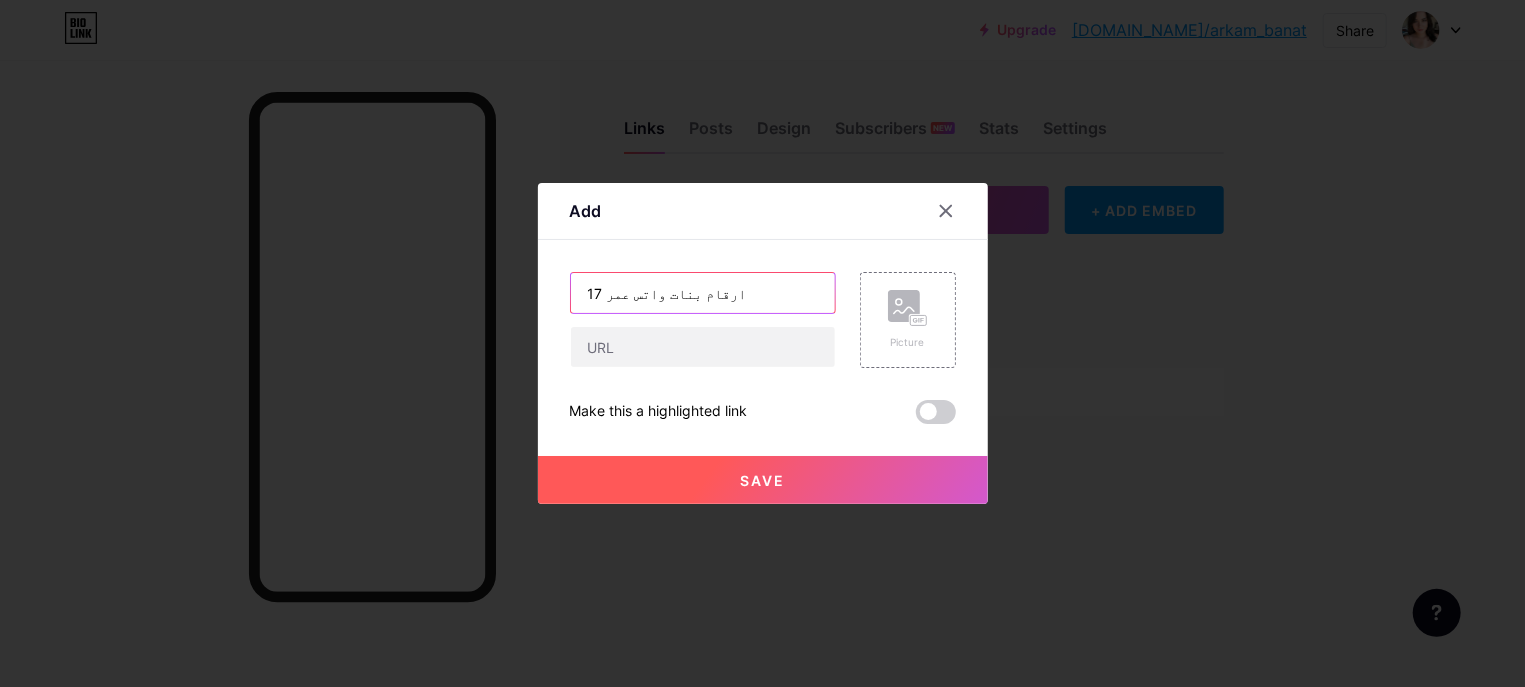 type on "ارقام بنات واتس عمر 17" 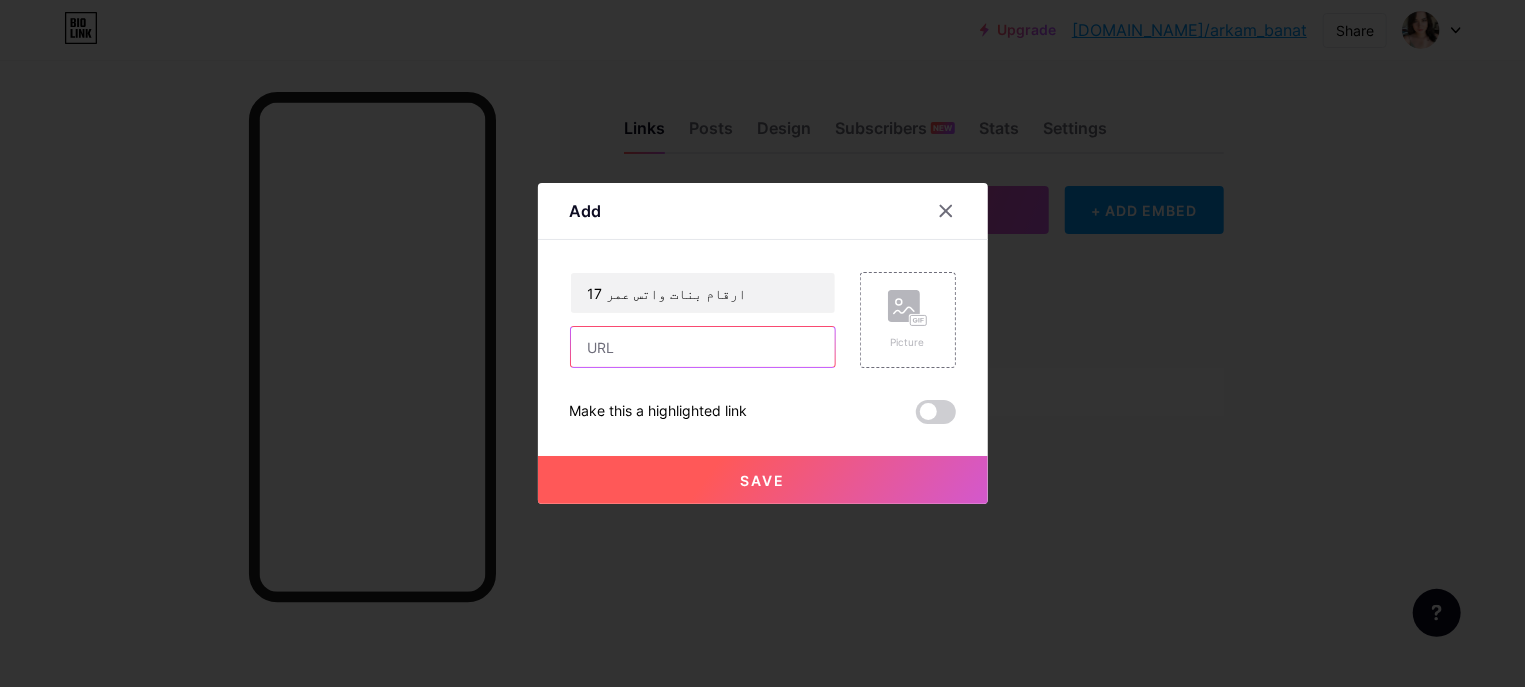 click at bounding box center [703, 347] 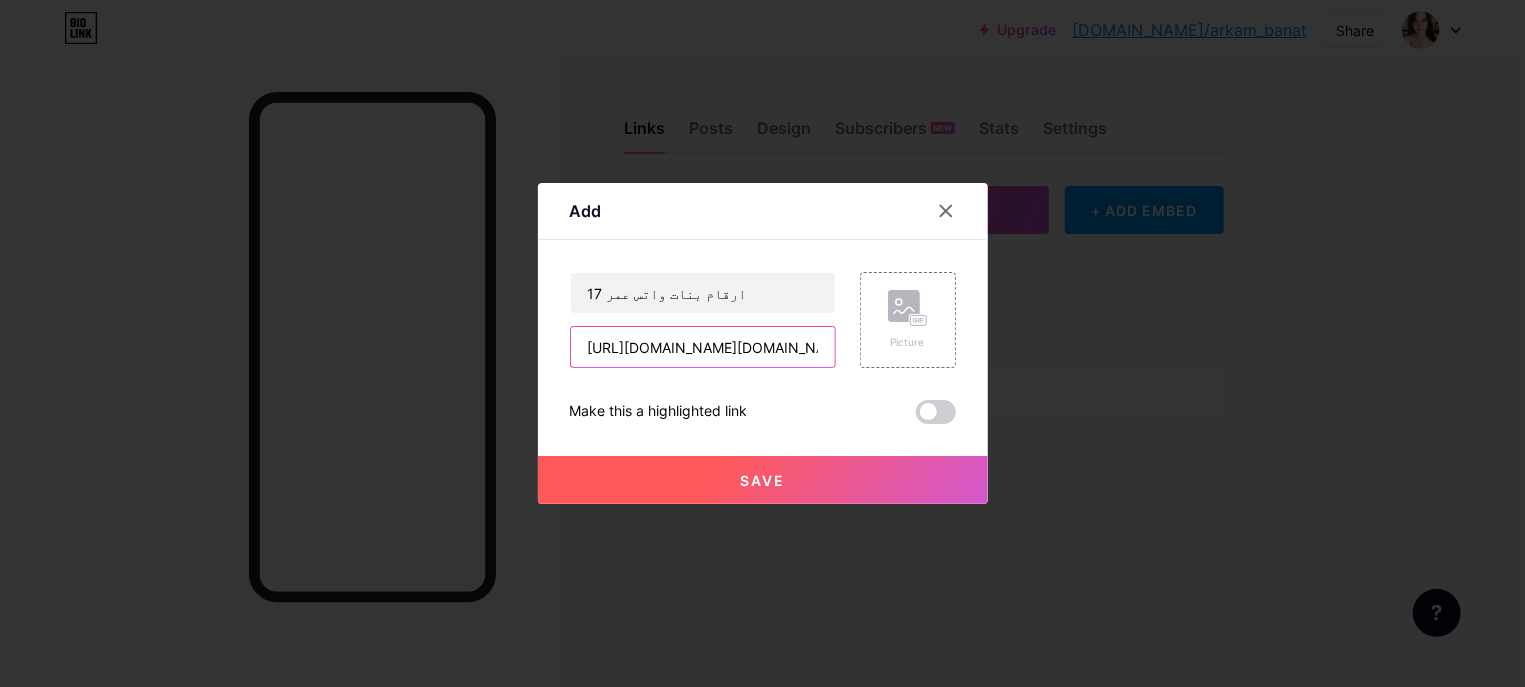 scroll, scrollTop: 0, scrollLeft: 2648, axis: horizontal 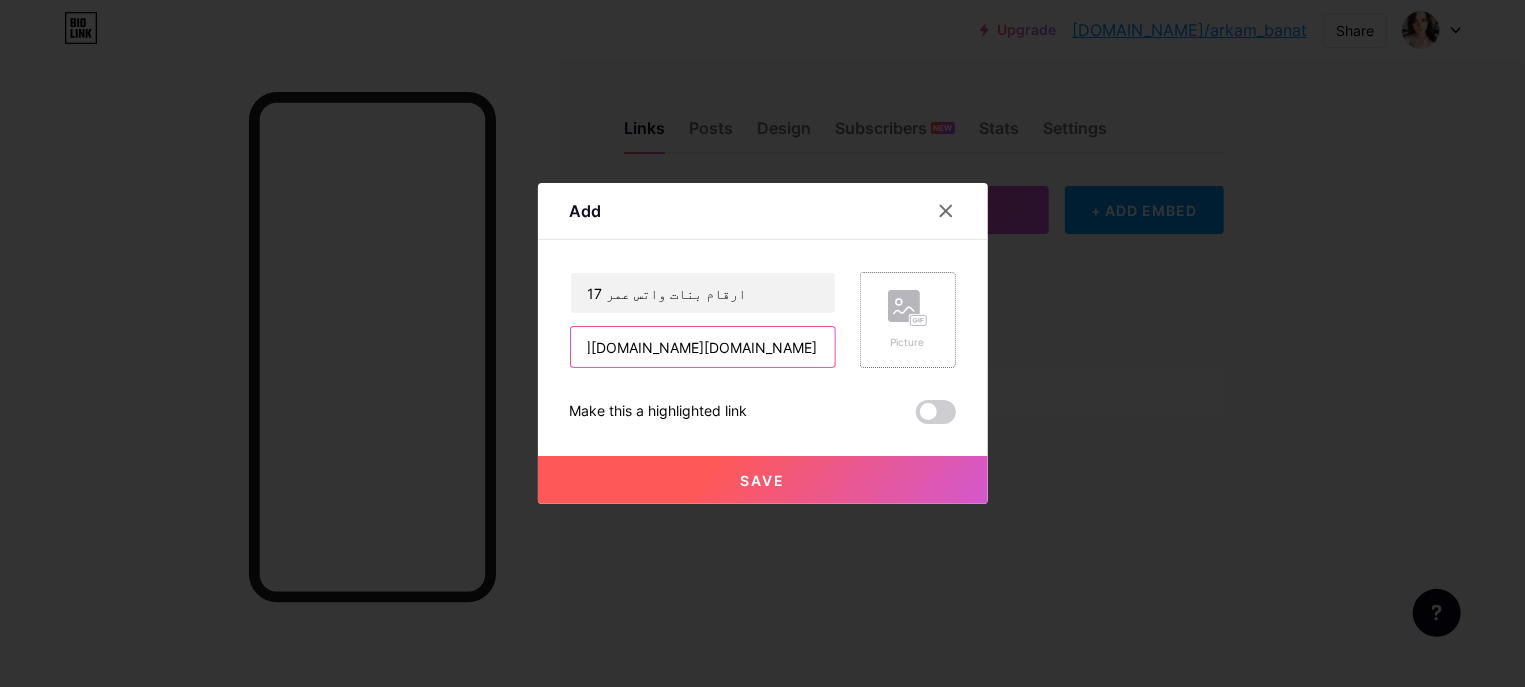 type on "[URL][DOMAIN_NAME][DOMAIN_NAME]" 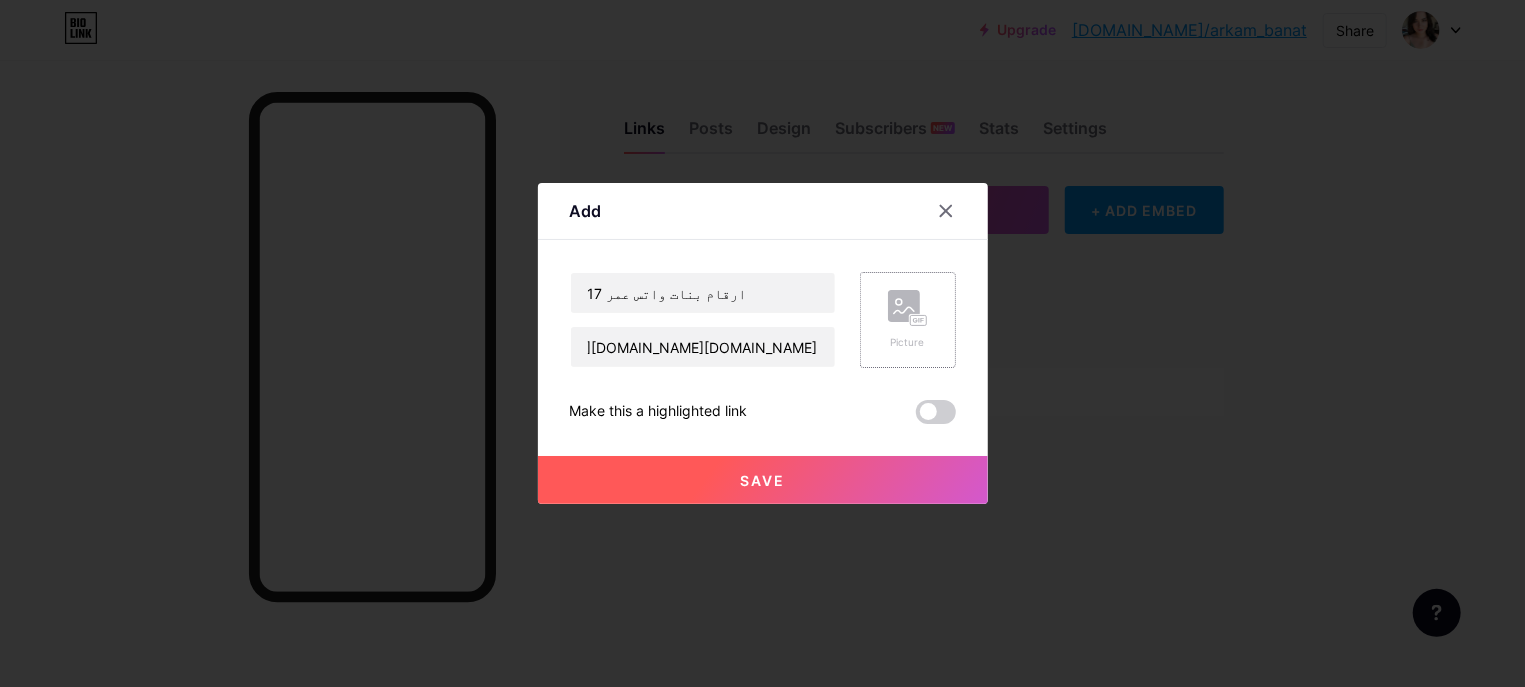 click on "Picture" at bounding box center [908, 320] 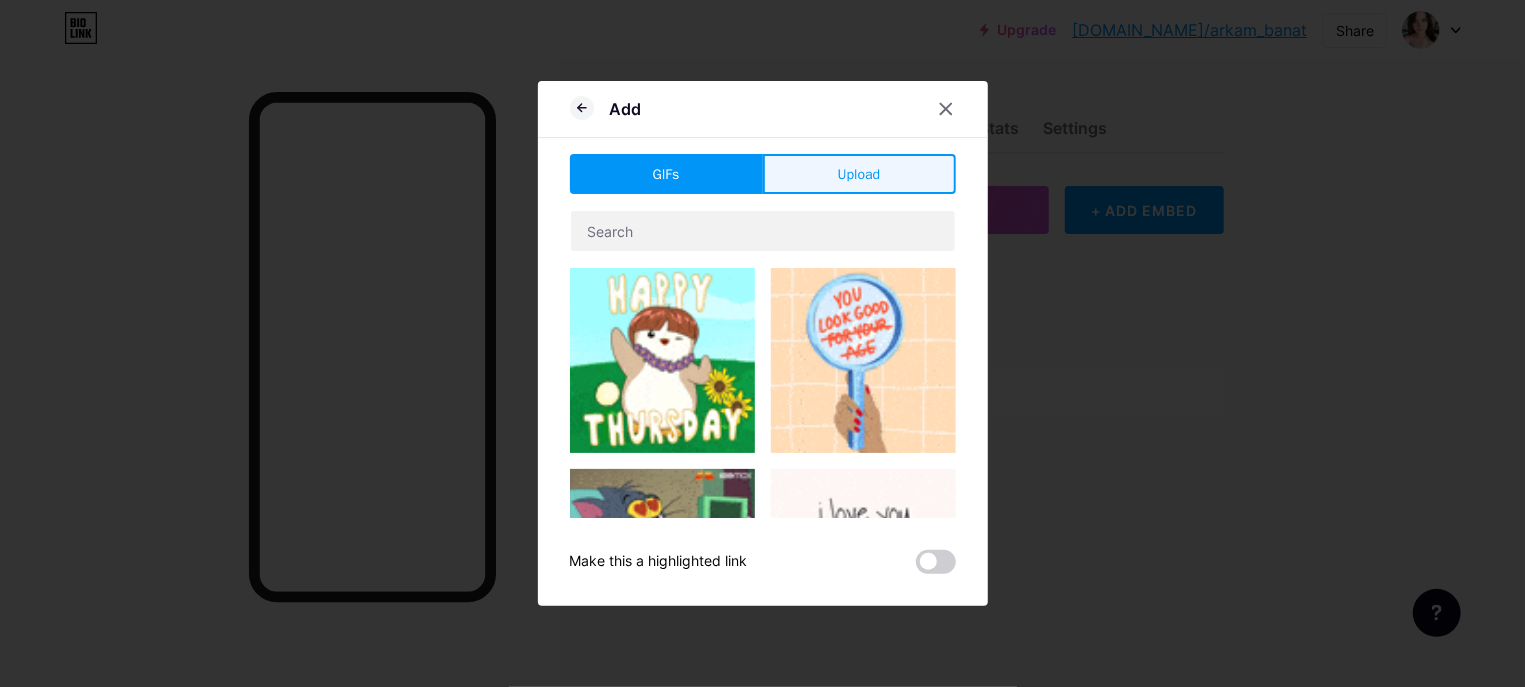 click on "Upload" at bounding box center [859, 174] 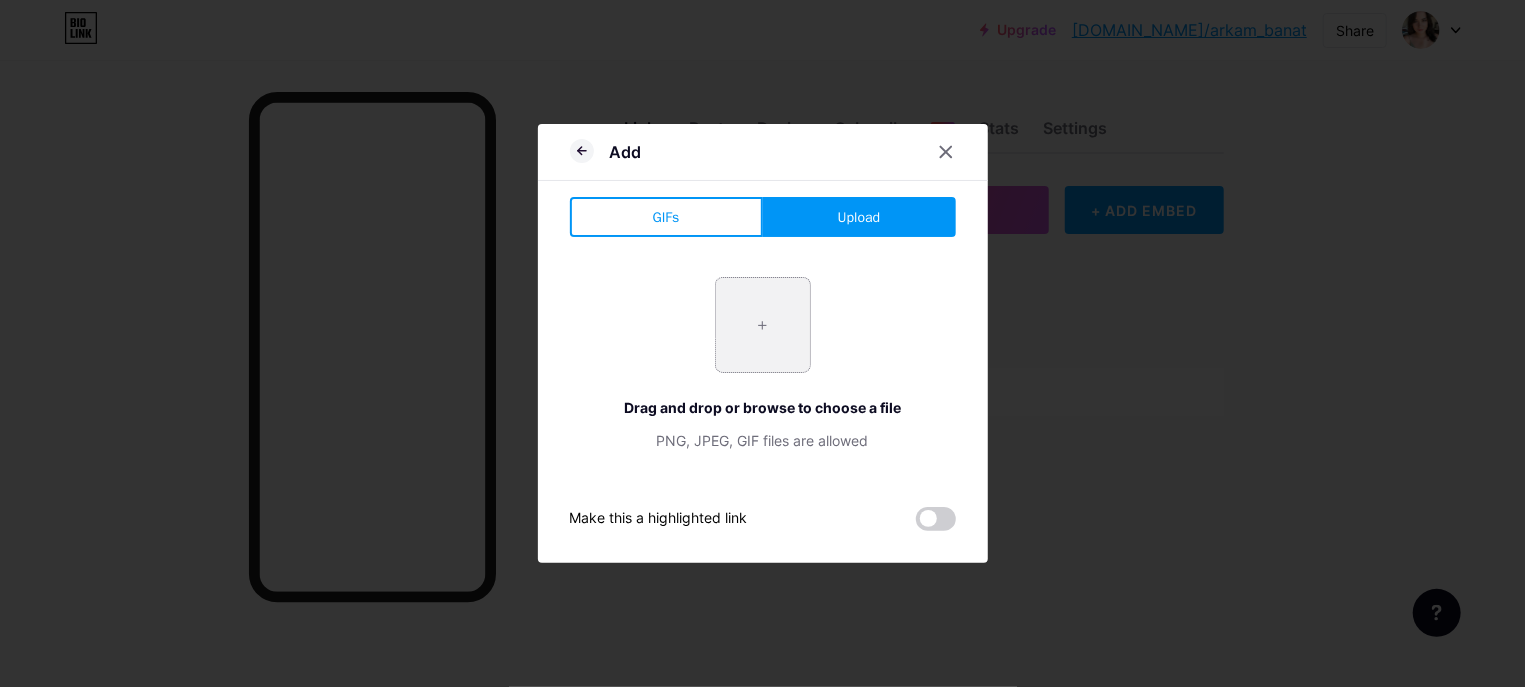 click at bounding box center [763, 325] 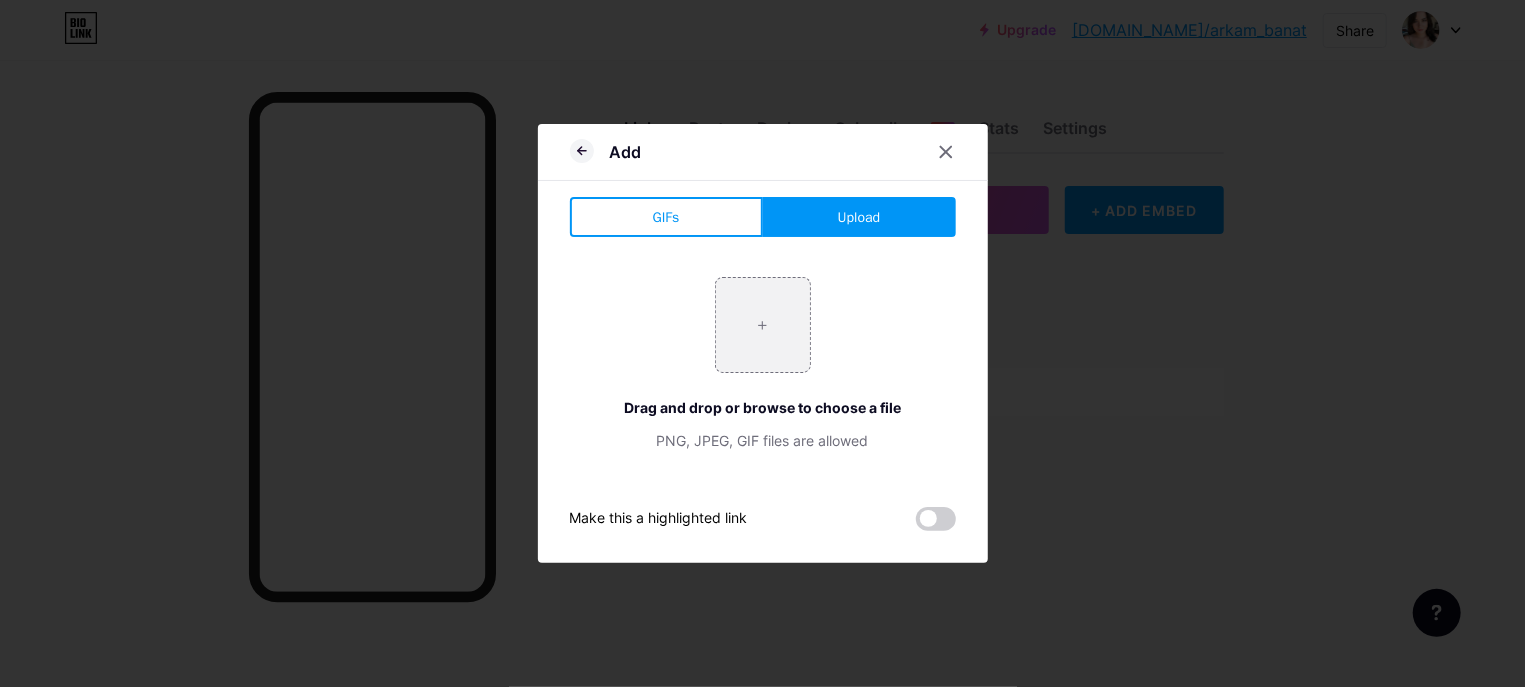 type on "C:\fakepath\تعارف نسوان [GEOGRAPHIC_DATA]jpg" 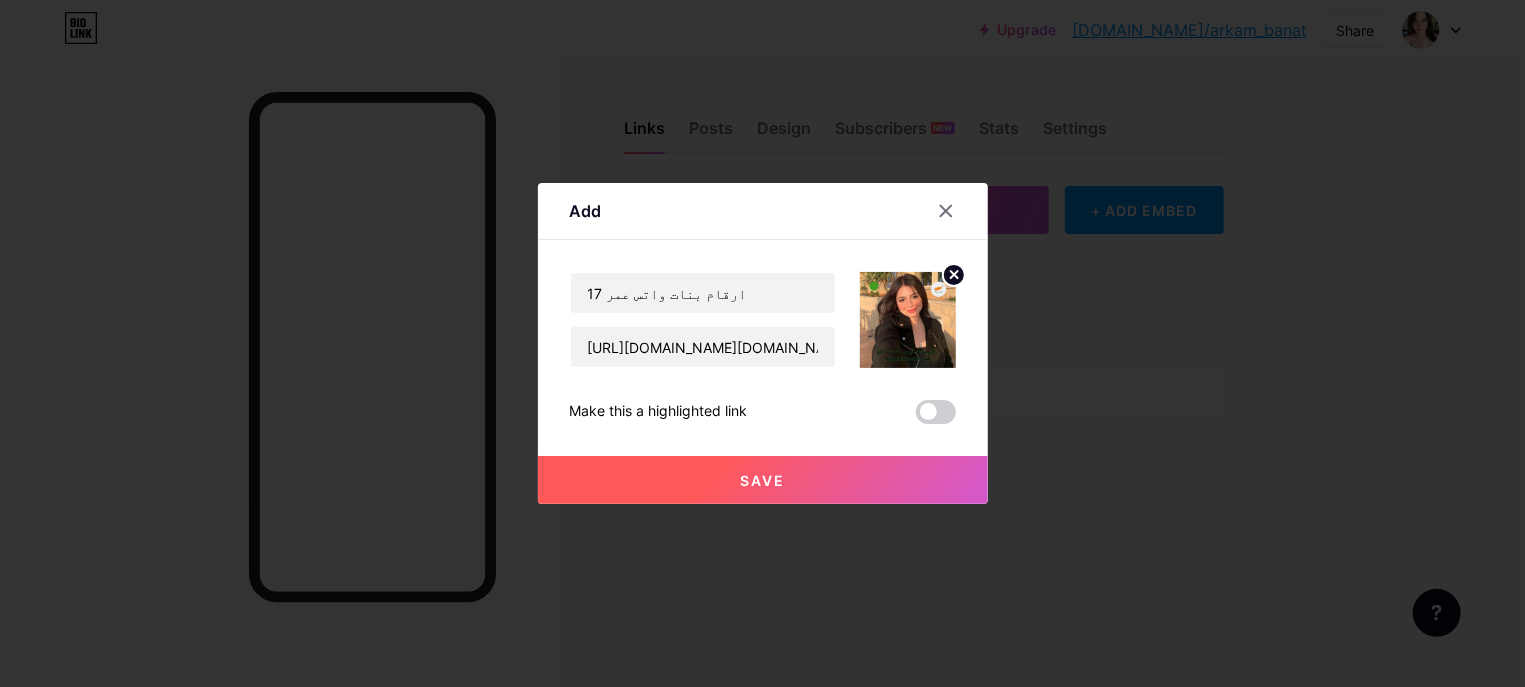 click on "Save" at bounding box center (763, 480) 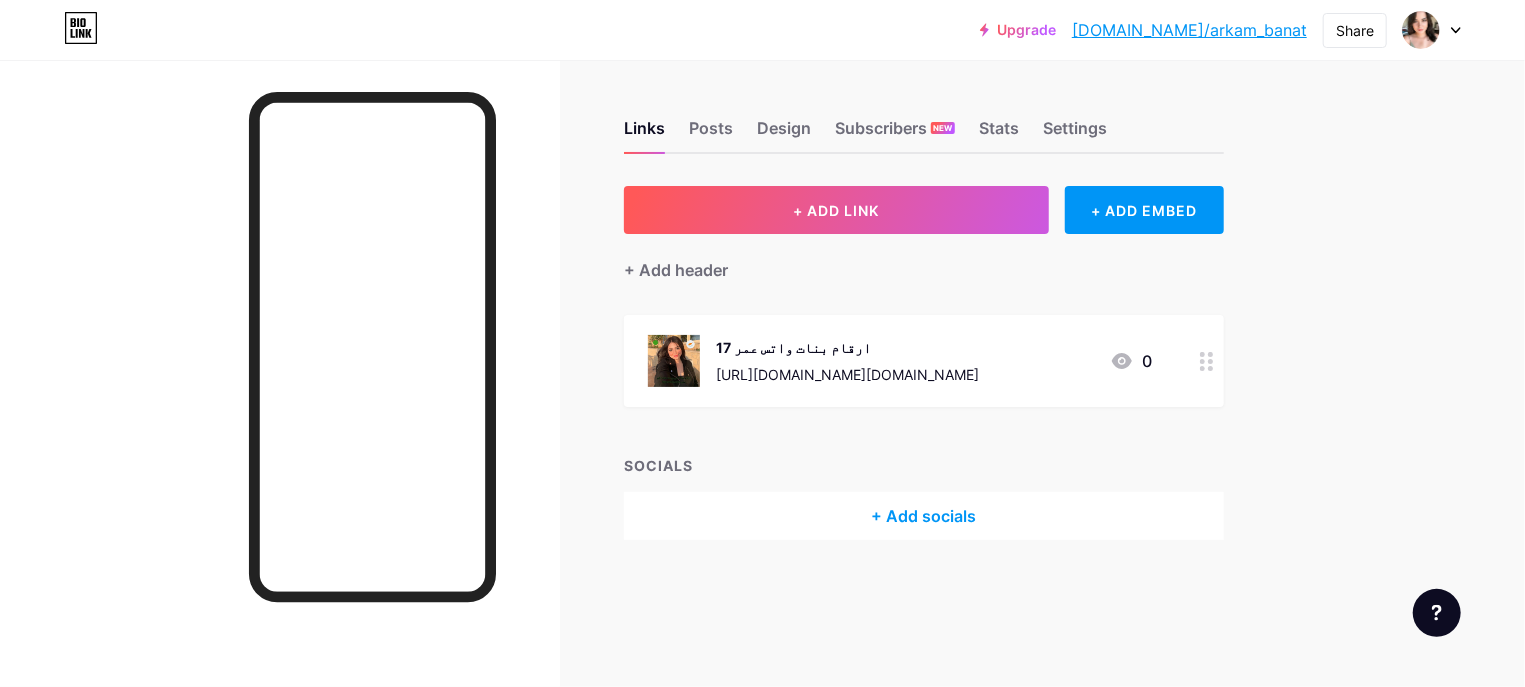 click on "ارقام بنات واتس عمر 17
[URL][DOMAIN_NAME][DOMAIN_NAME]" at bounding box center [847, 361] 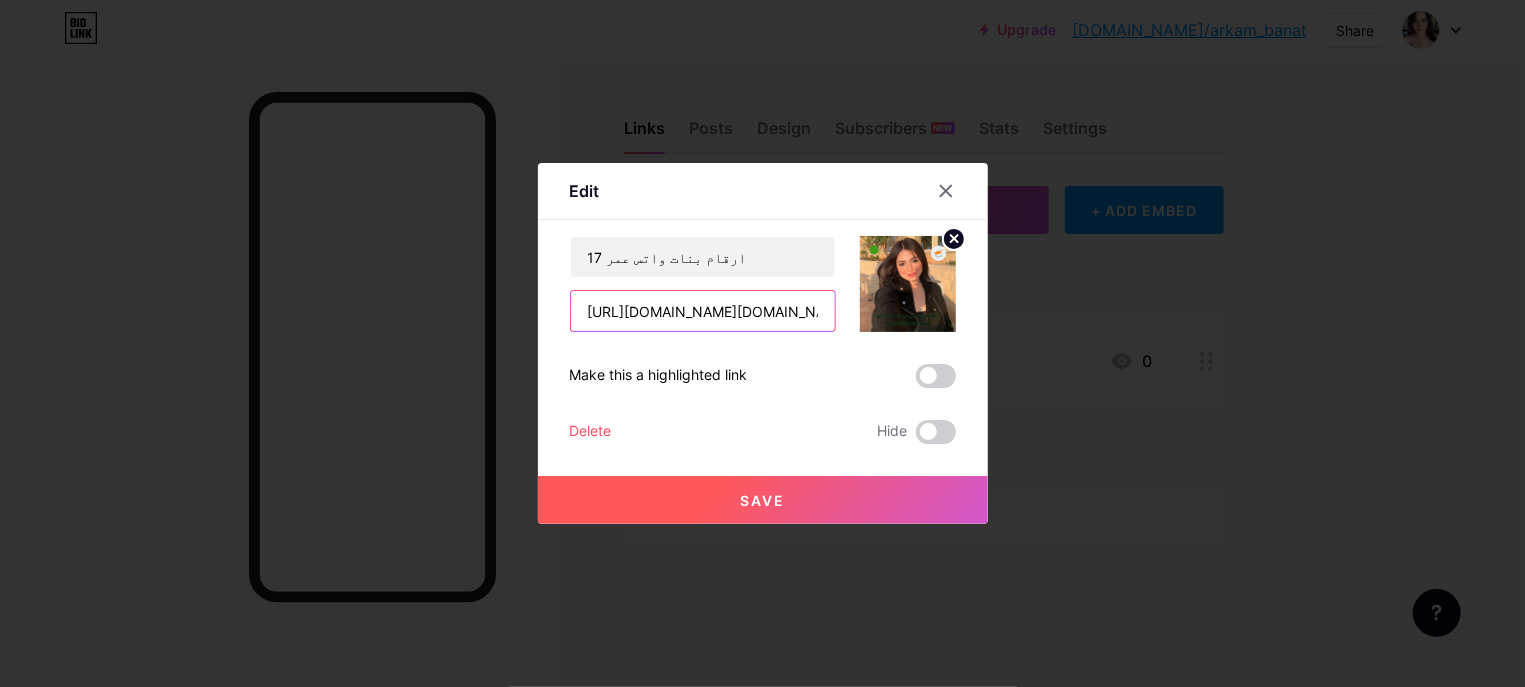 click on "[URL][DOMAIN_NAME][DOMAIN_NAME]" at bounding box center [703, 311] 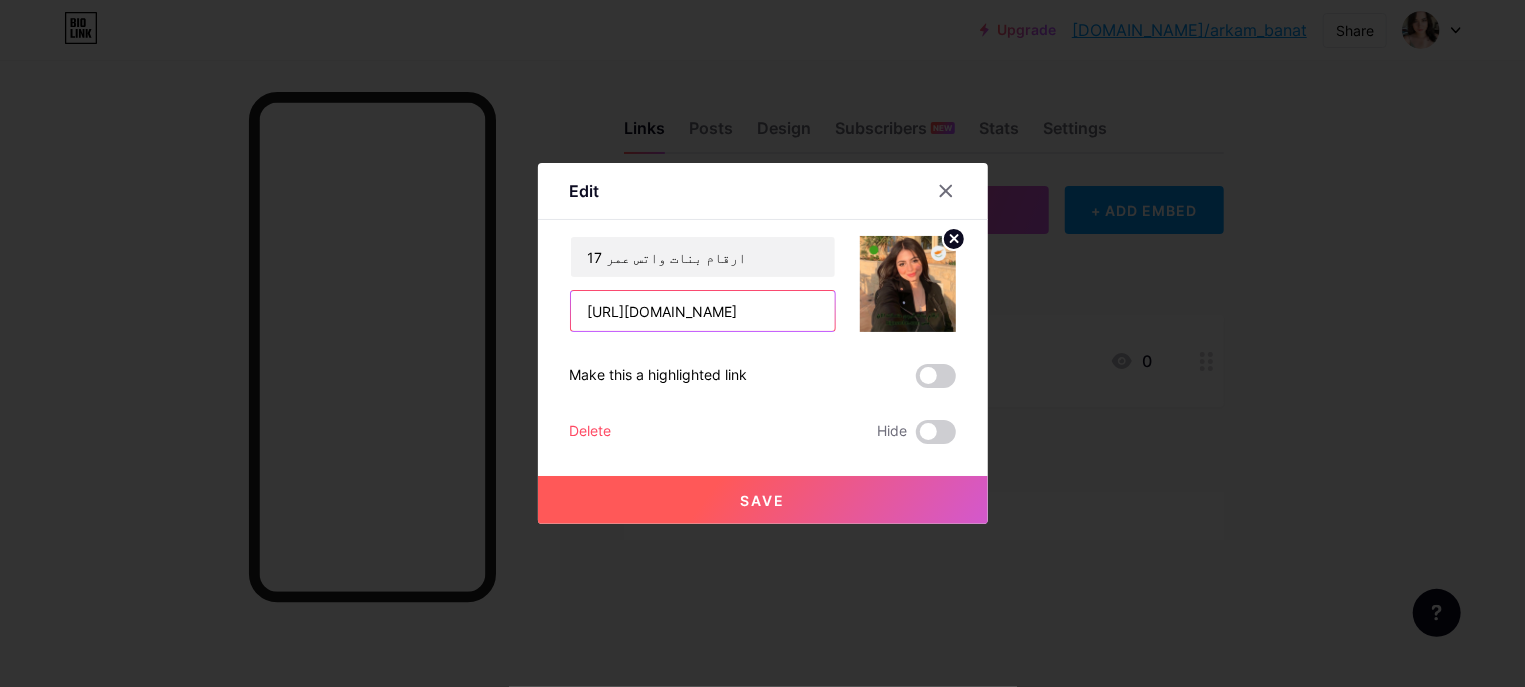 scroll, scrollTop: 0, scrollLeft: 909, axis: horizontal 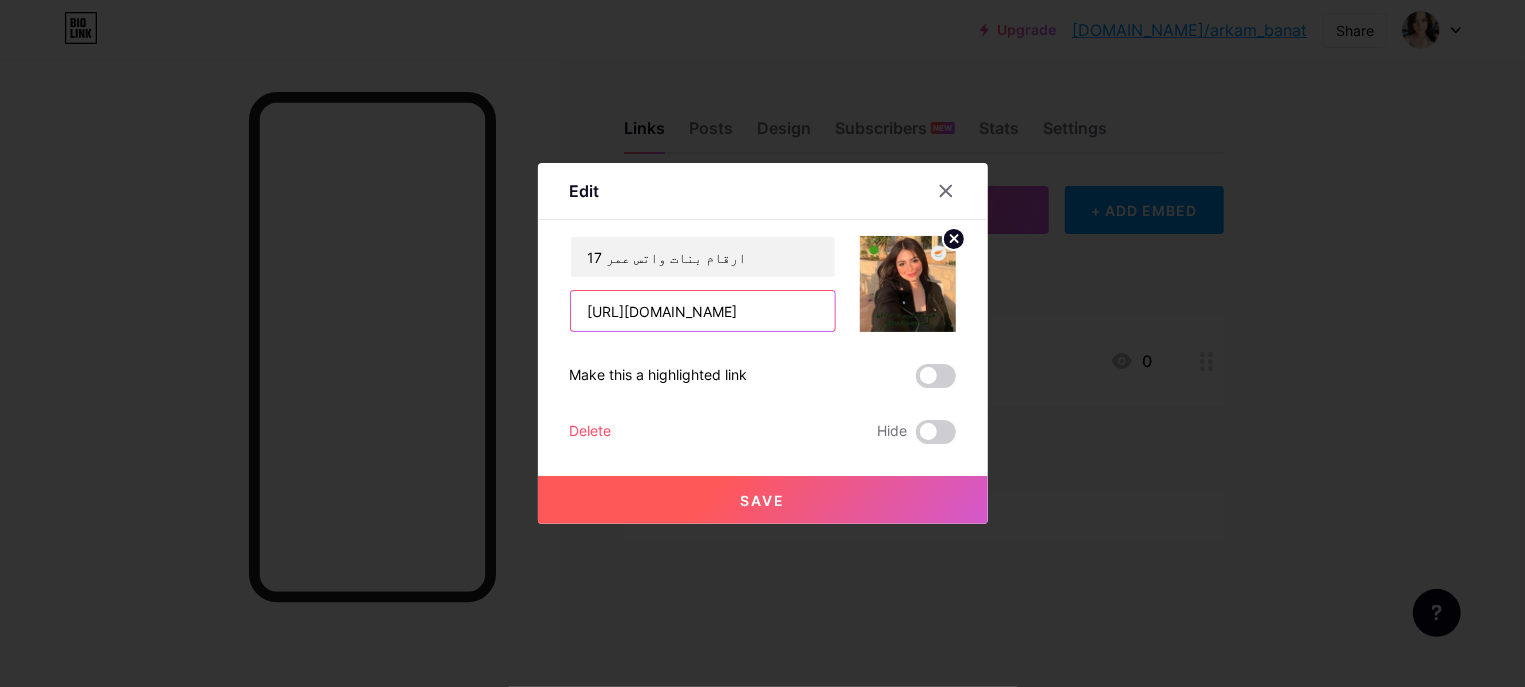 type on "[URL][DOMAIN_NAME]" 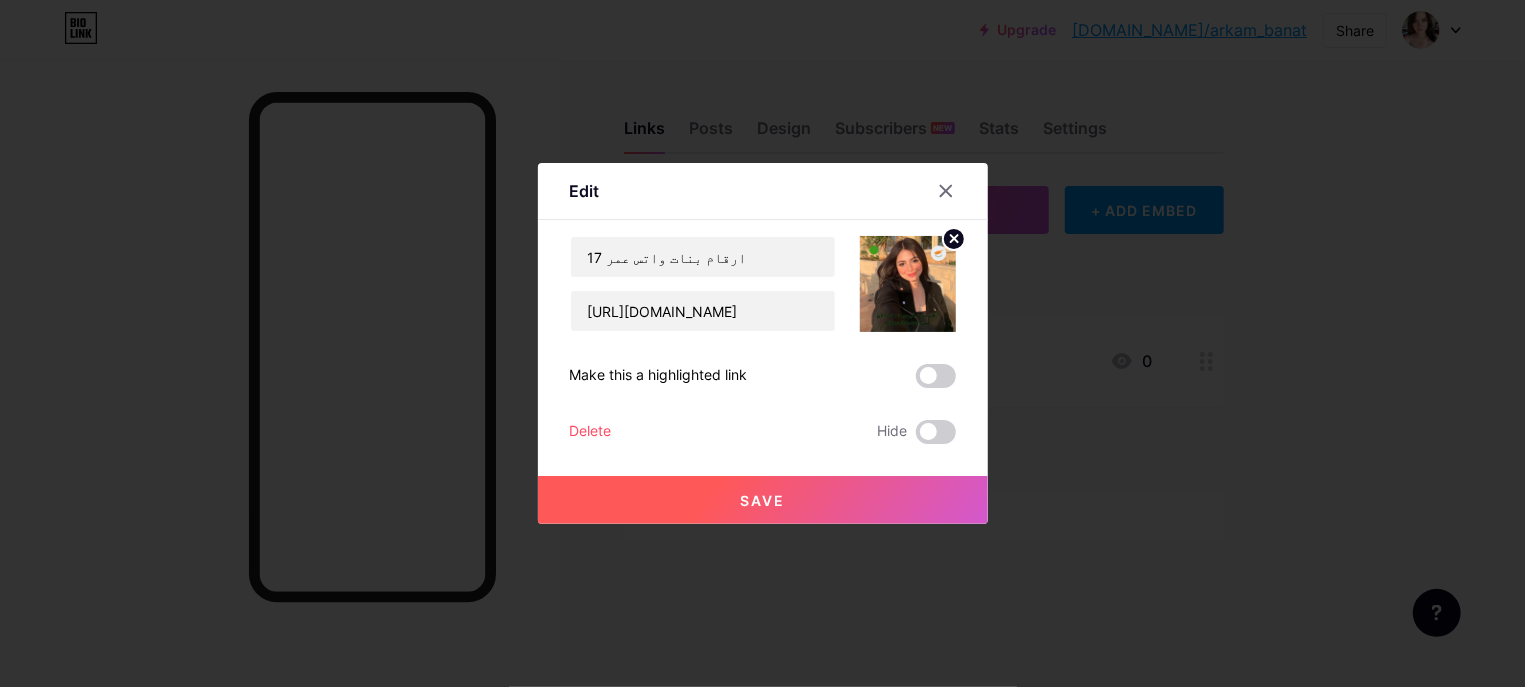 click on "Save" at bounding box center (763, 500) 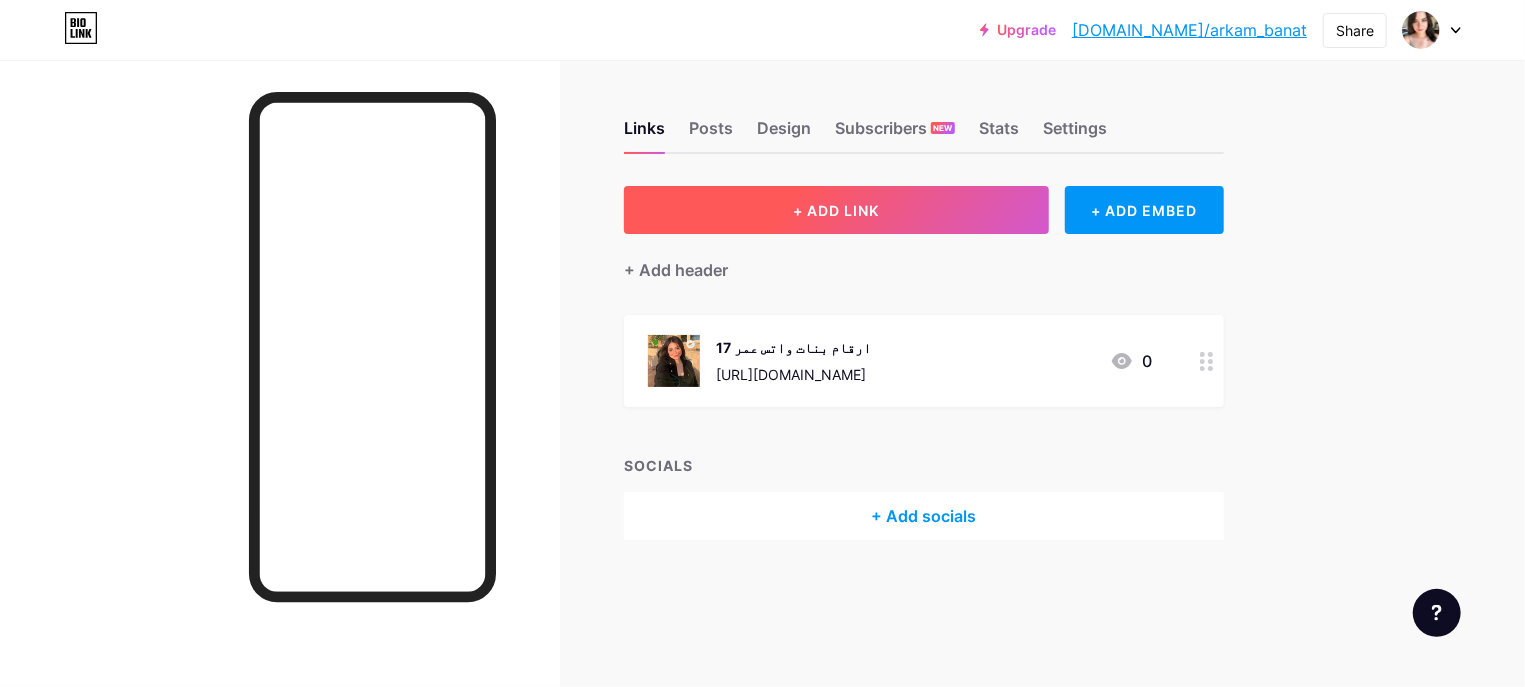 click on "+ ADD LINK" at bounding box center [836, 210] 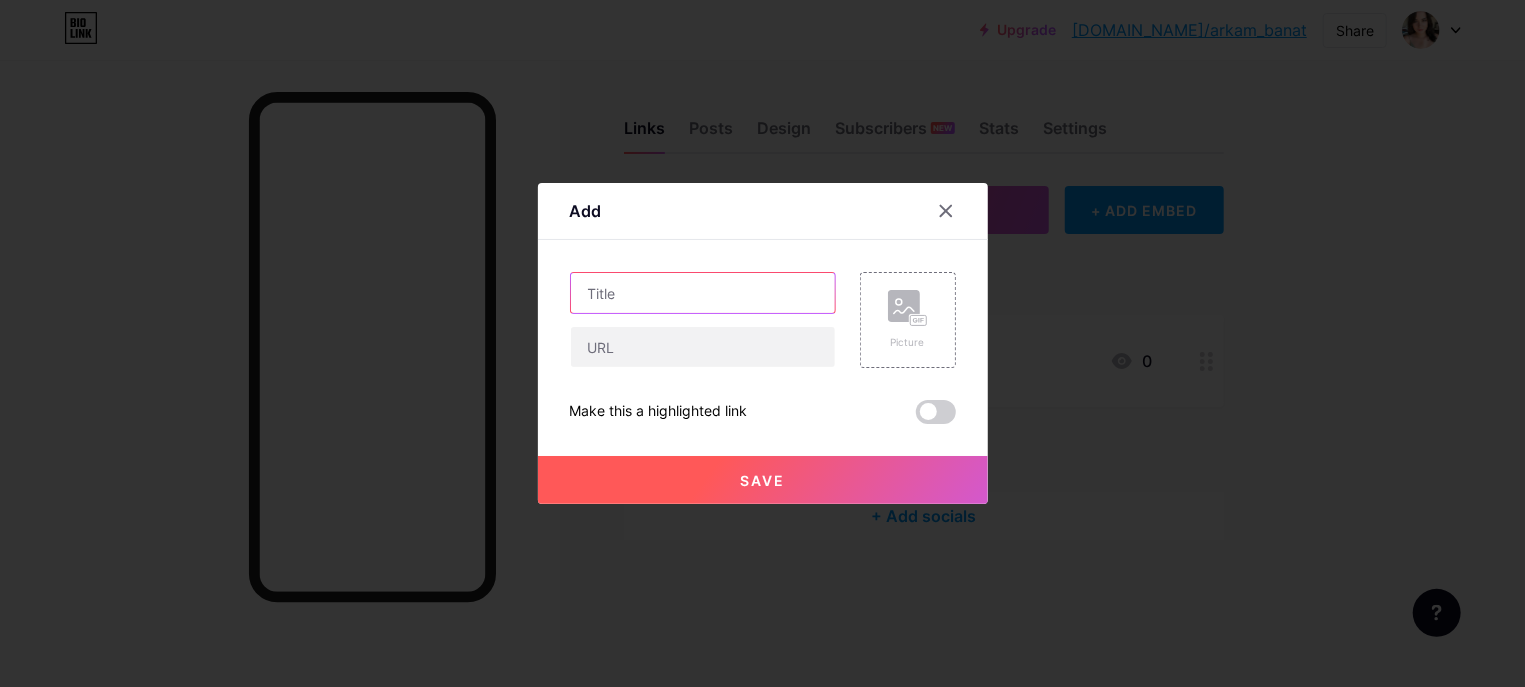 click at bounding box center [703, 293] 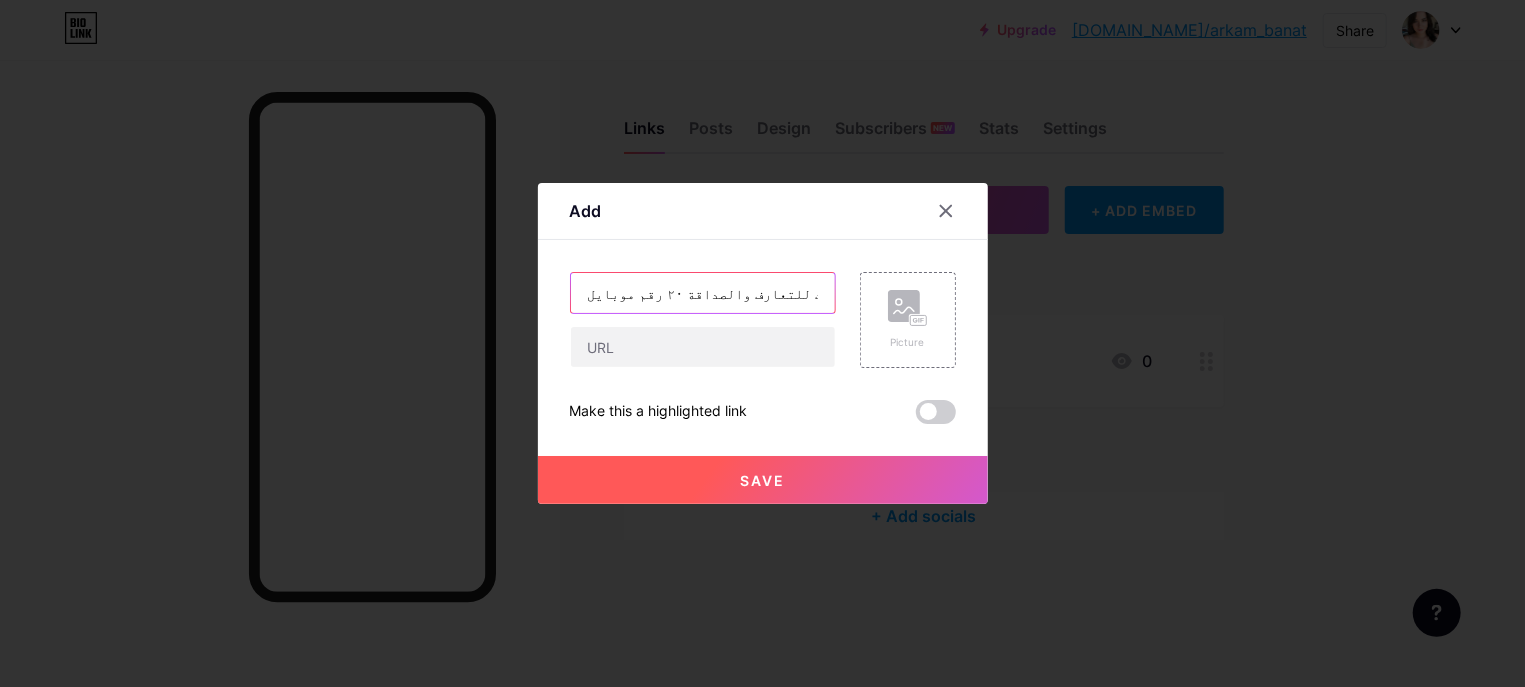 type on "ارقام بنات للتعارف والصداقة ٢٠ رقم موبايل" 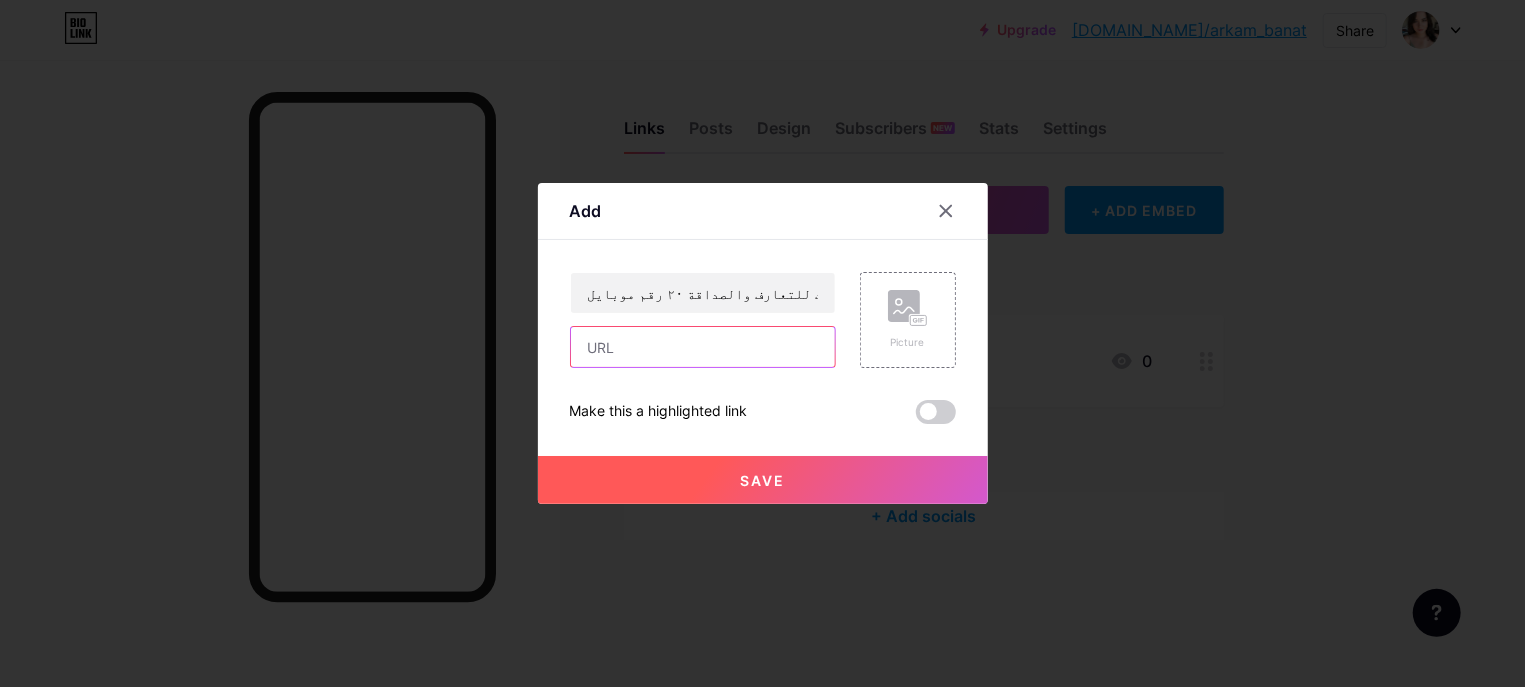 click at bounding box center (703, 347) 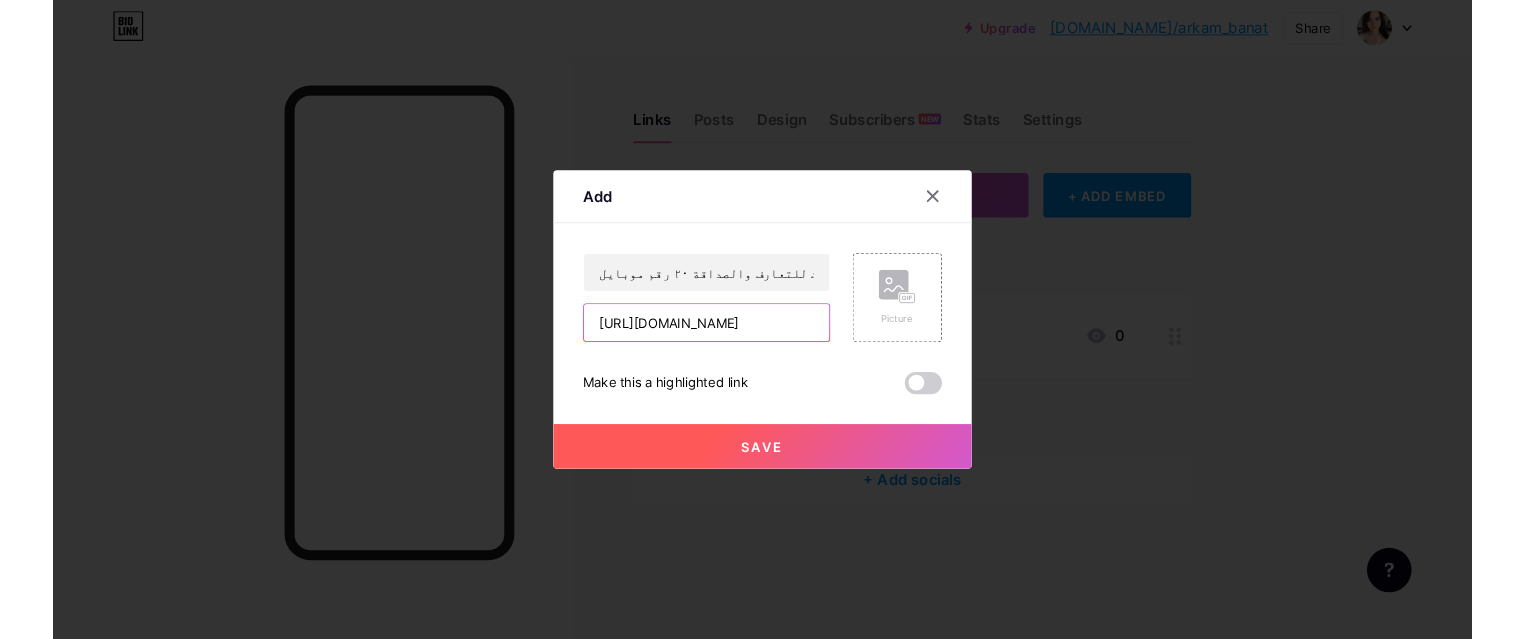 scroll, scrollTop: 0, scrollLeft: 1847, axis: horizontal 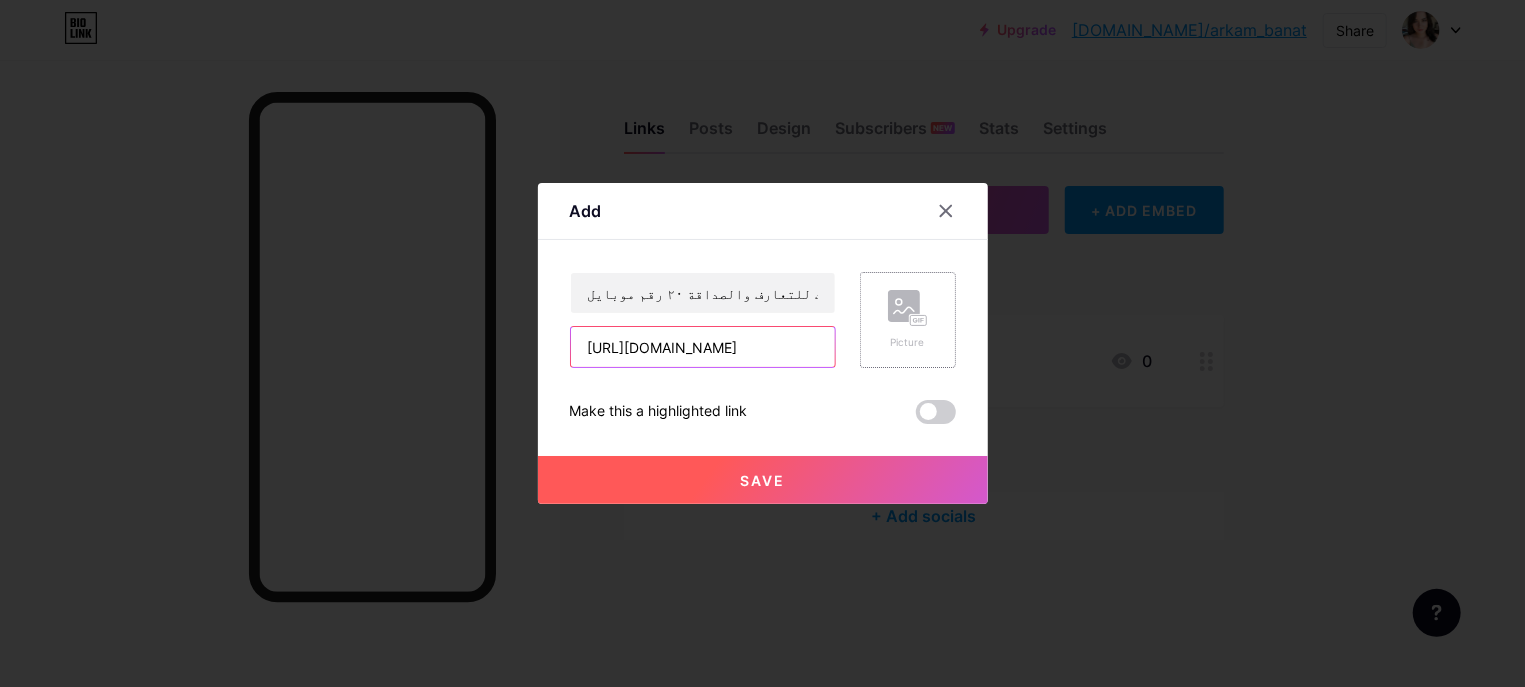 type on "[URL][DOMAIN_NAME]" 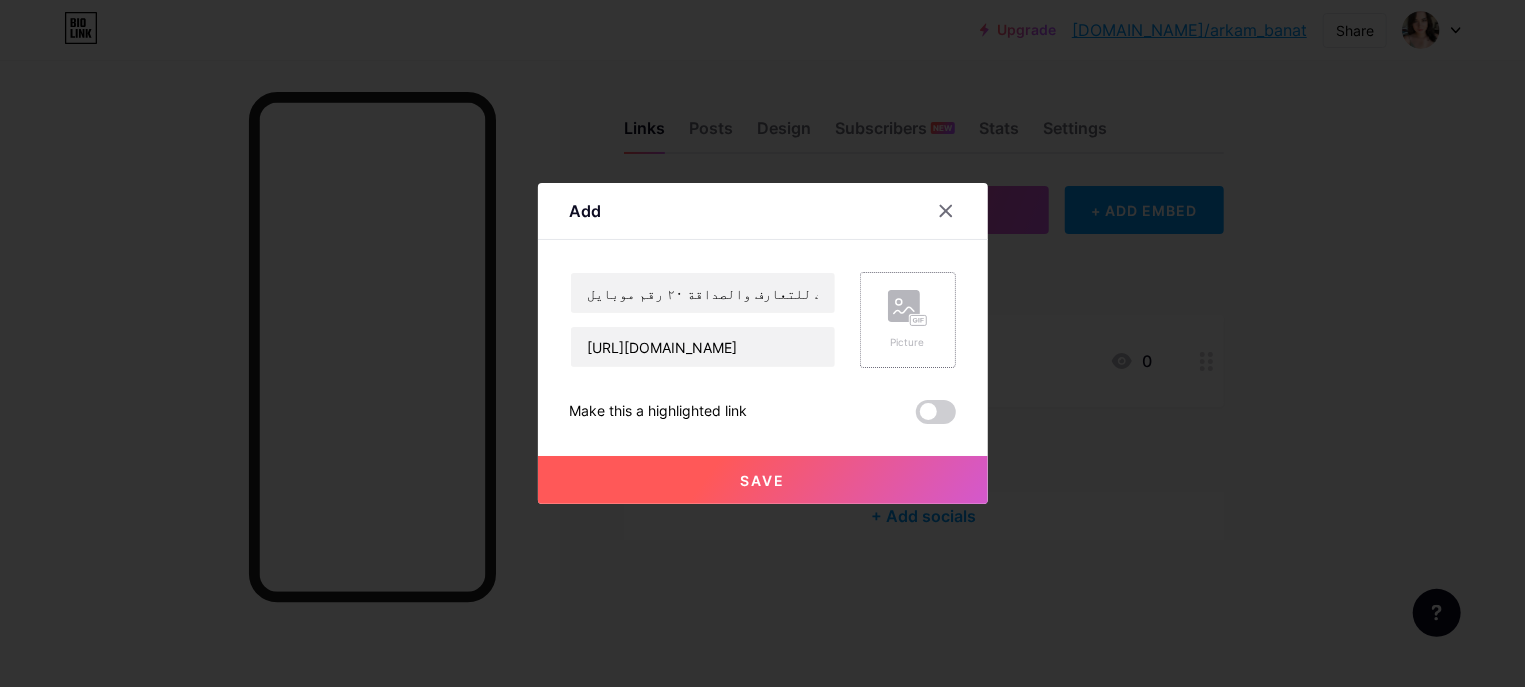 click 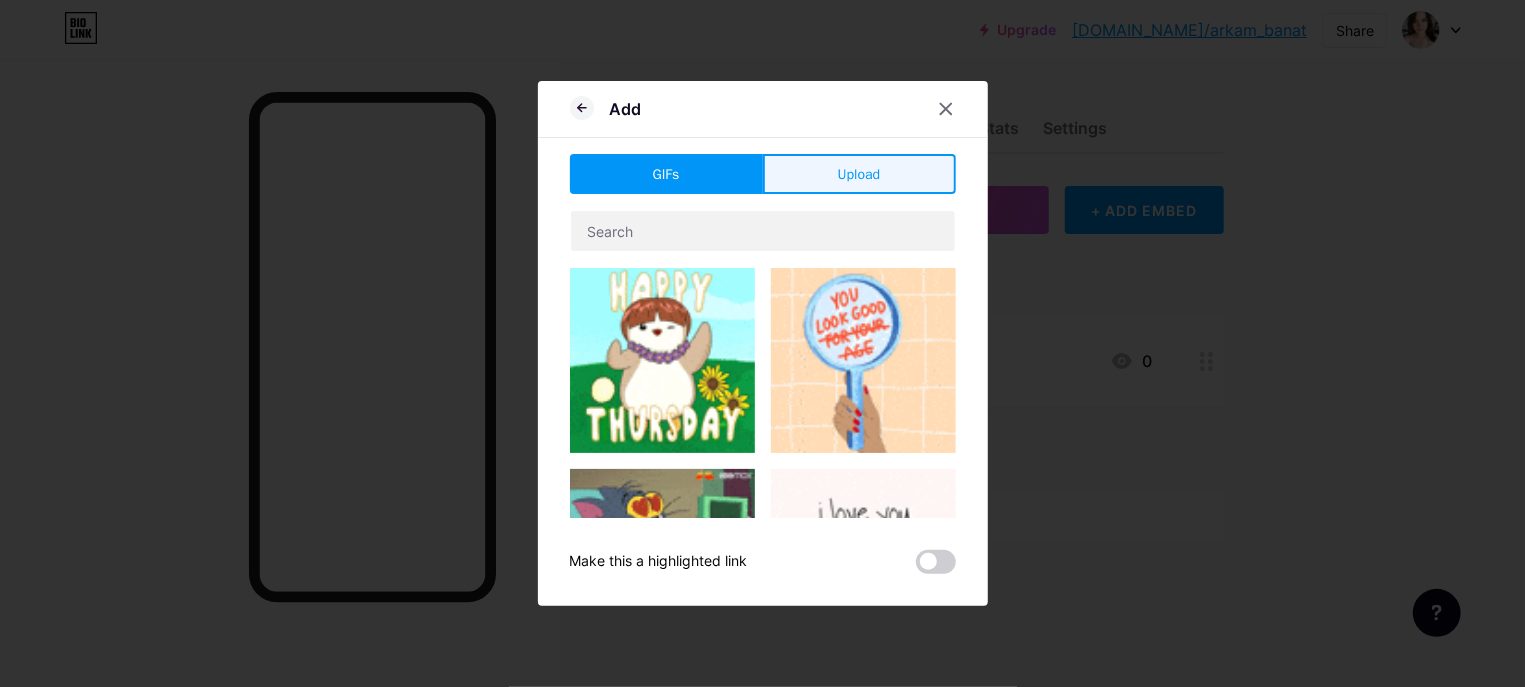 click on "Upload" at bounding box center (859, 174) 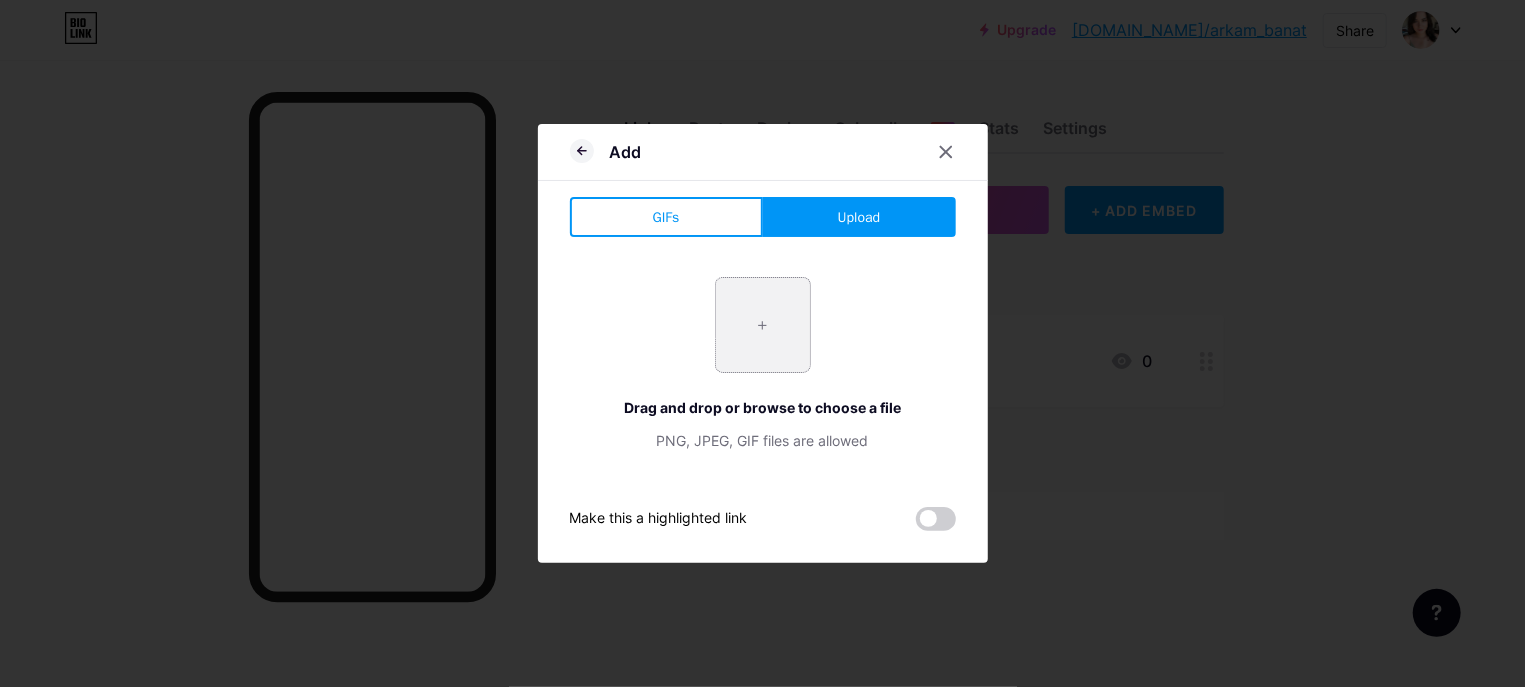 click at bounding box center (763, 325) 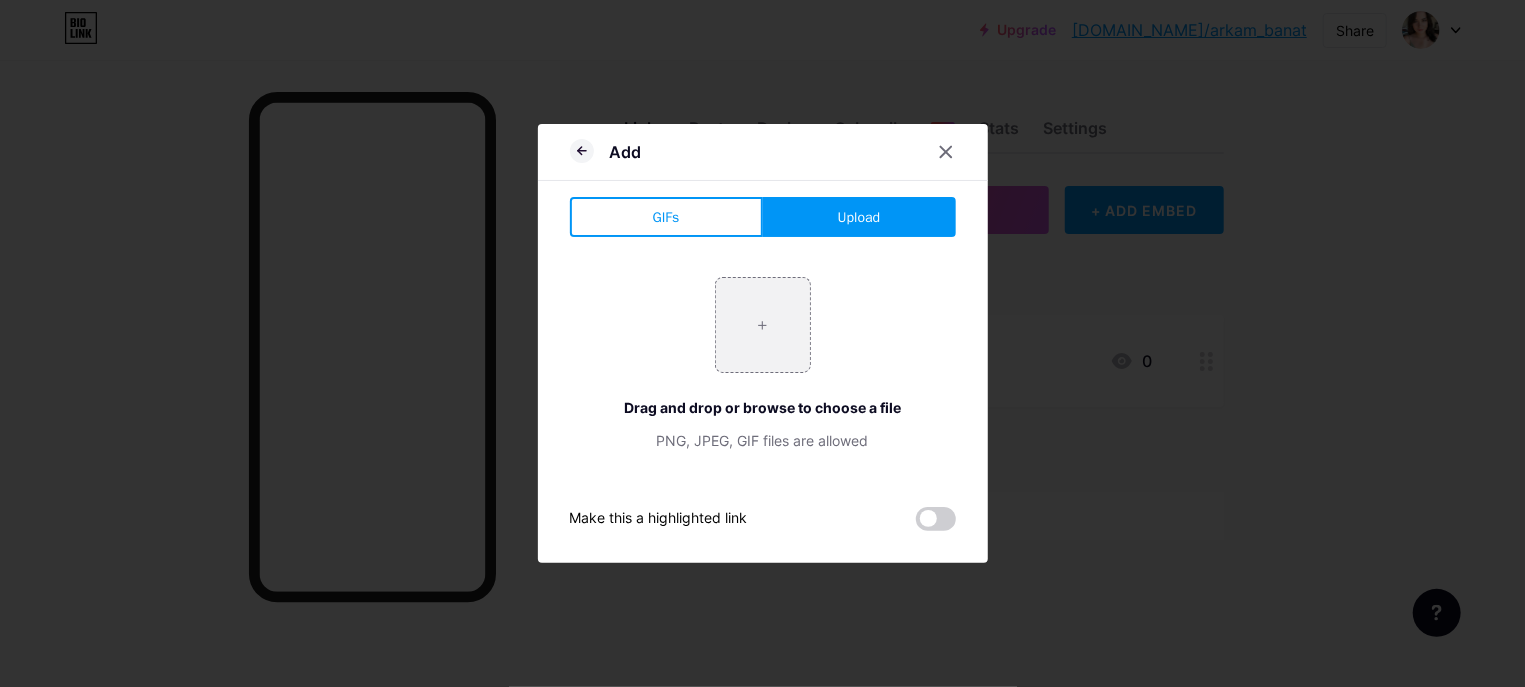 type on "C:\fakepath\موقع للزواج في [GEOGRAPHIC_DATA]jpg" 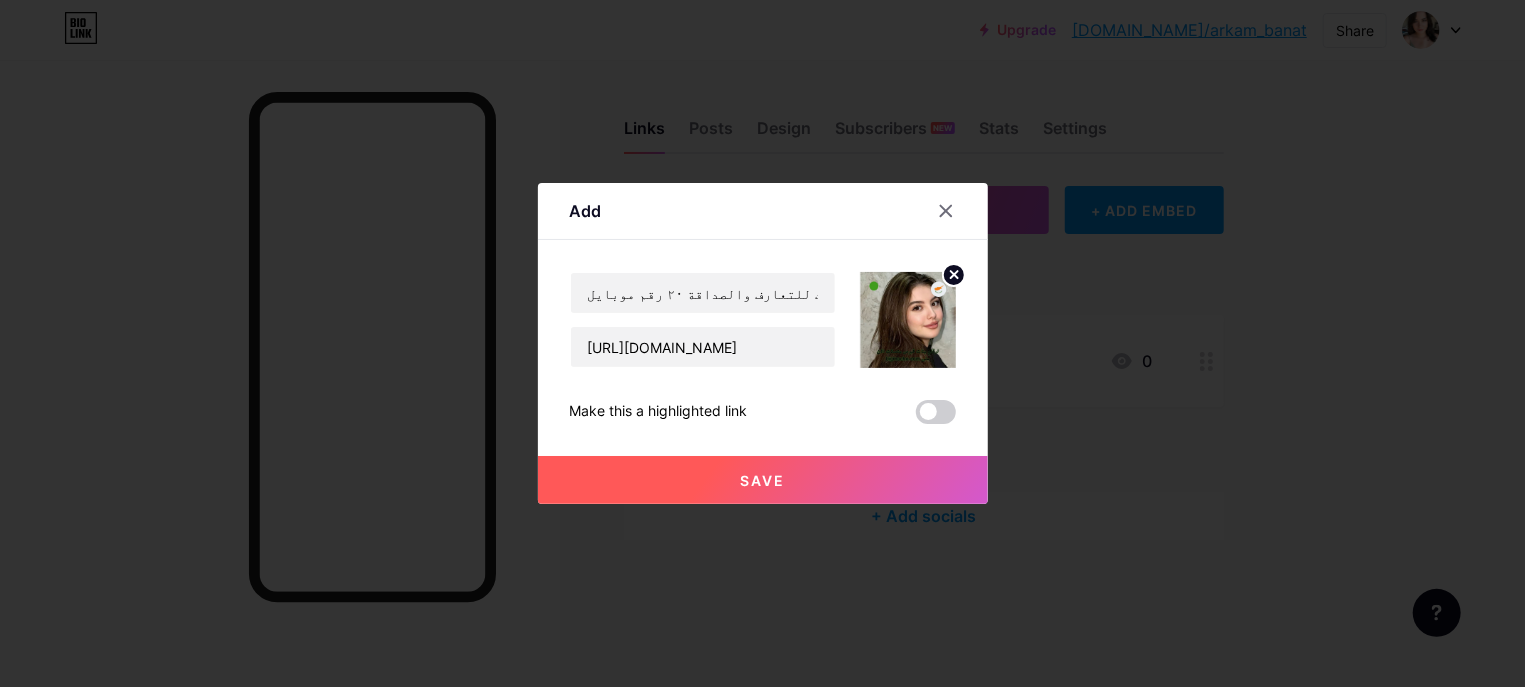click on "Save" at bounding box center (763, 480) 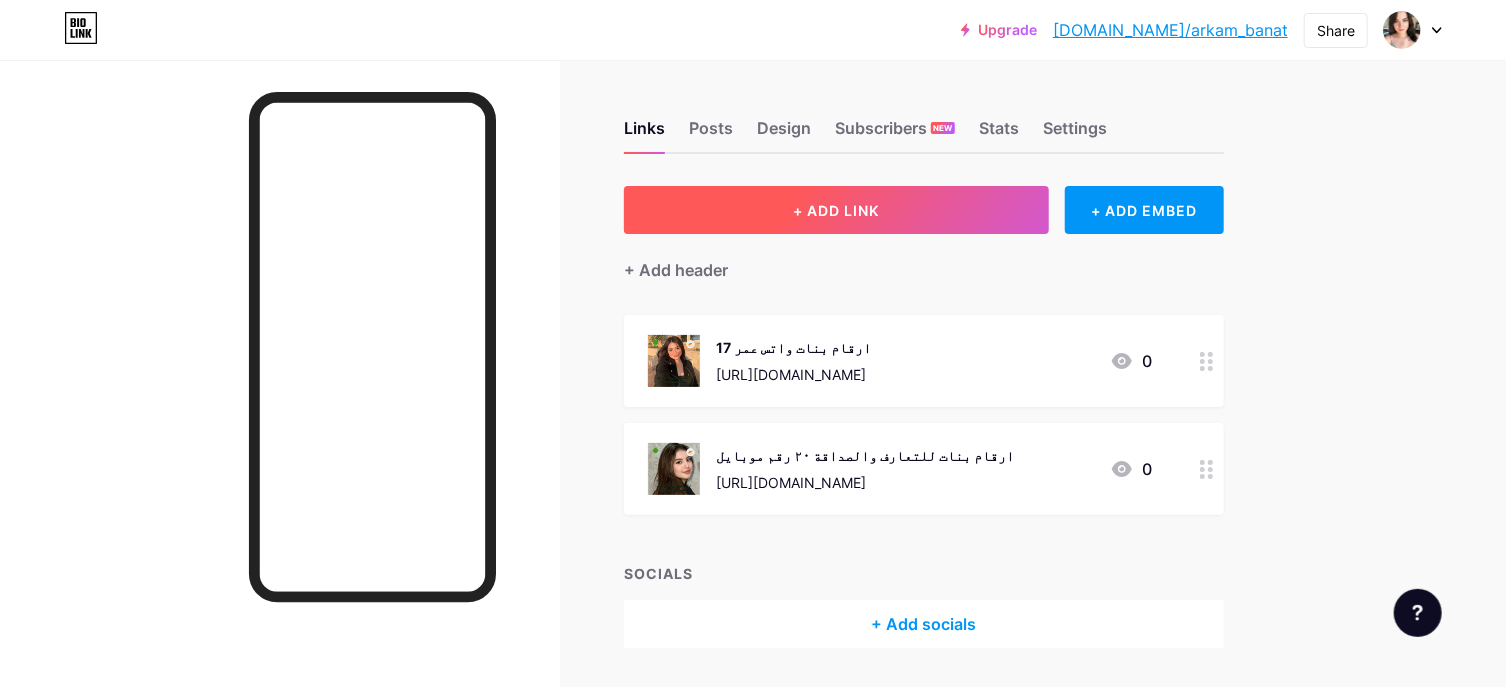 click on "+ ADD LINK" at bounding box center (836, 210) 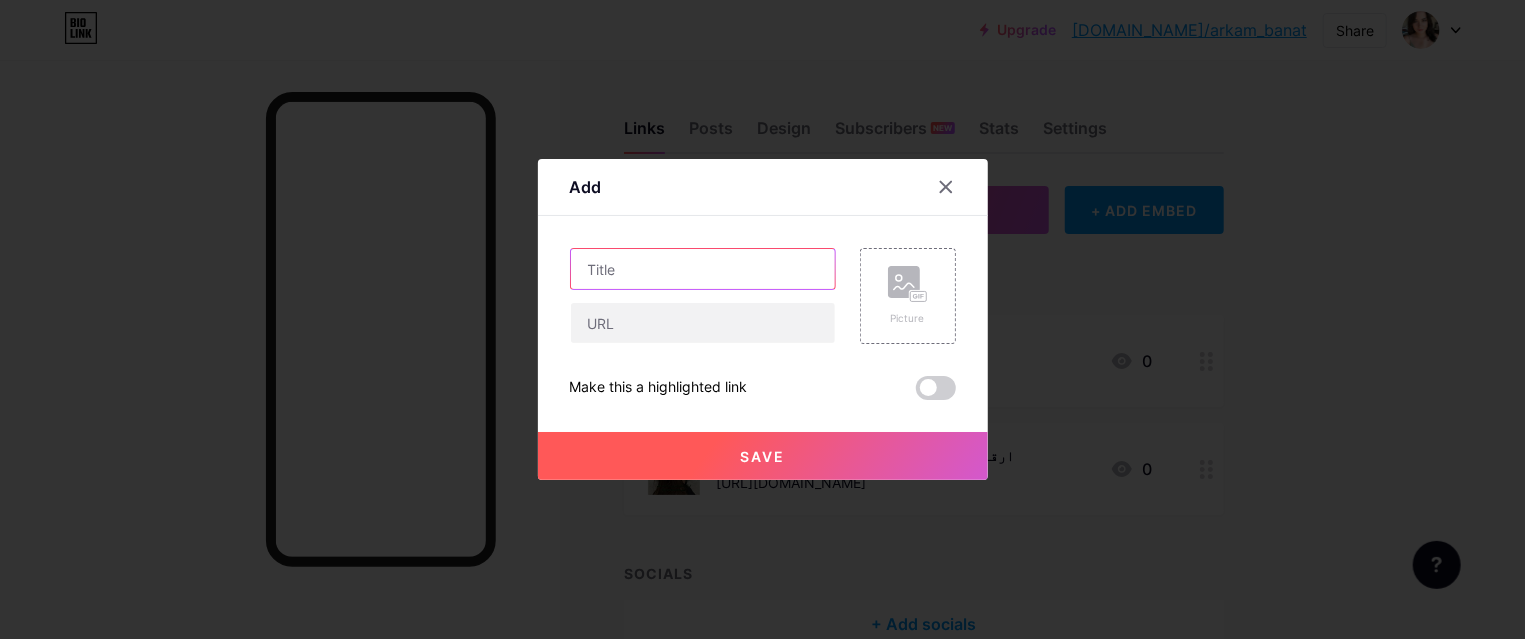 click at bounding box center [703, 269] 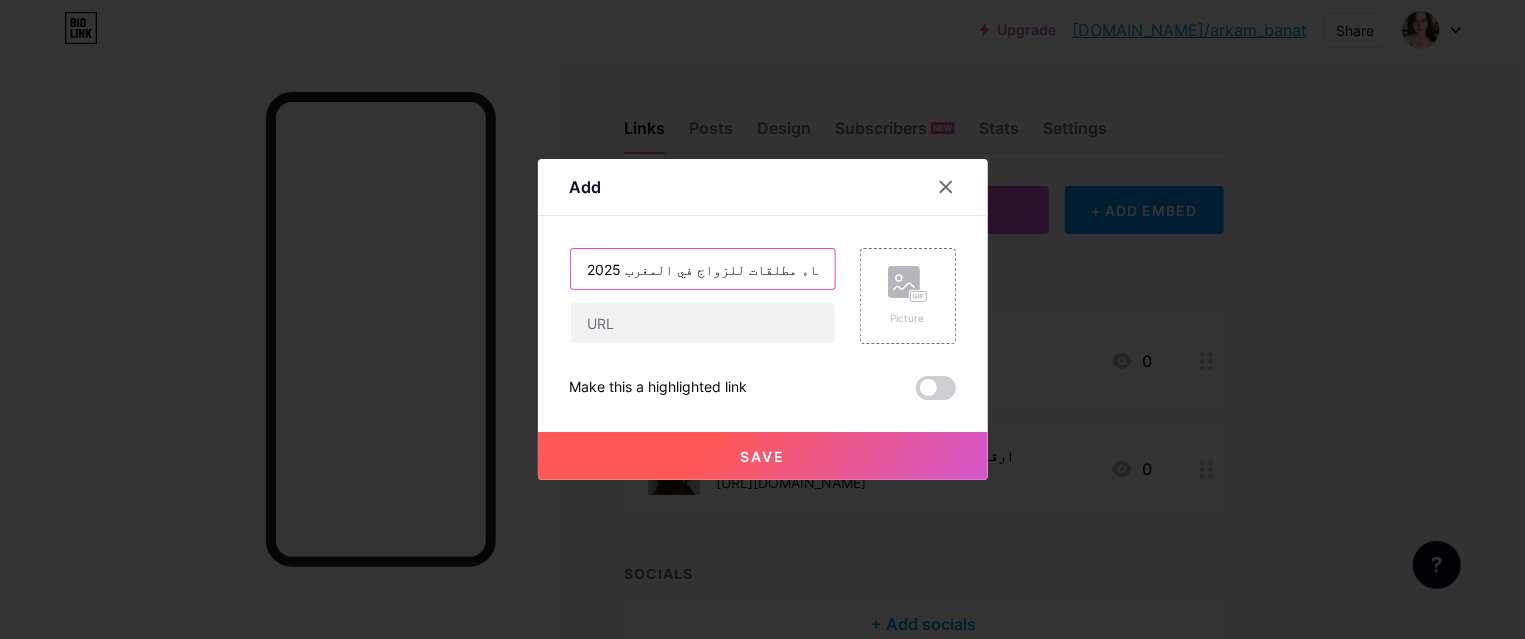 scroll, scrollTop: 0, scrollLeft: 256, axis: horizontal 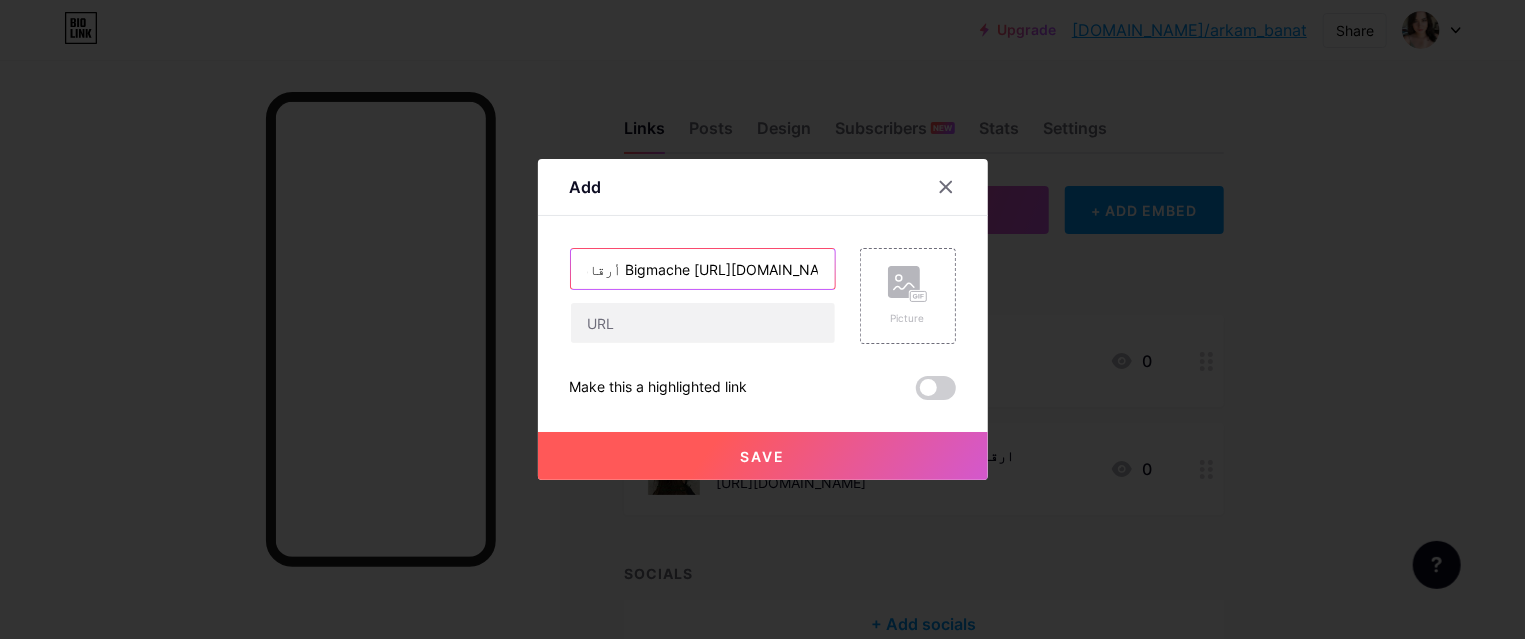 click on "أرقام نساء مطلقات للزواج في المغرب 2025 Bigmache [URL][DOMAIN_NAME] › نساء-م..." at bounding box center (703, 269) 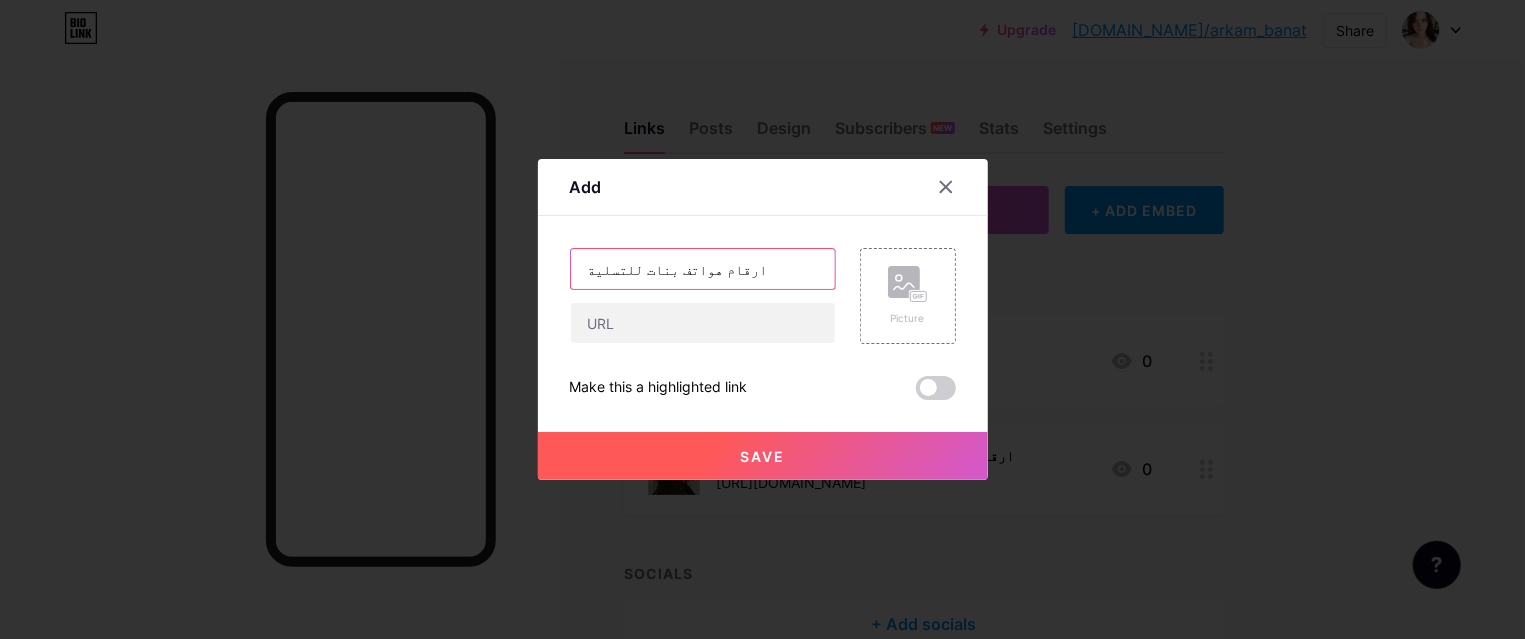 scroll, scrollTop: 0, scrollLeft: 0, axis: both 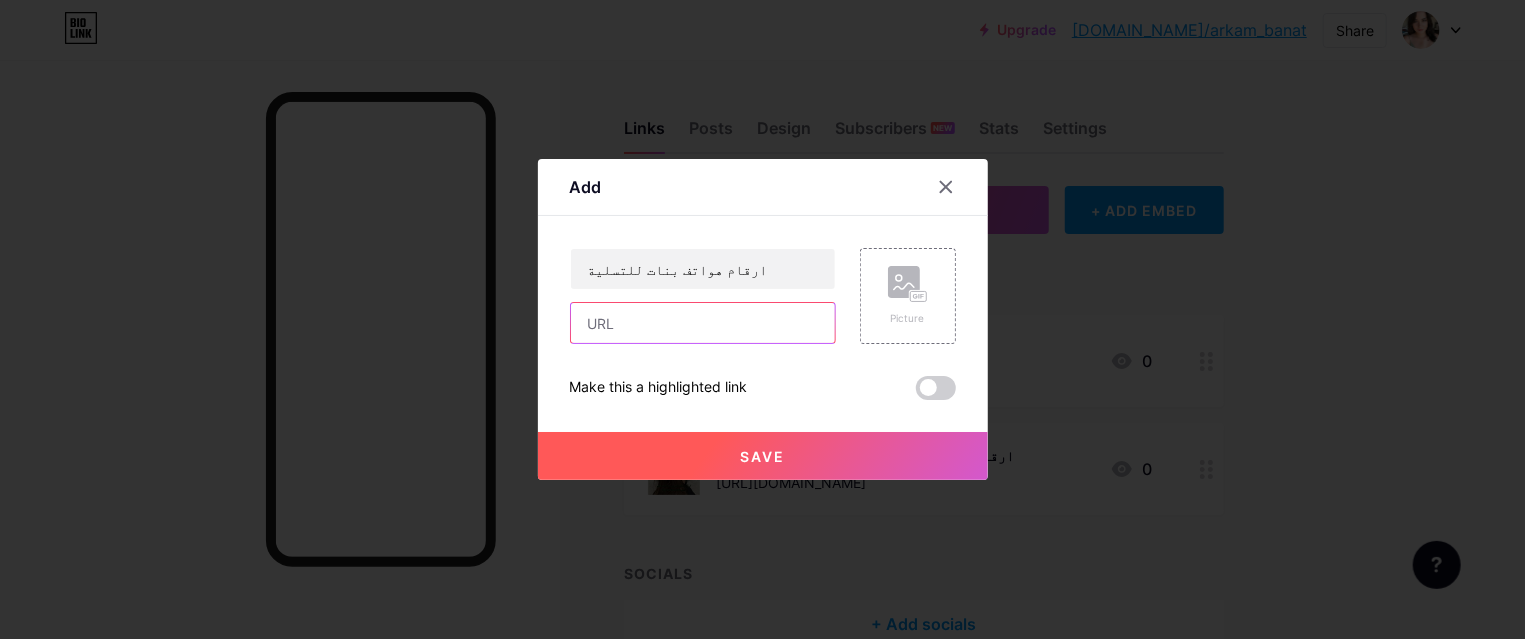 click at bounding box center (703, 323) 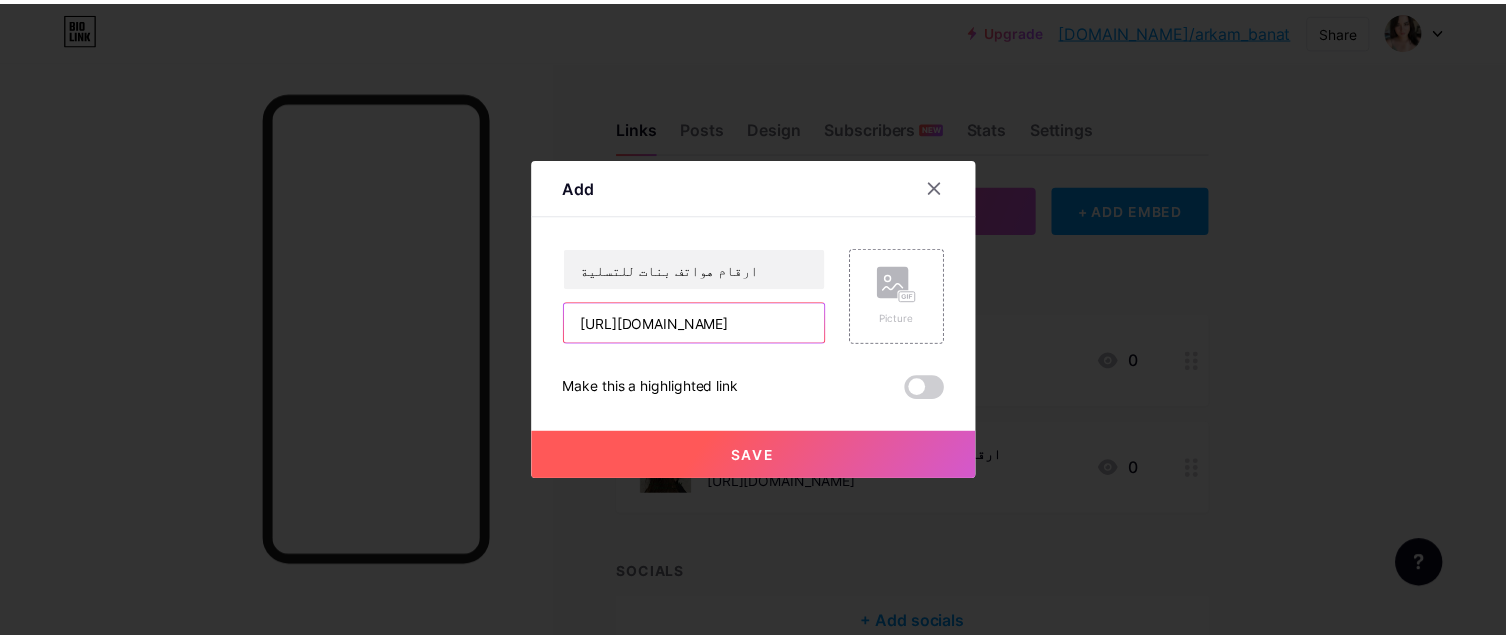 scroll, scrollTop: 0, scrollLeft: 461, axis: horizontal 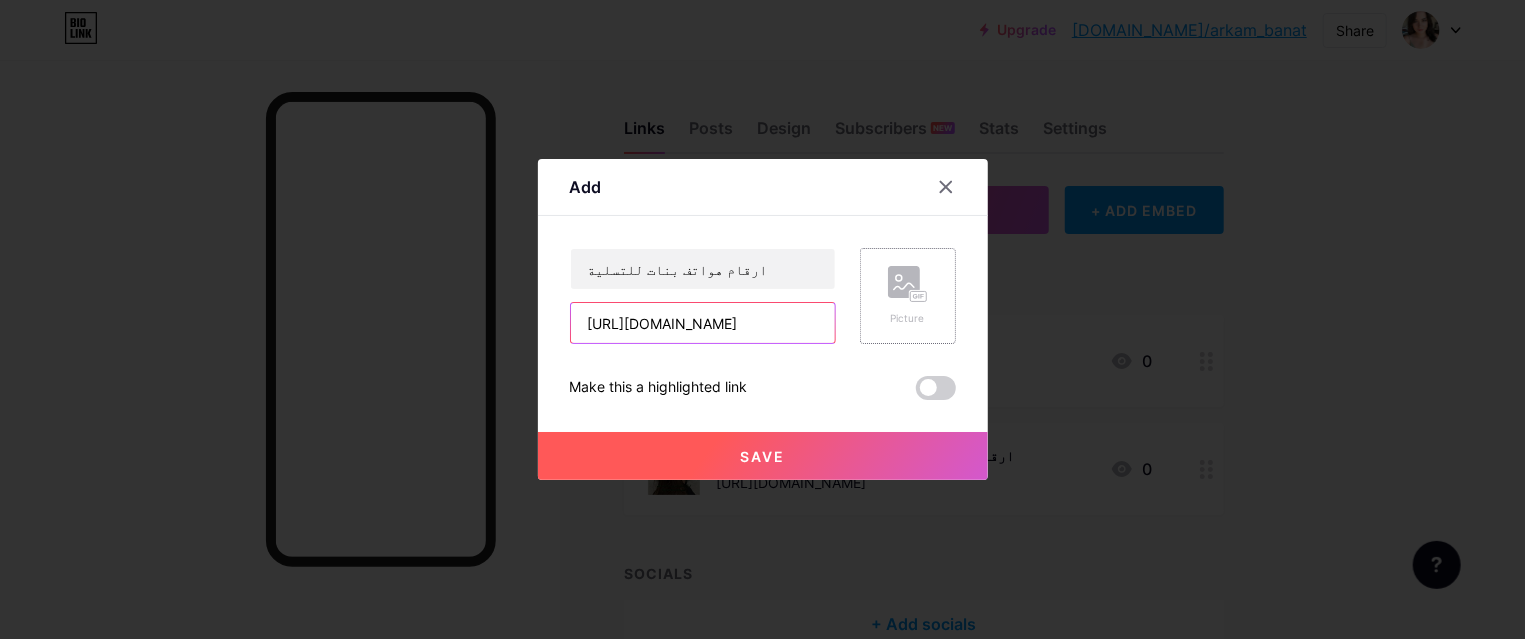 type on "[URL][DOMAIN_NAME]" 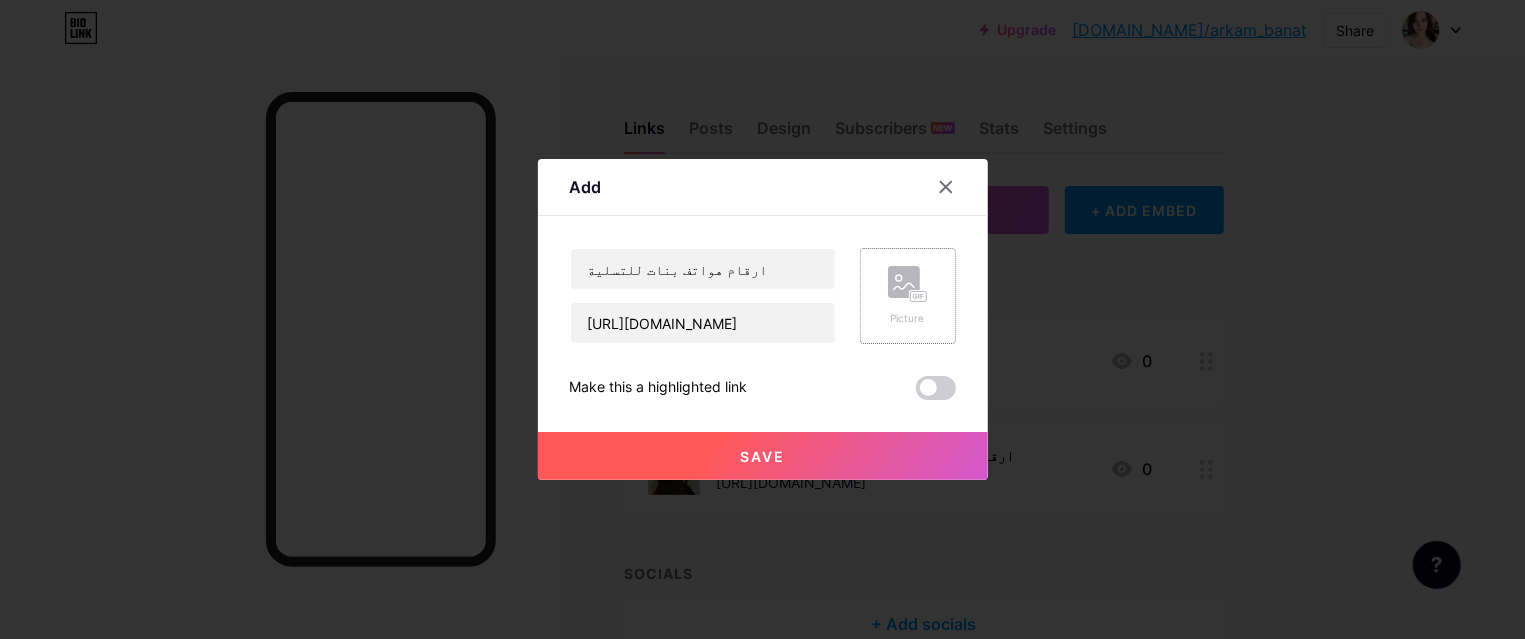 click 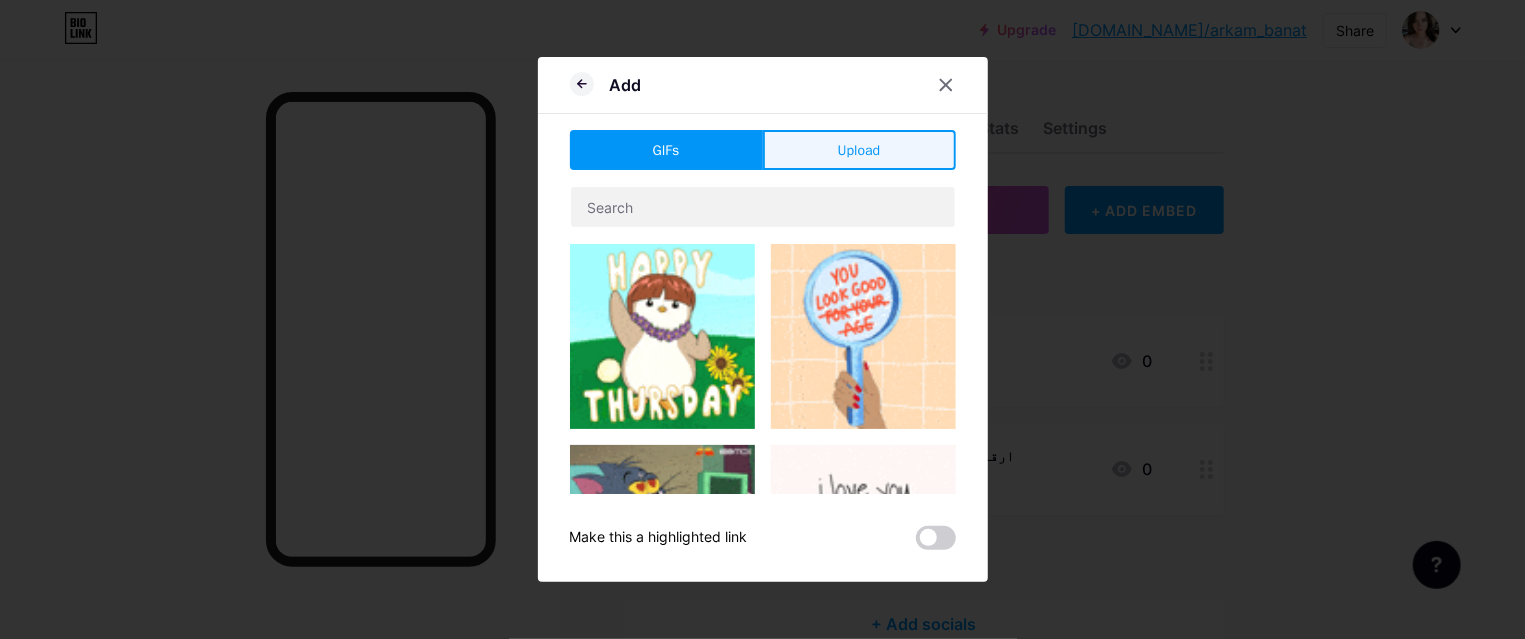 click on "Upload" at bounding box center [859, 150] 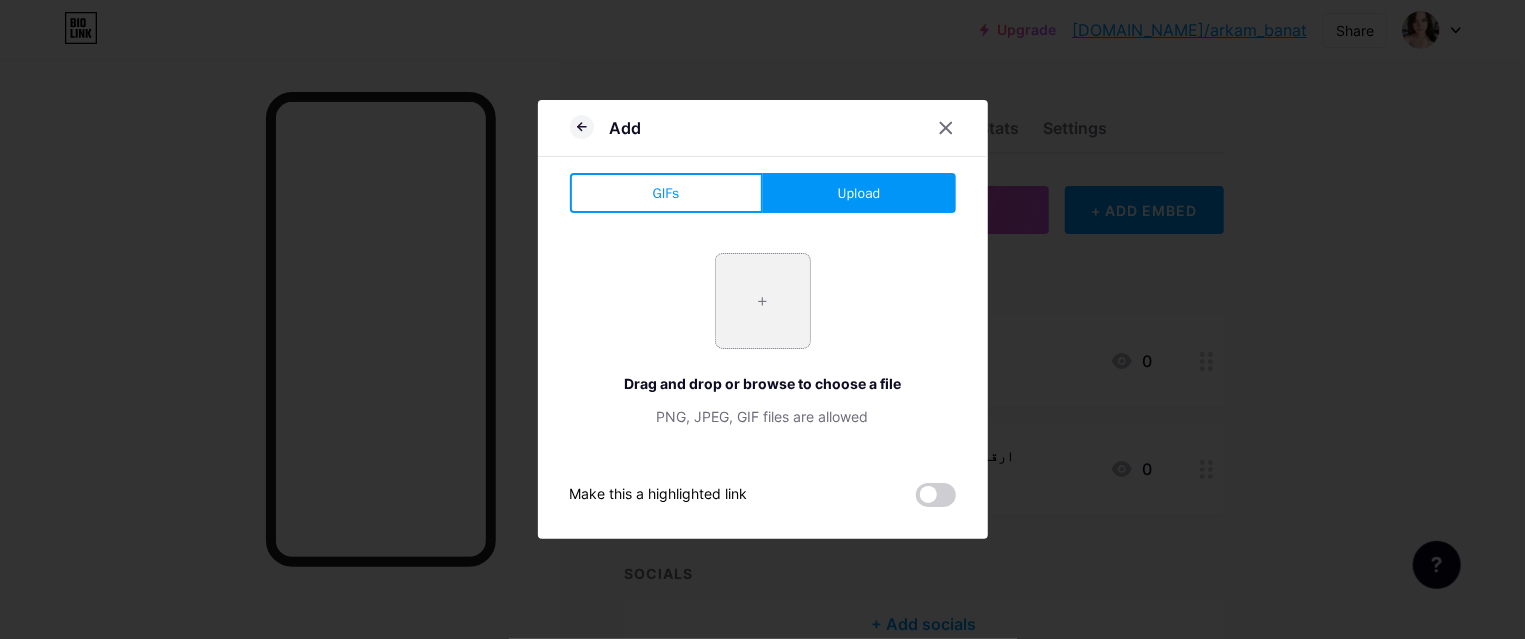 click at bounding box center [763, 301] 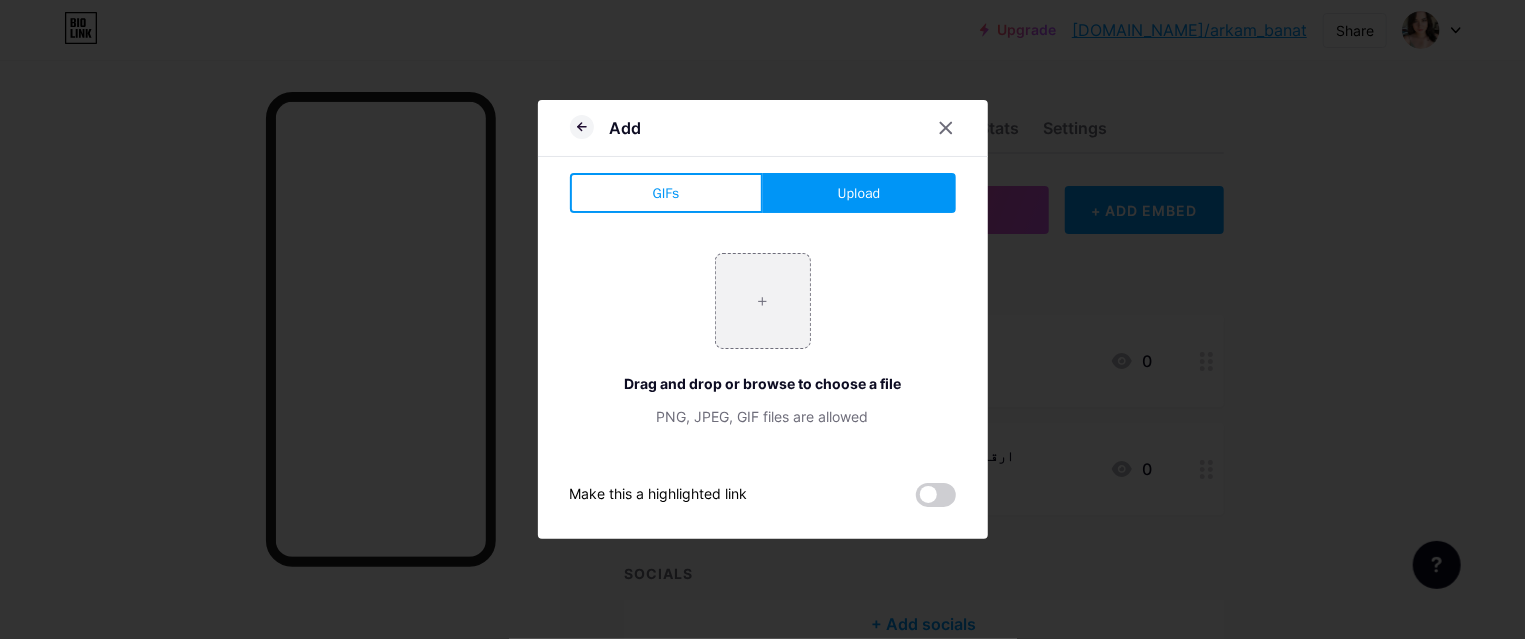 type on "C:\fakepath\ارقام بنات قبرص.jpg" 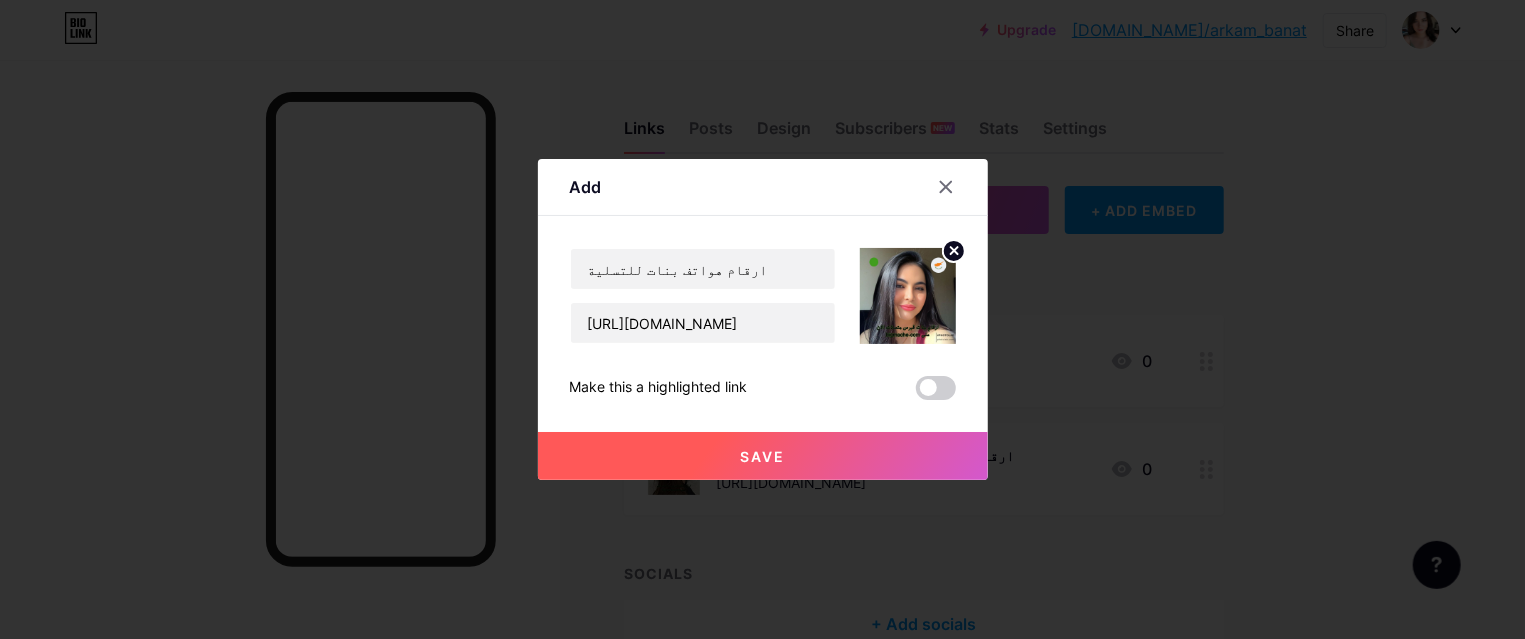click on "Save" at bounding box center [763, 456] 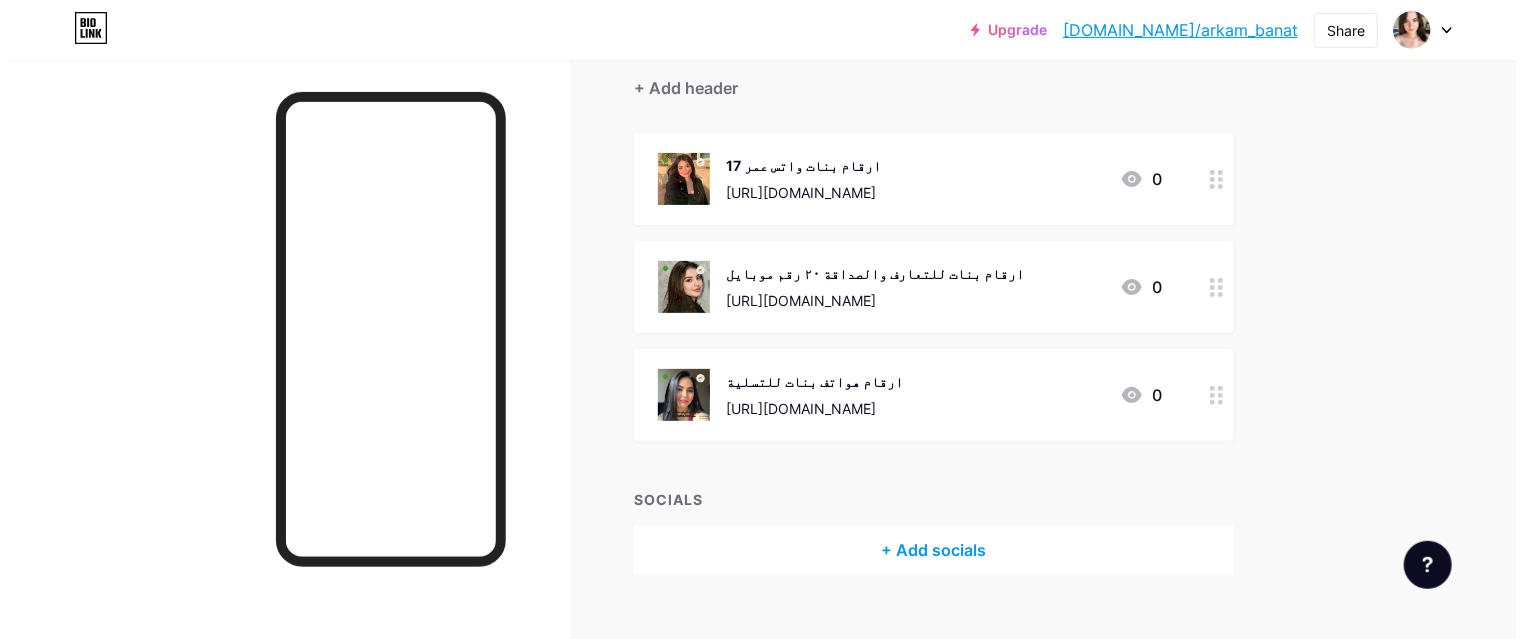 scroll, scrollTop: 214, scrollLeft: 0, axis: vertical 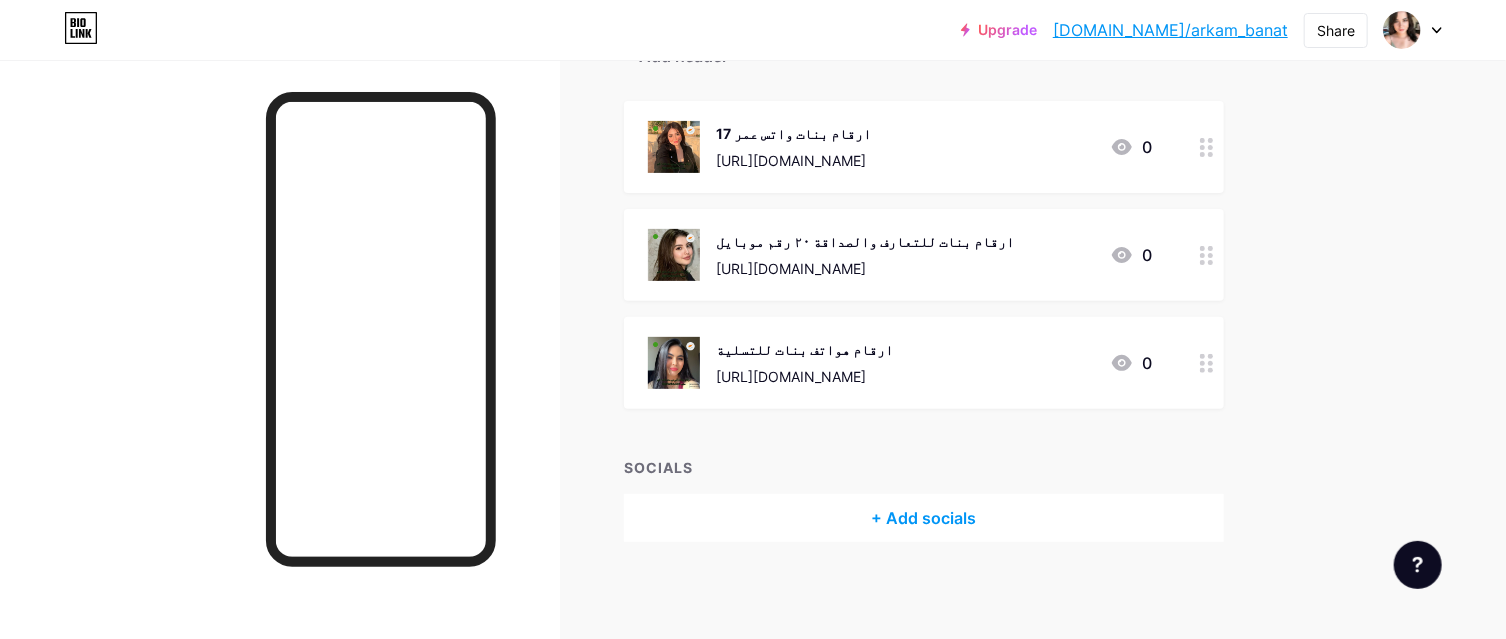 click on "ارقام بنات للتعارف والصداقة ٢٠ رقم موبايل" at bounding box center (865, 241) 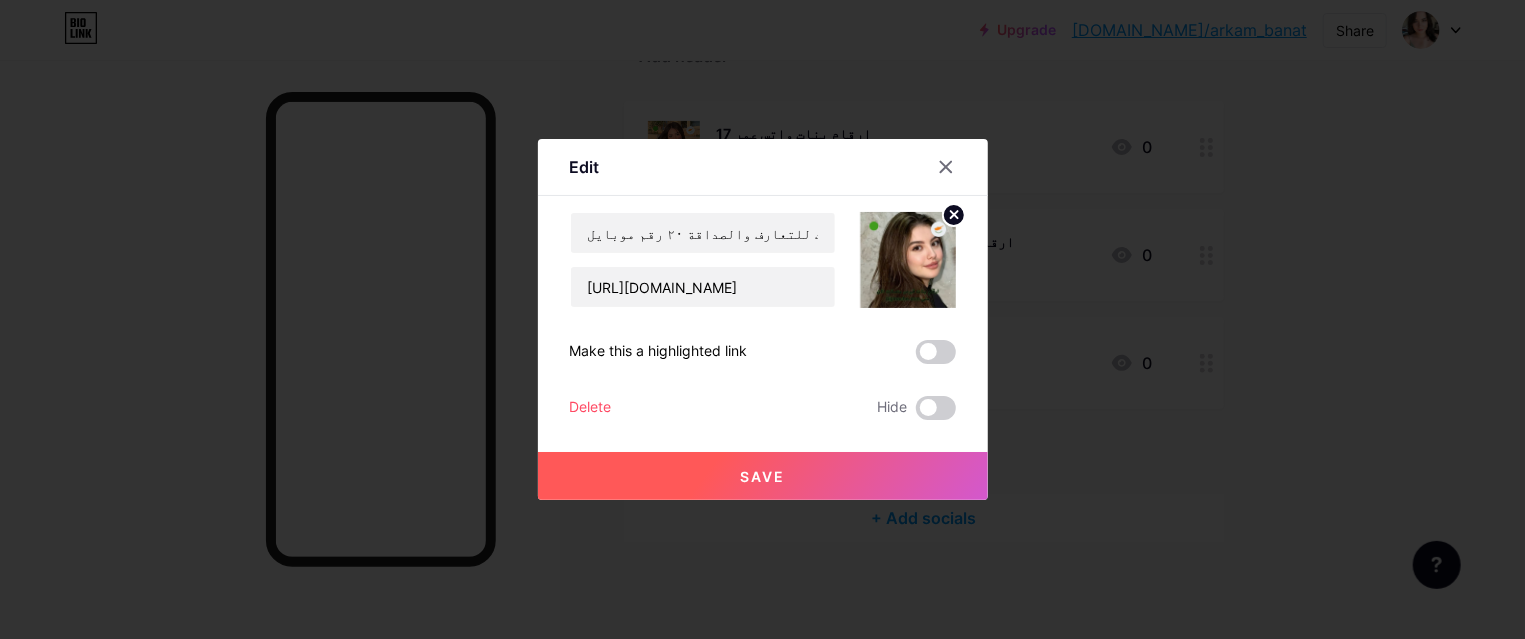 click on "ارقام بنات للتعارف والصداقة ٢٠ رقم موبايل     [URL][DOMAIN_NAME]" at bounding box center [703, 260] 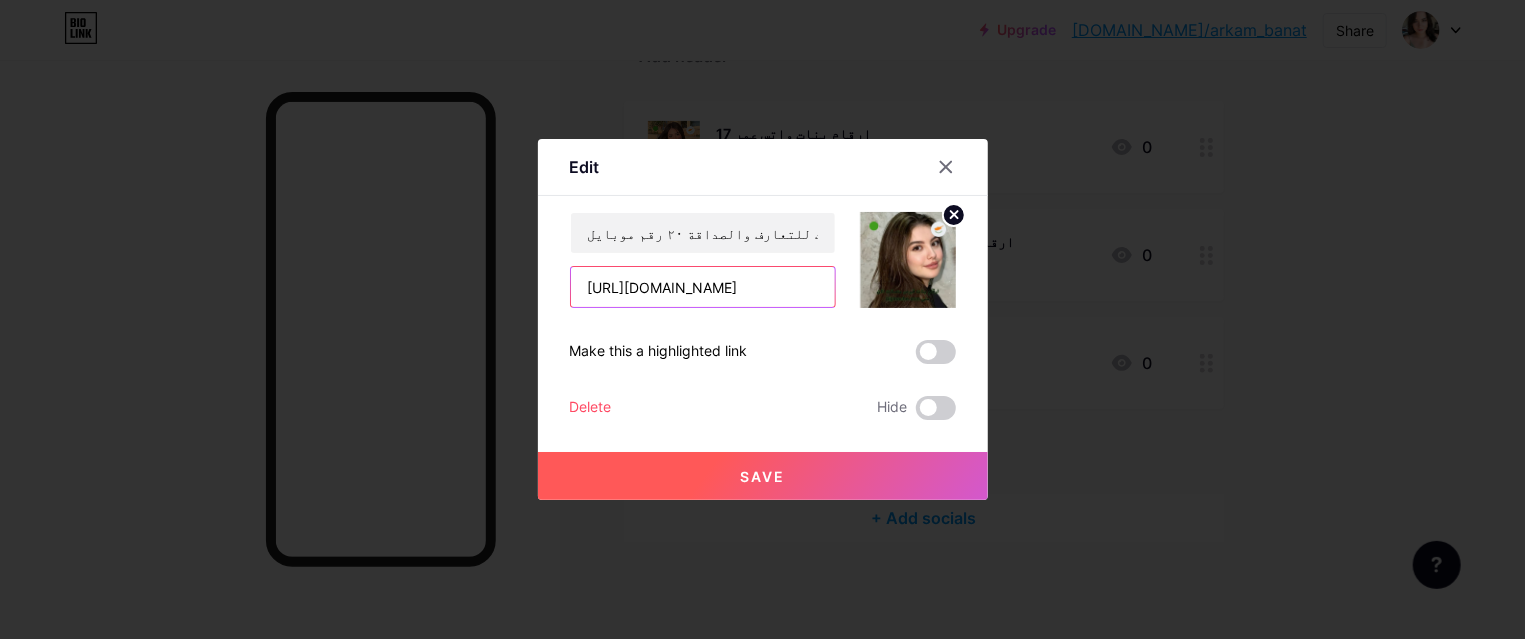 click on "[URL][DOMAIN_NAME]" at bounding box center (703, 287) 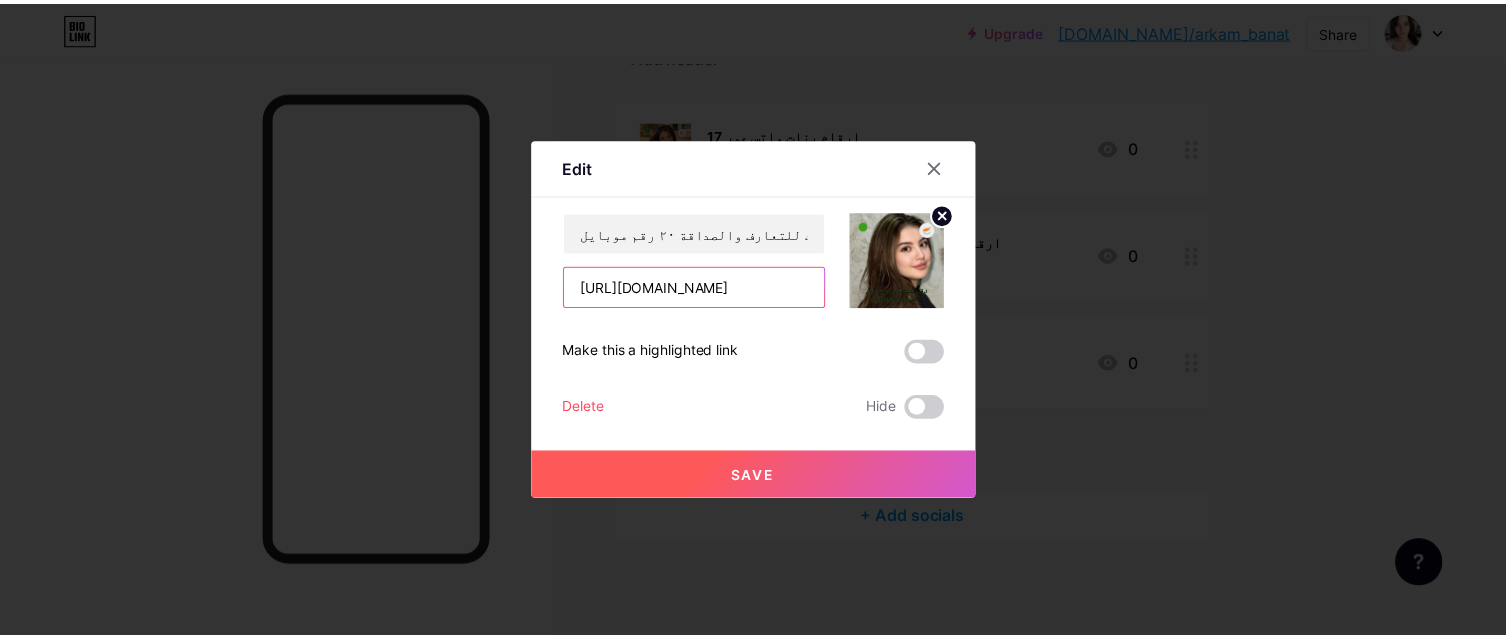 scroll, scrollTop: 0, scrollLeft: 137, axis: horizontal 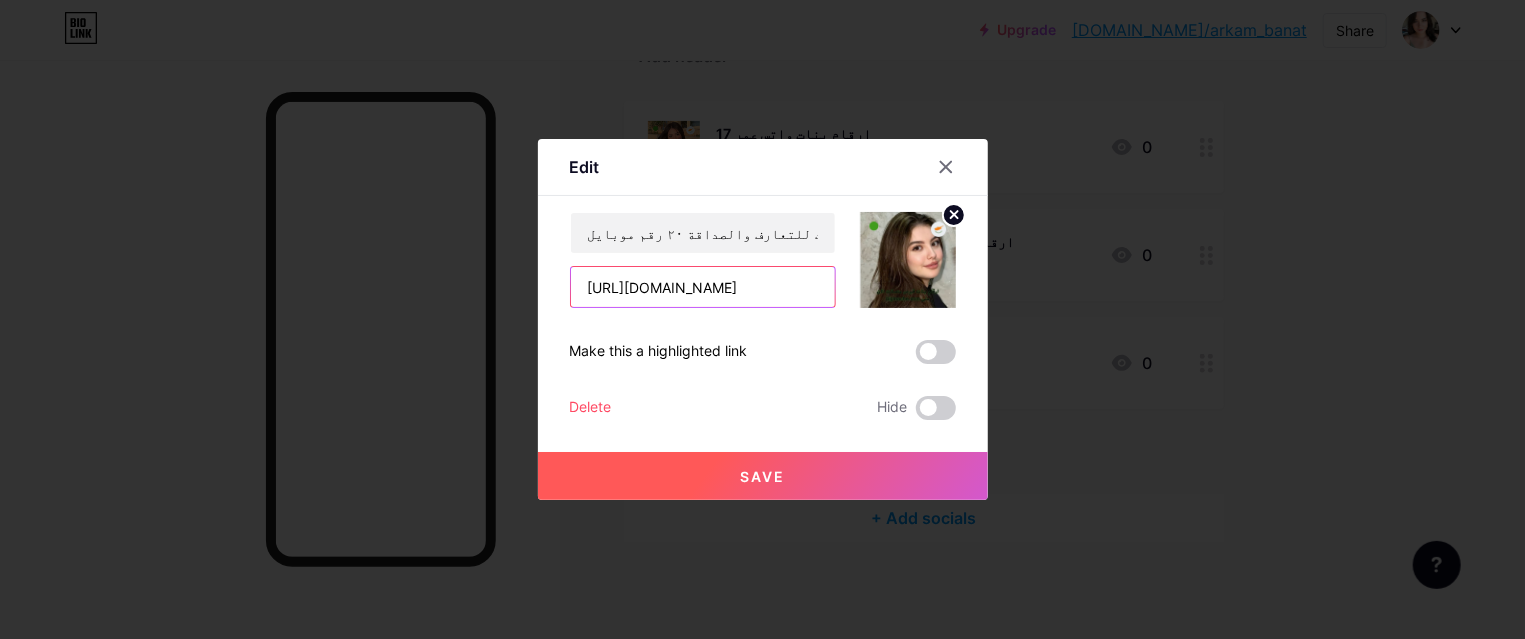 type on "[URL][DOMAIN_NAME]" 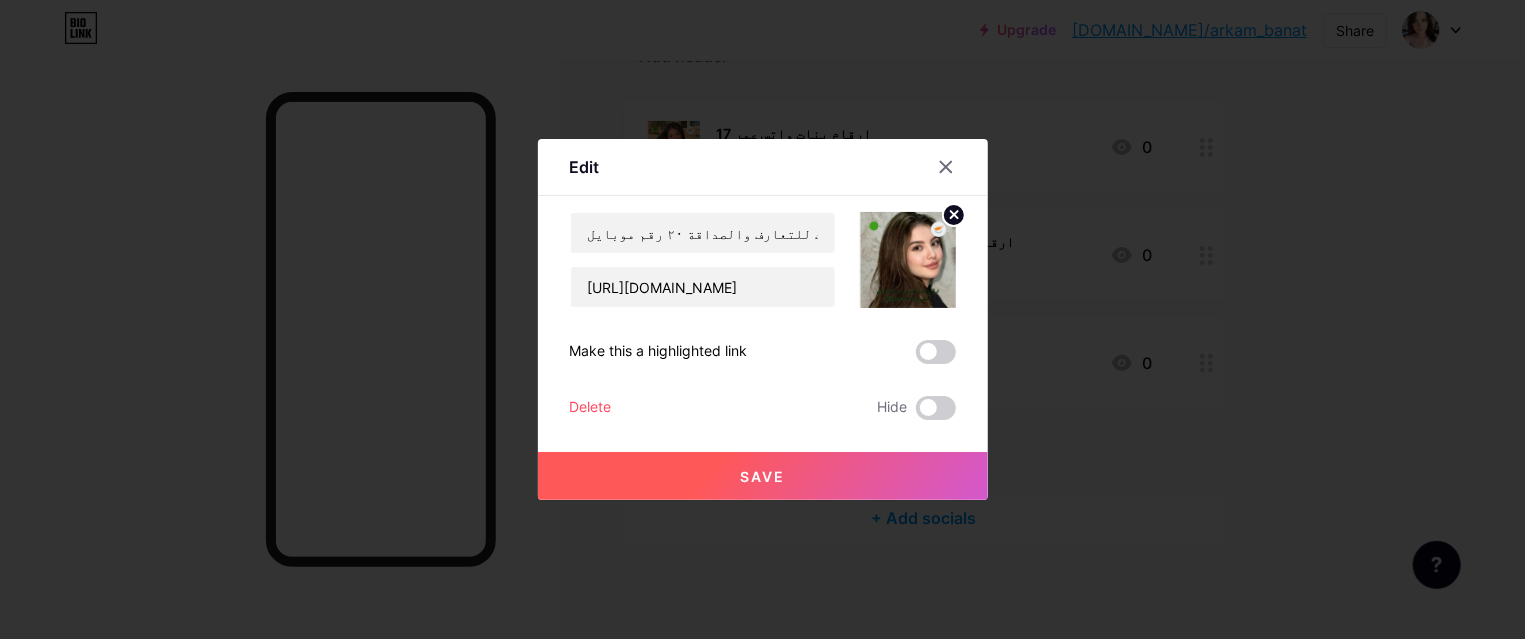 click on "Save" at bounding box center [763, 476] 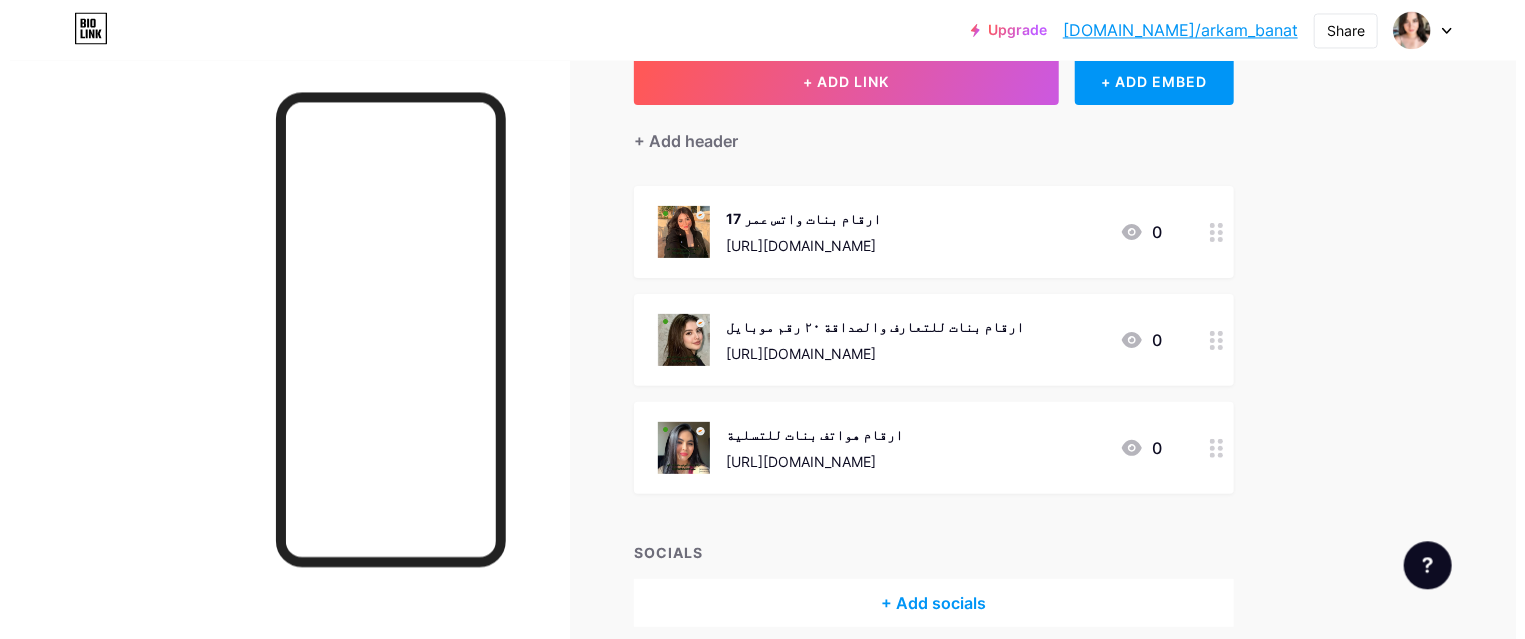 scroll, scrollTop: 107, scrollLeft: 0, axis: vertical 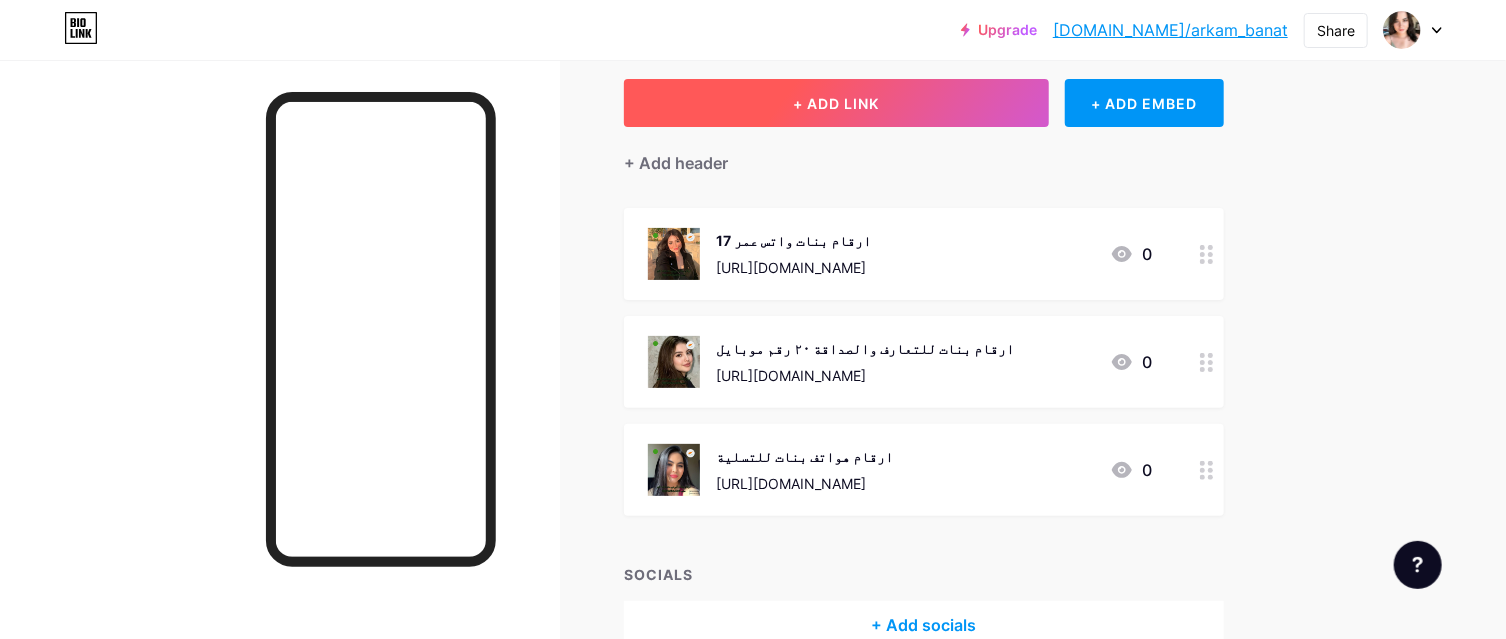 click on "+ ADD LINK" at bounding box center (836, 103) 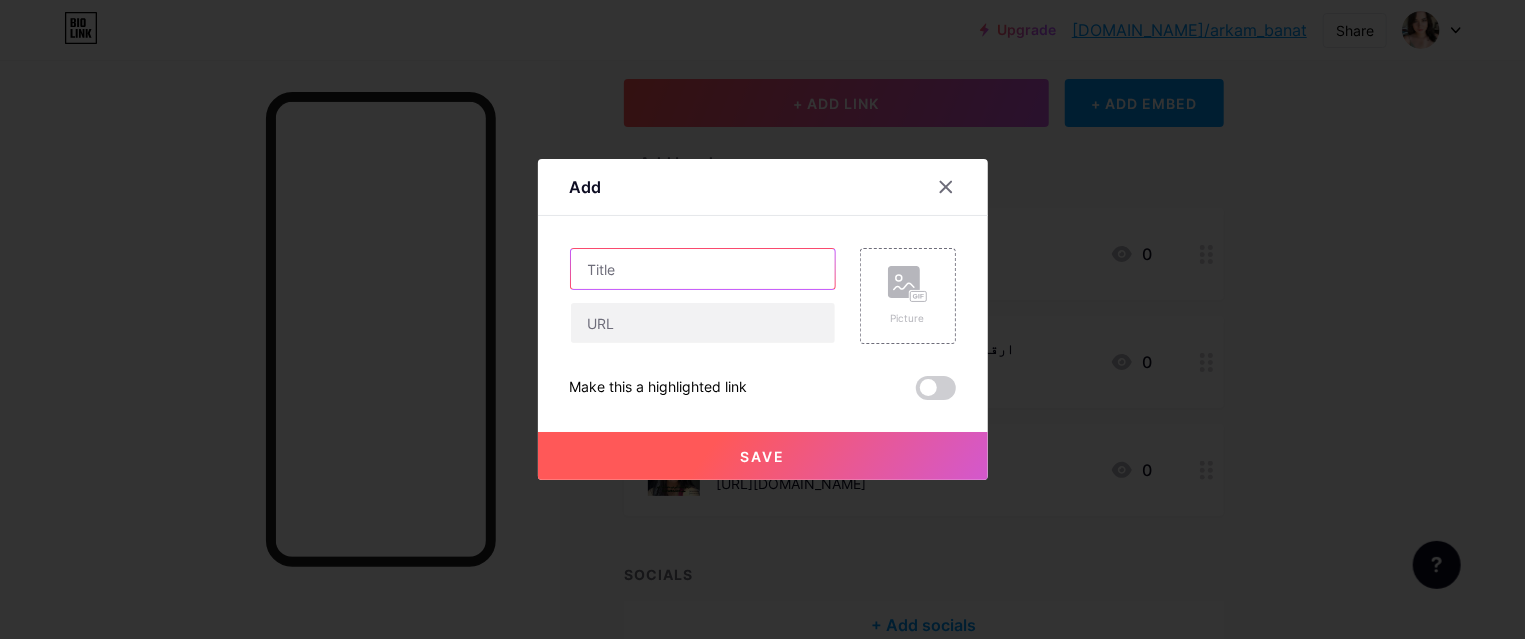 click at bounding box center (703, 269) 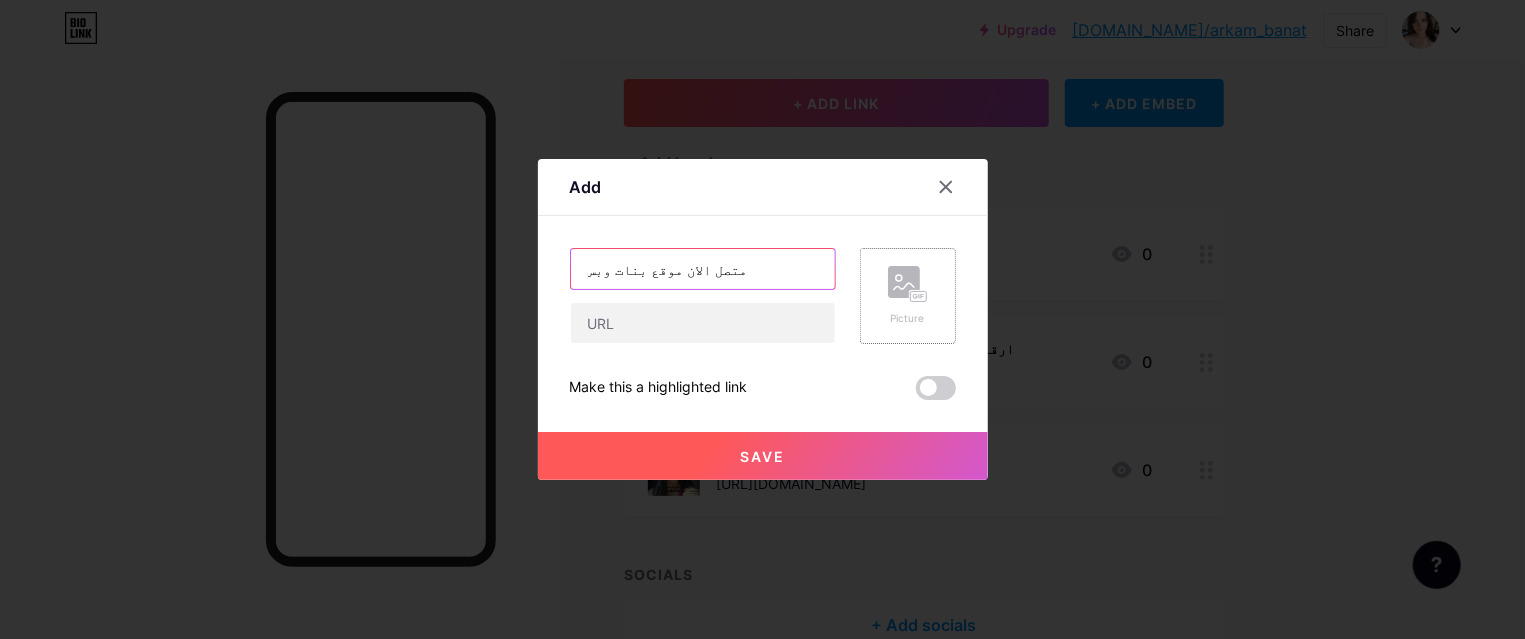 type on "متصل الان موقع بنات وبس" 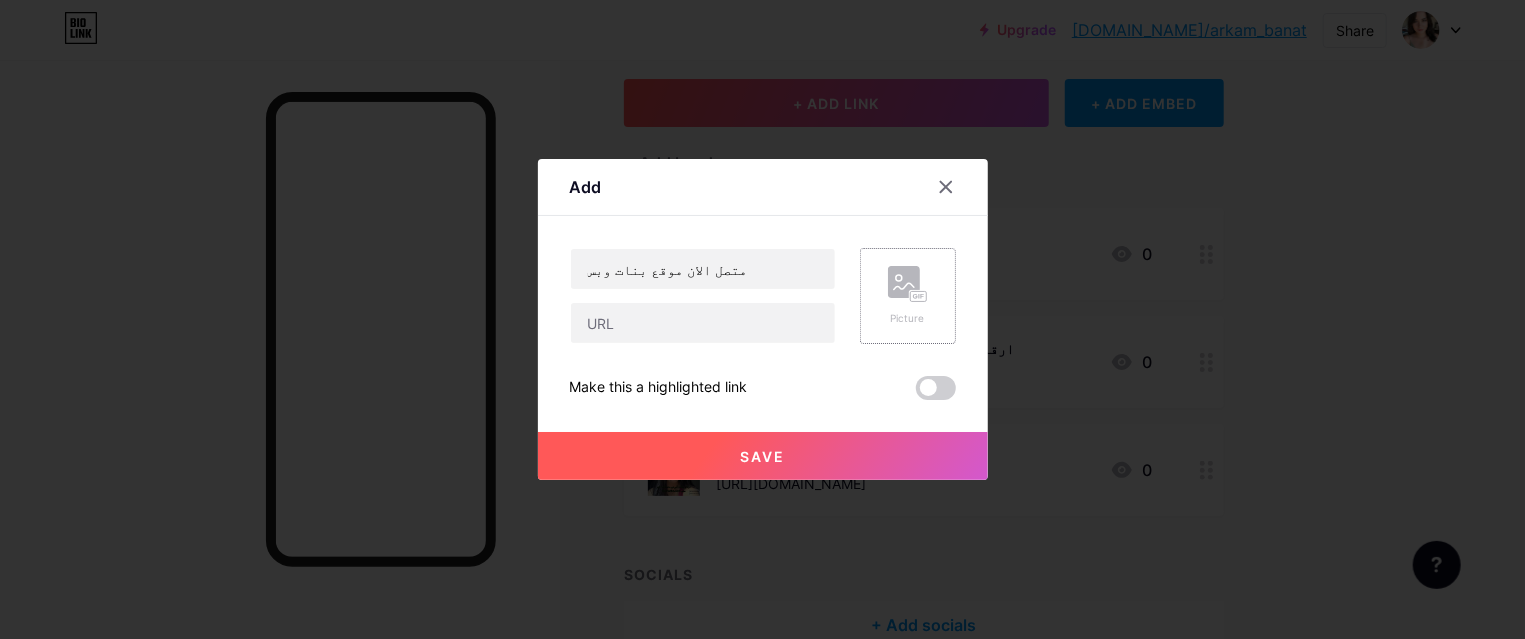 click 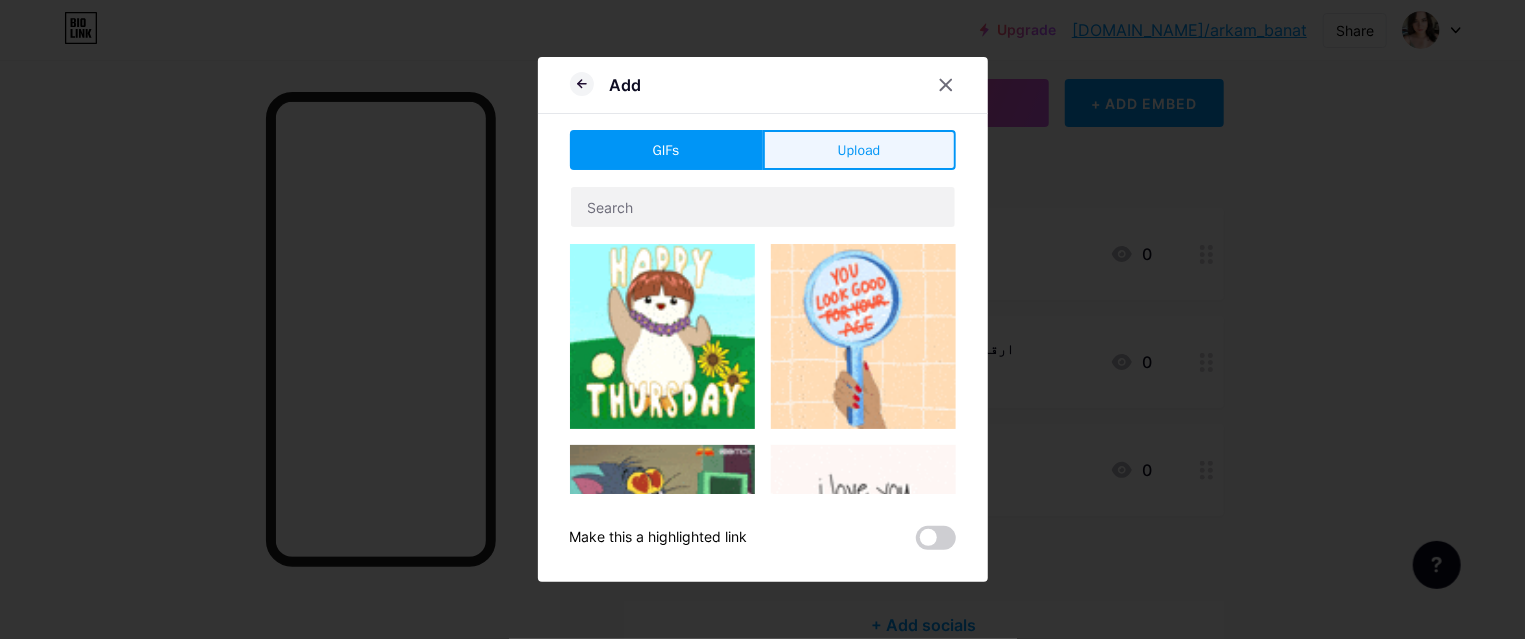 click on "Upload" at bounding box center [859, 150] 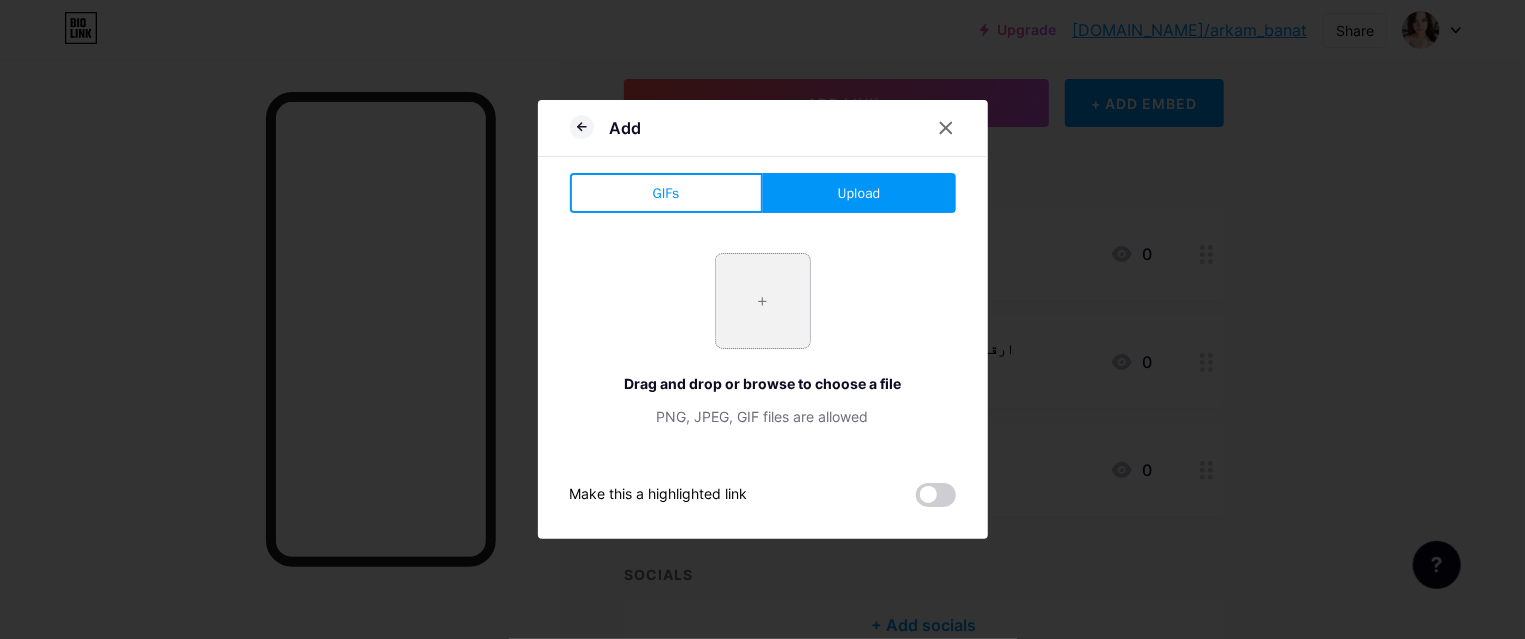 click at bounding box center [763, 301] 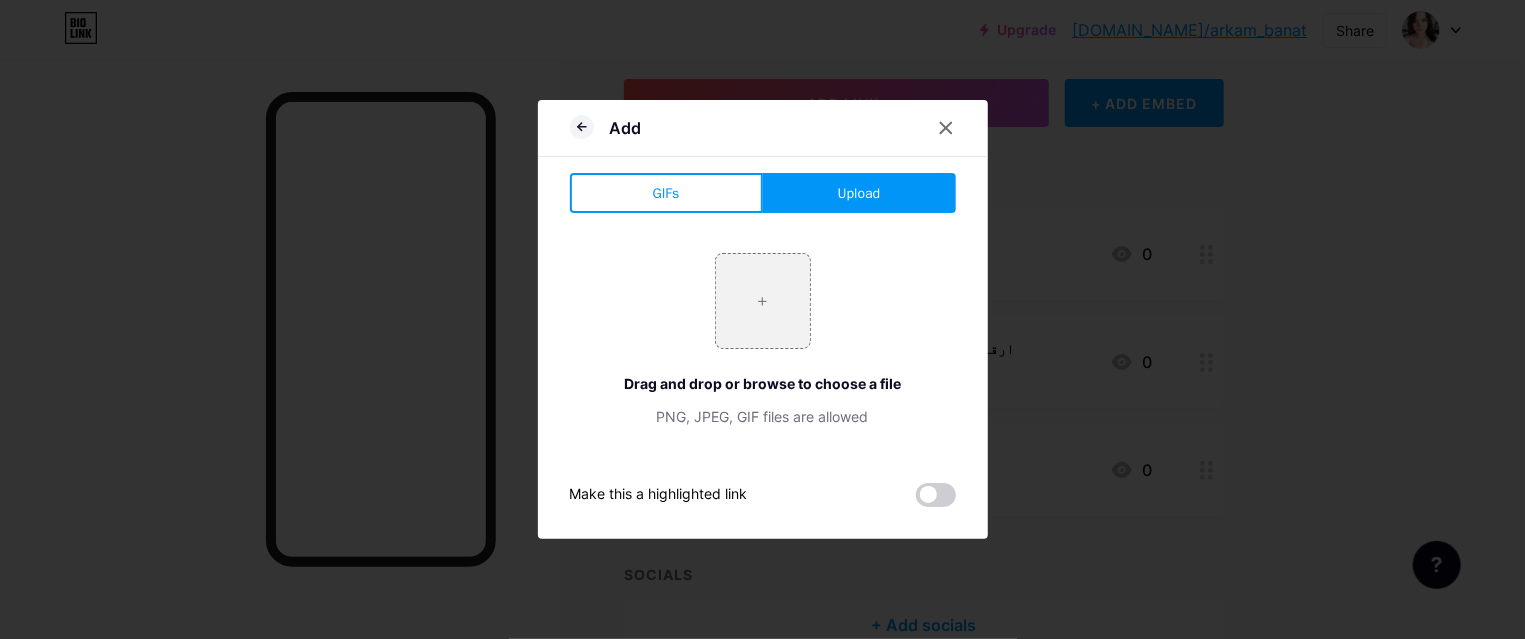 type on "C:\fakepath\زواج سعوديات ثريات.png" 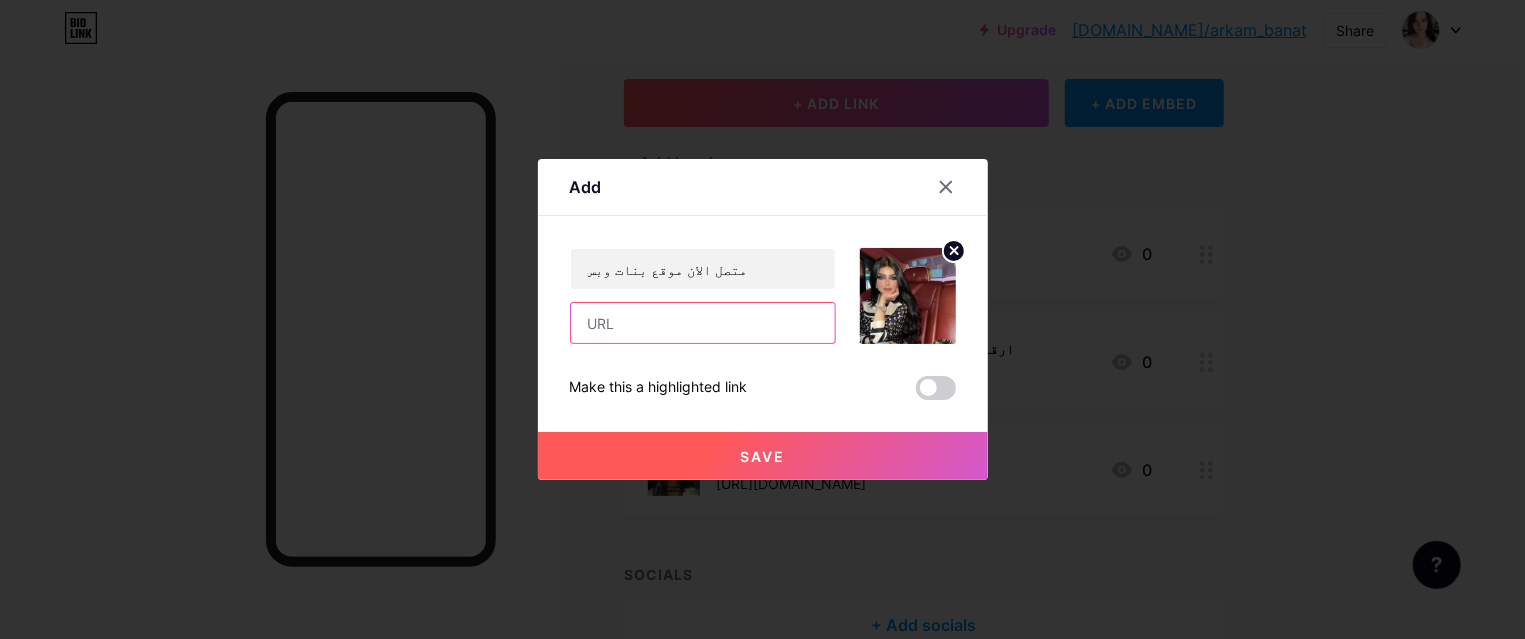 click at bounding box center [703, 323] 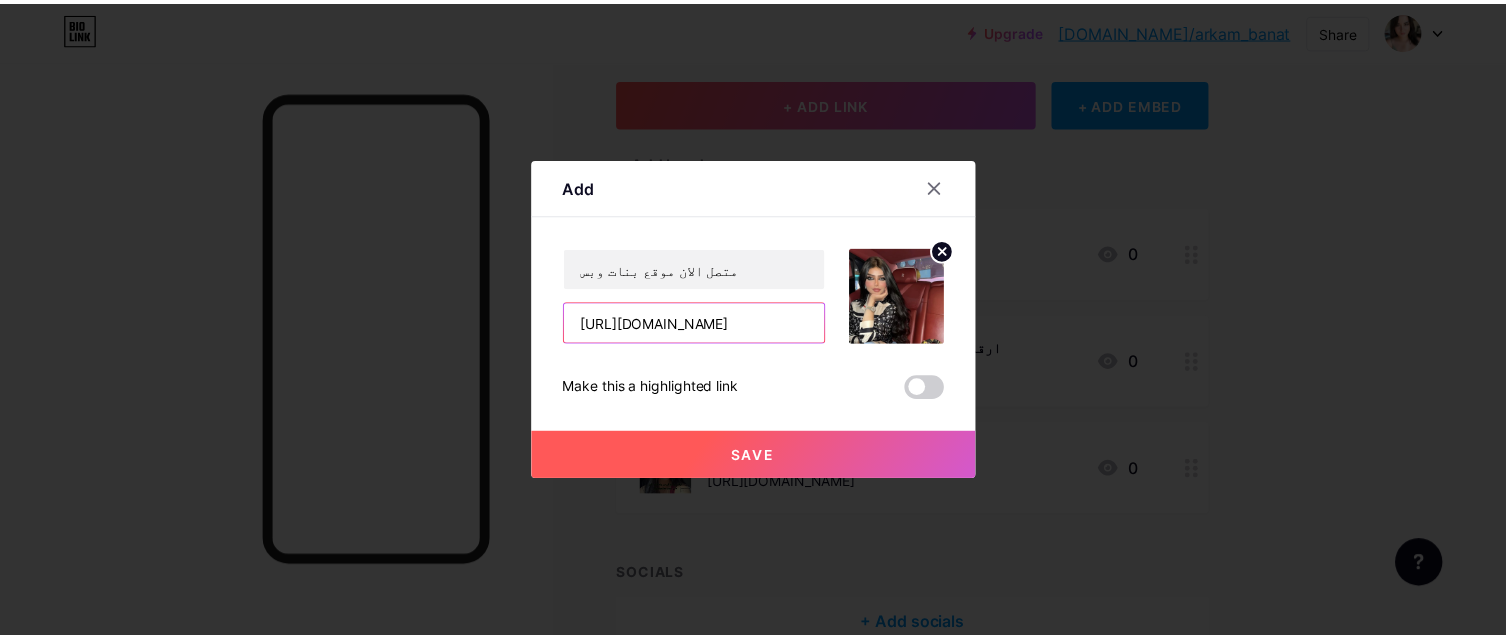 scroll, scrollTop: 0, scrollLeft: 347, axis: horizontal 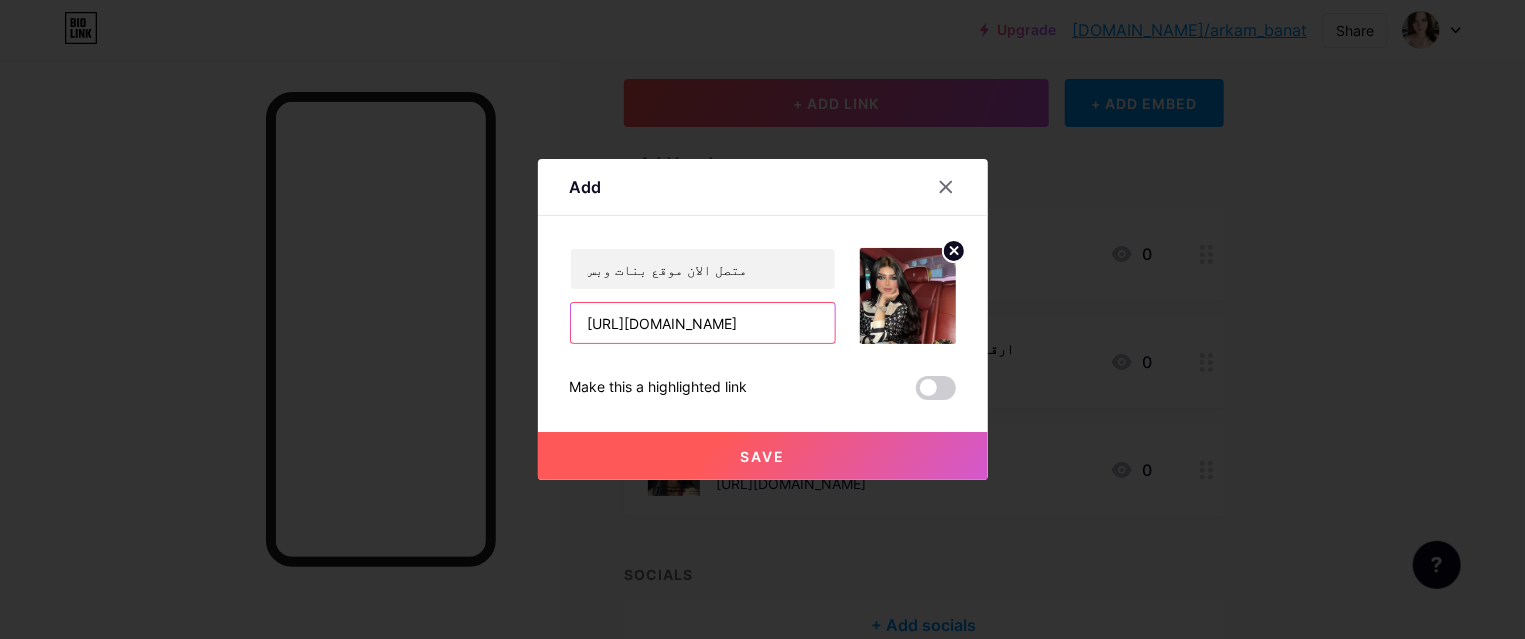 type on "[URL][DOMAIN_NAME]" 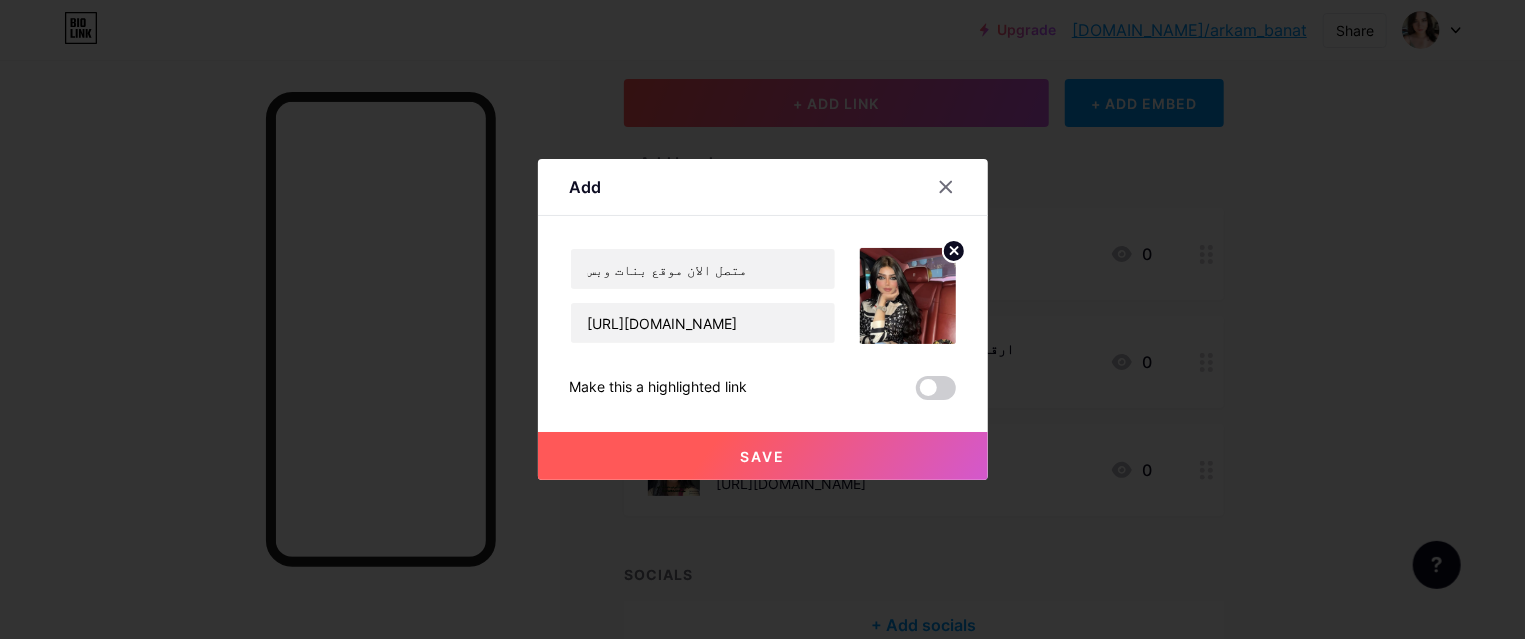 click on "Save" at bounding box center [763, 456] 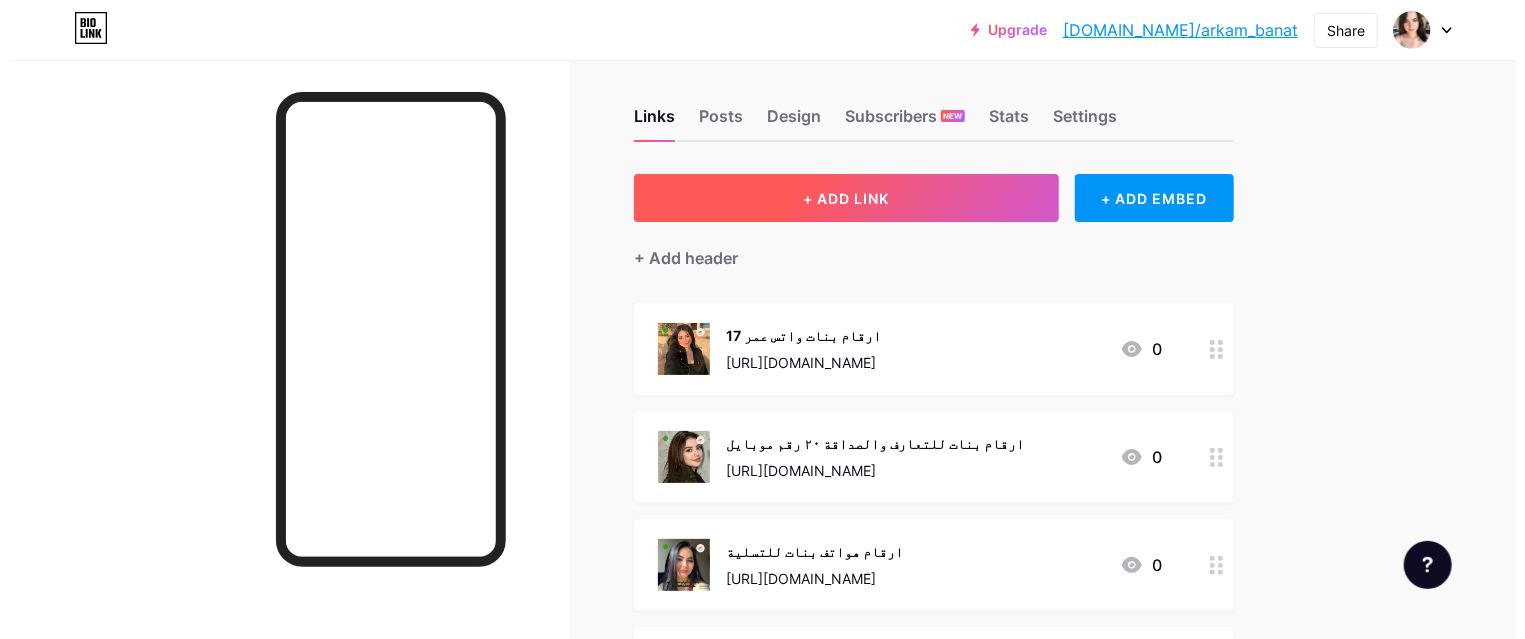 scroll, scrollTop: 0, scrollLeft: 0, axis: both 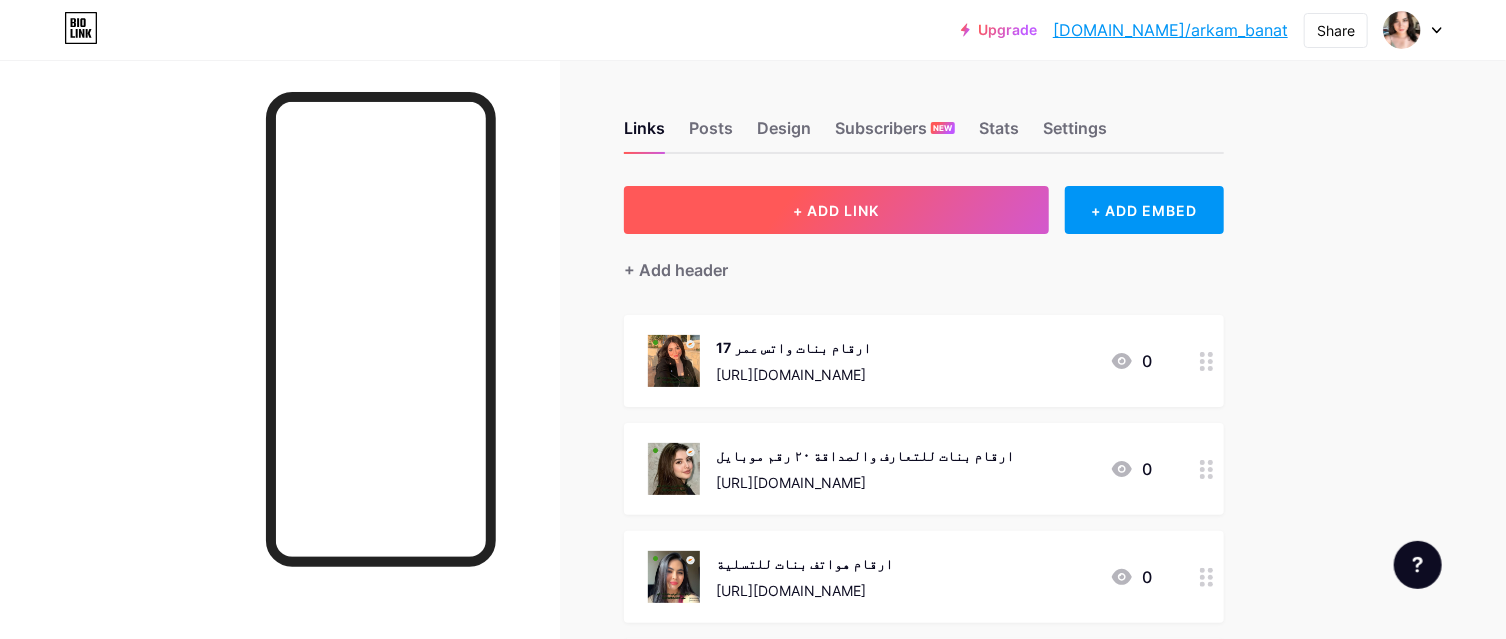 click on "+ ADD LINK" at bounding box center [836, 210] 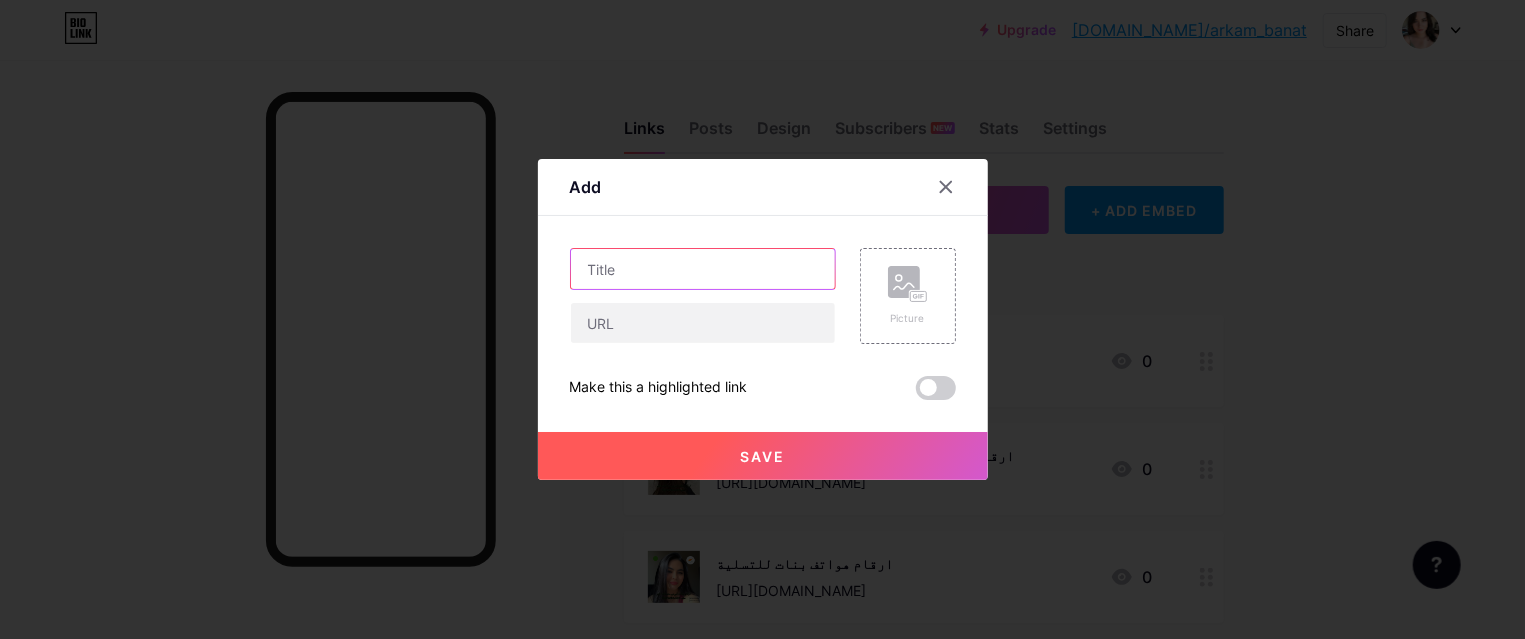 click at bounding box center [703, 269] 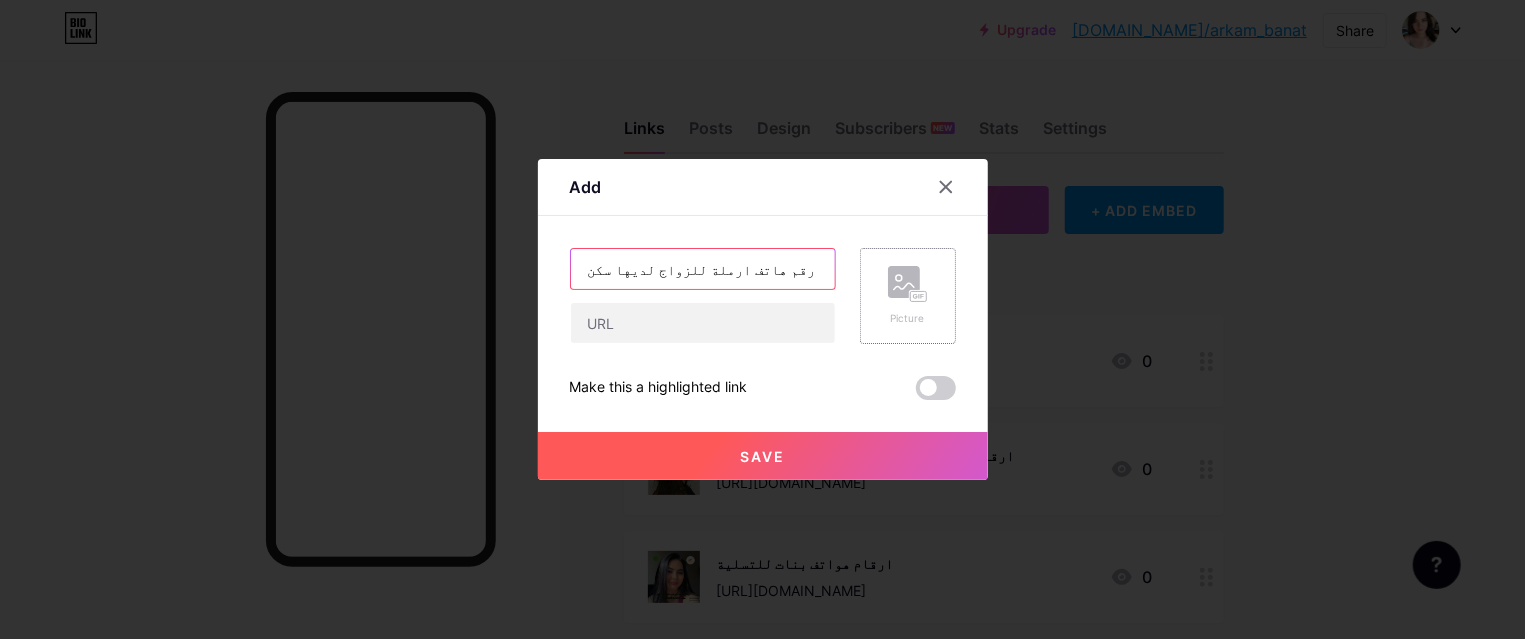 type on "رقم هاتف ارملة للزواج لديها سكن" 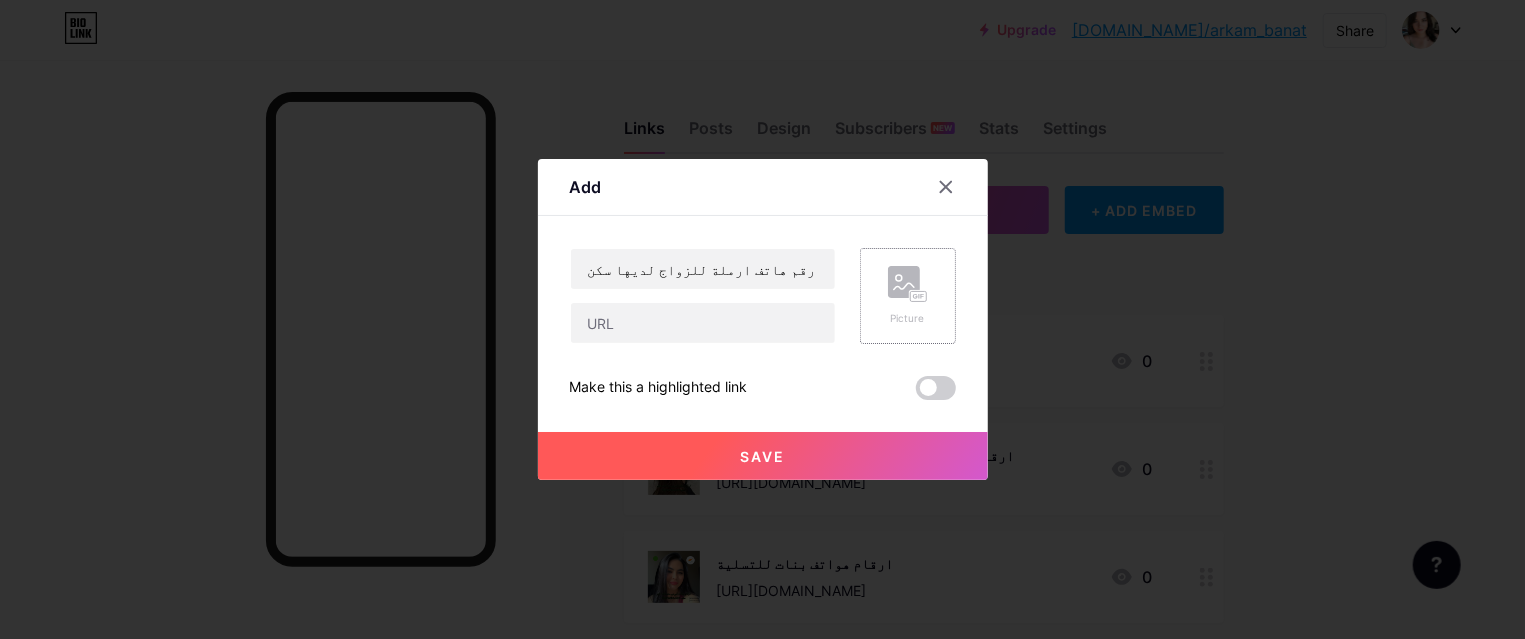 click on "Picture" at bounding box center (908, 296) 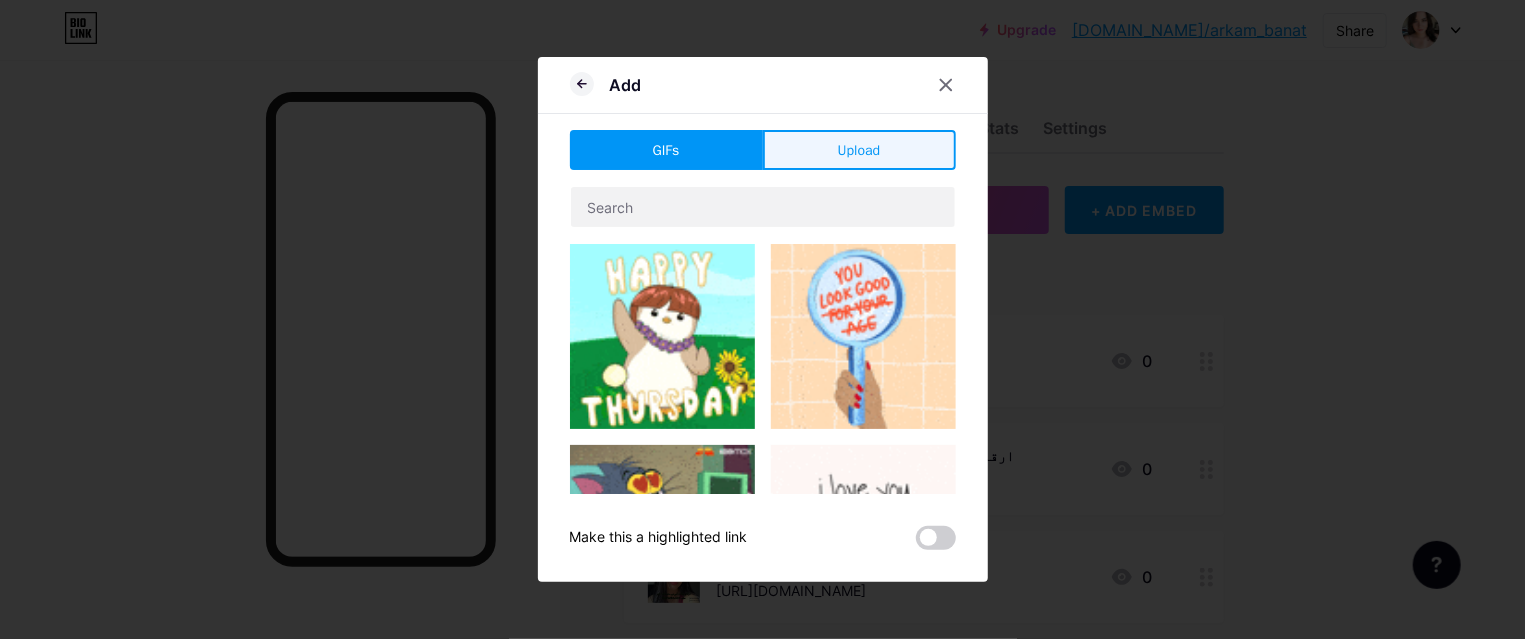click on "Upload" at bounding box center (859, 150) 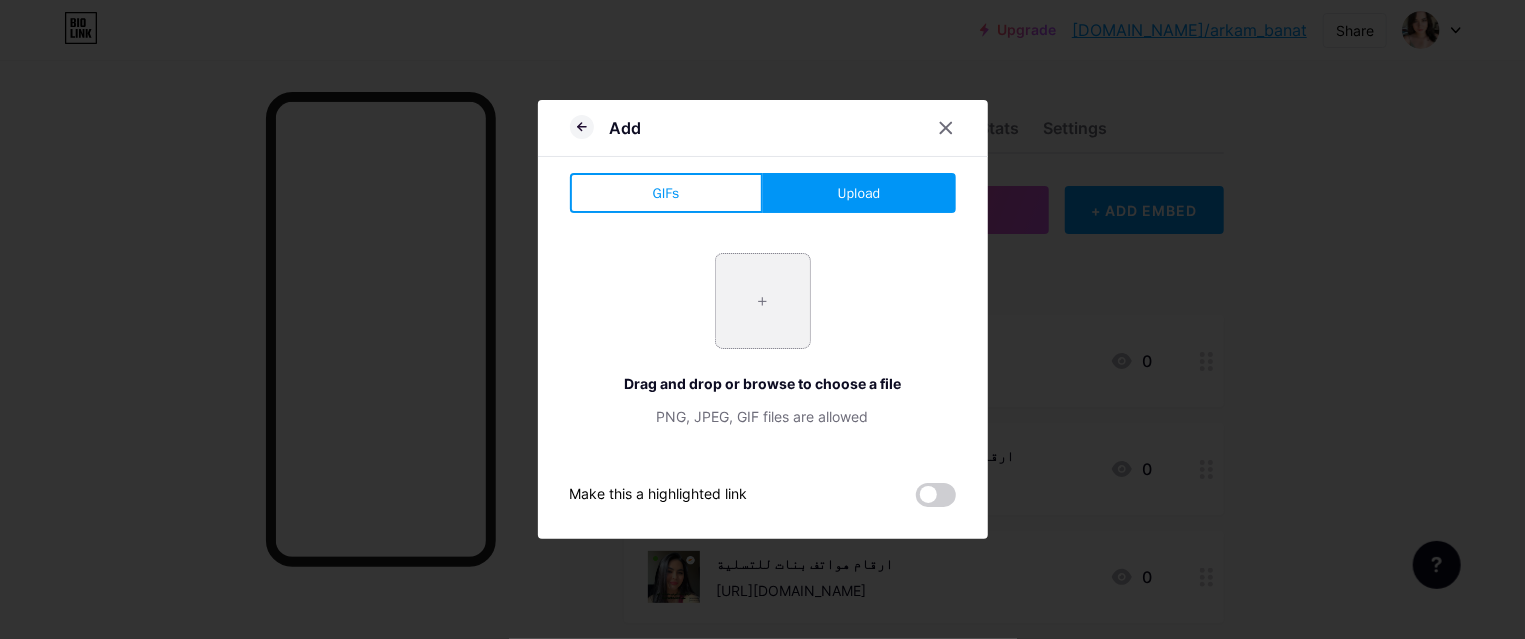 click at bounding box center [763, 301] 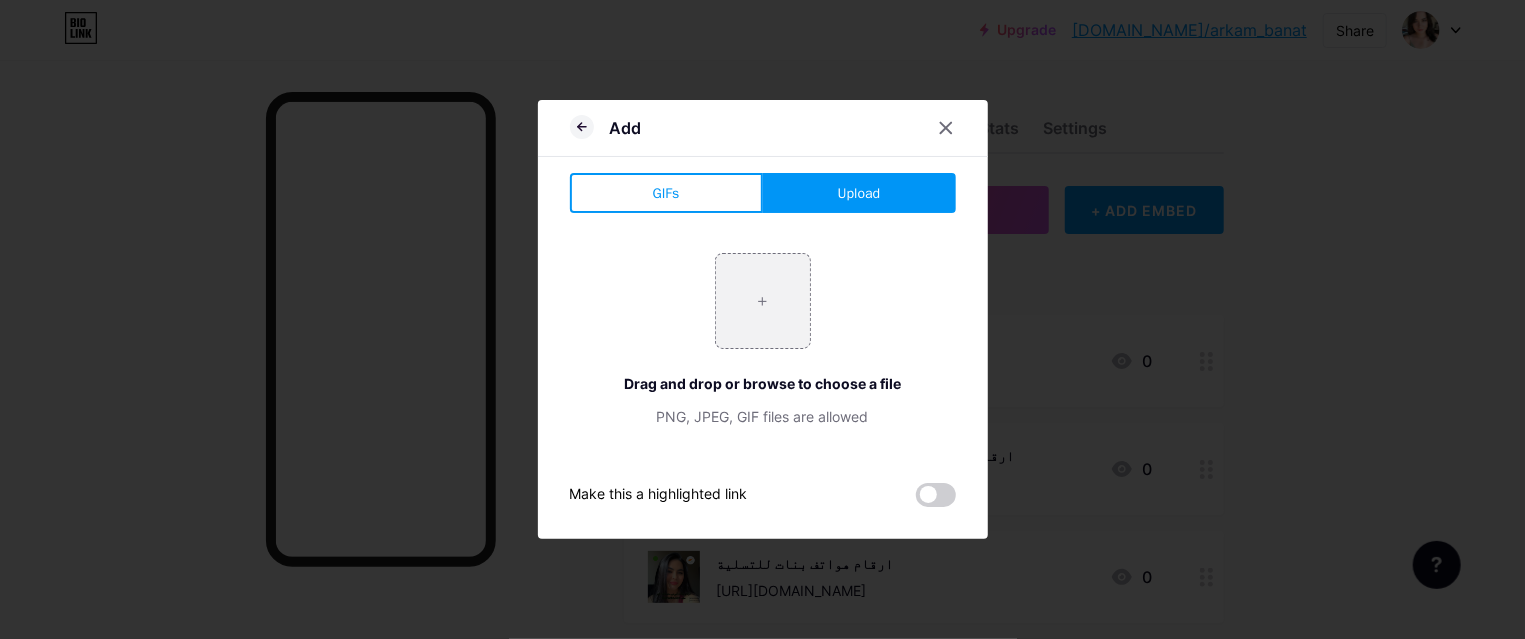 type on "C:\fakepath\موقع زواج سعوديات من مقيمين.png" 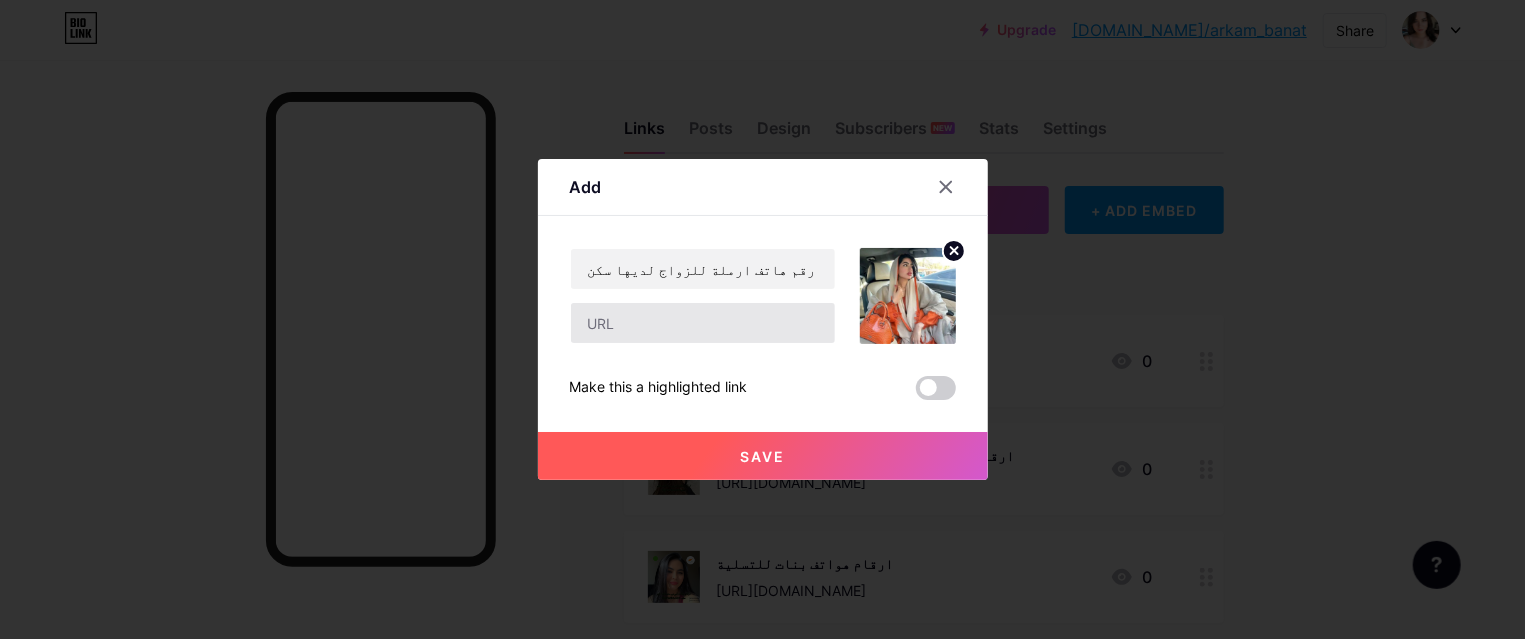 drag, startPoint x: 699, startPoint y: 344, endPoint x: 704, endPoint y: 319, distance: 25.495098 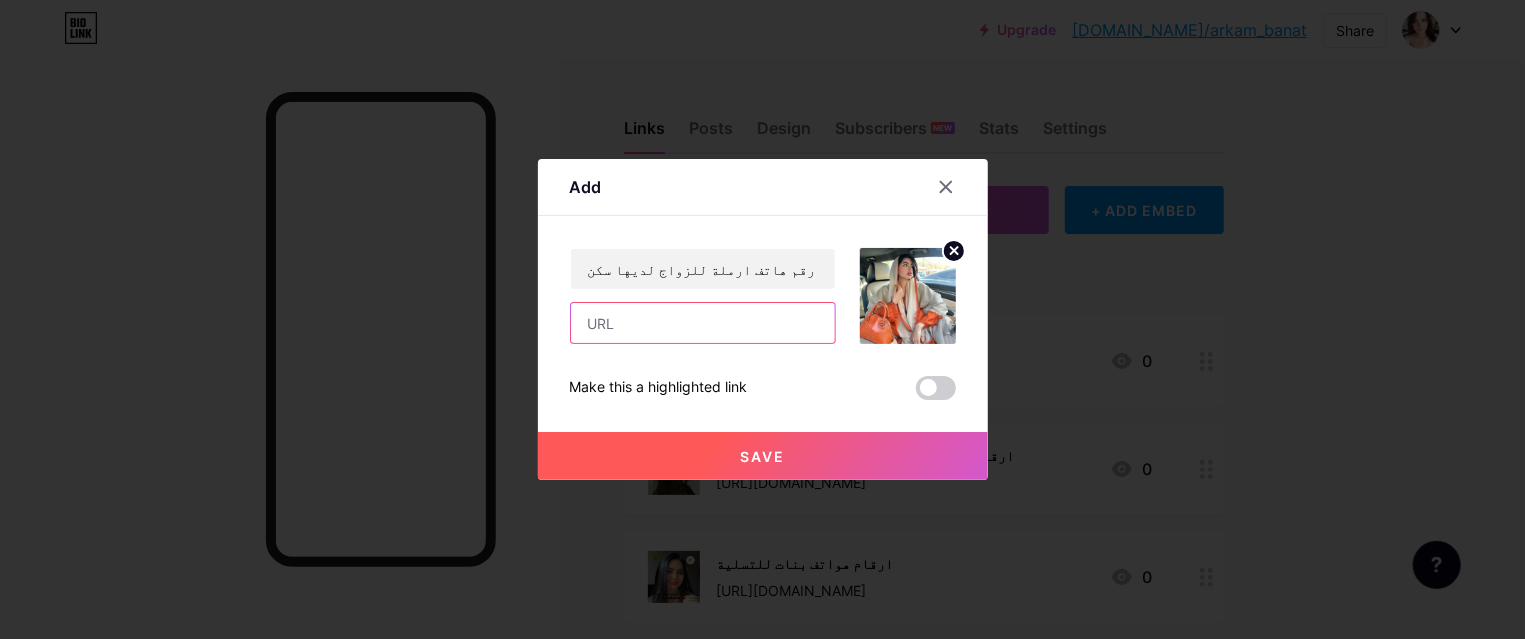 click at bounding box center (703, 323) 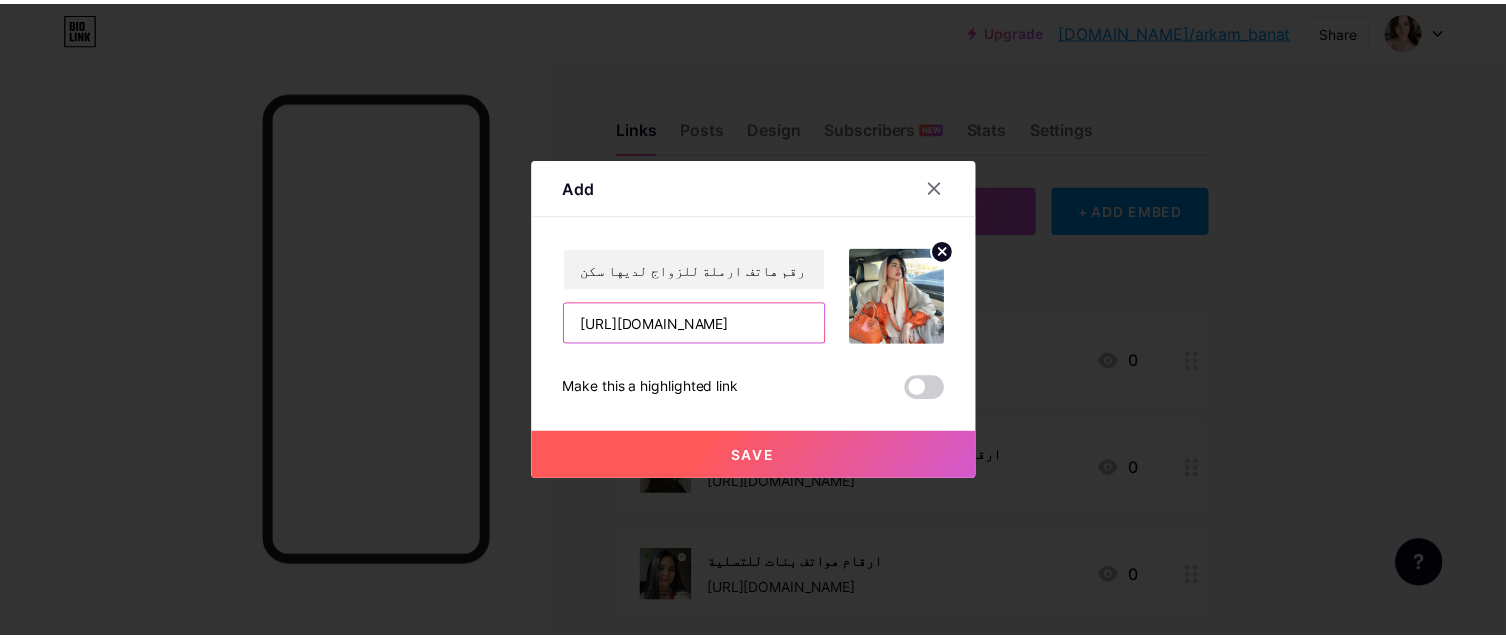 scroll, scrollTop: 0, scrollLeft: 1043, axis: horizontal 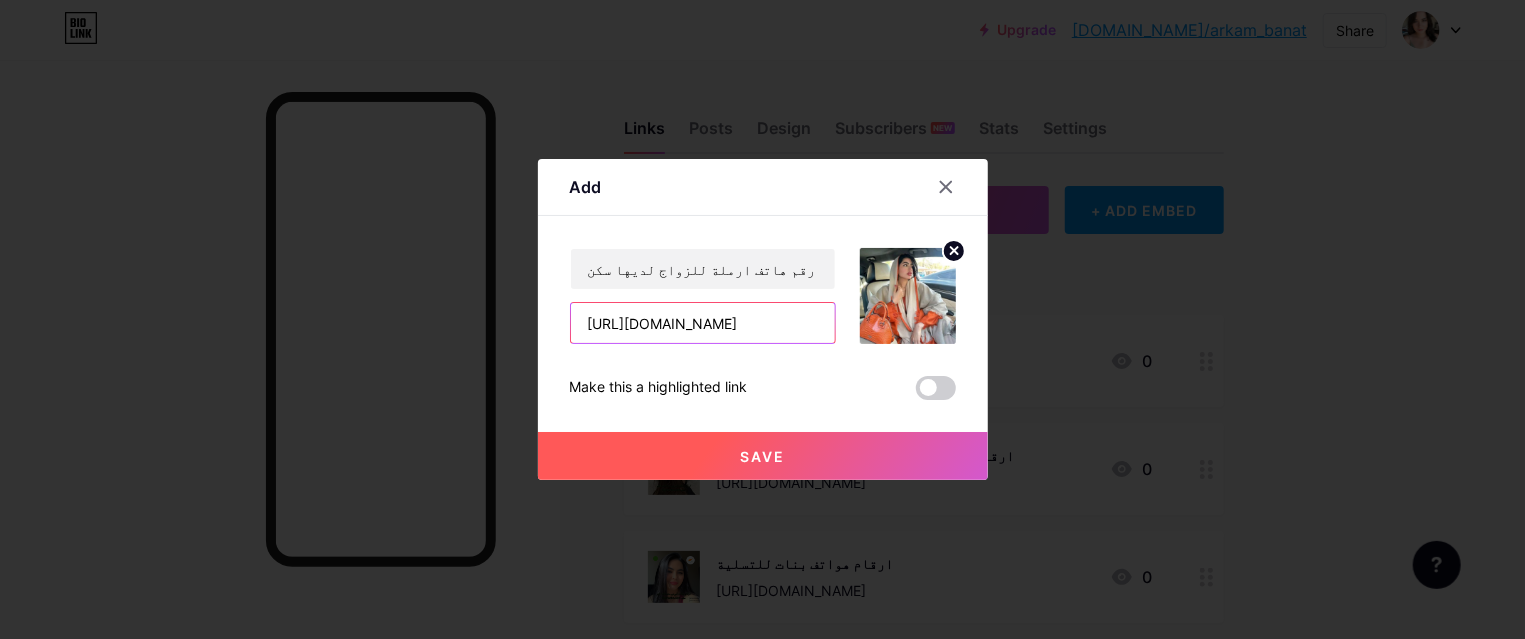 type on "[URL][DOMAIN_NAME]" 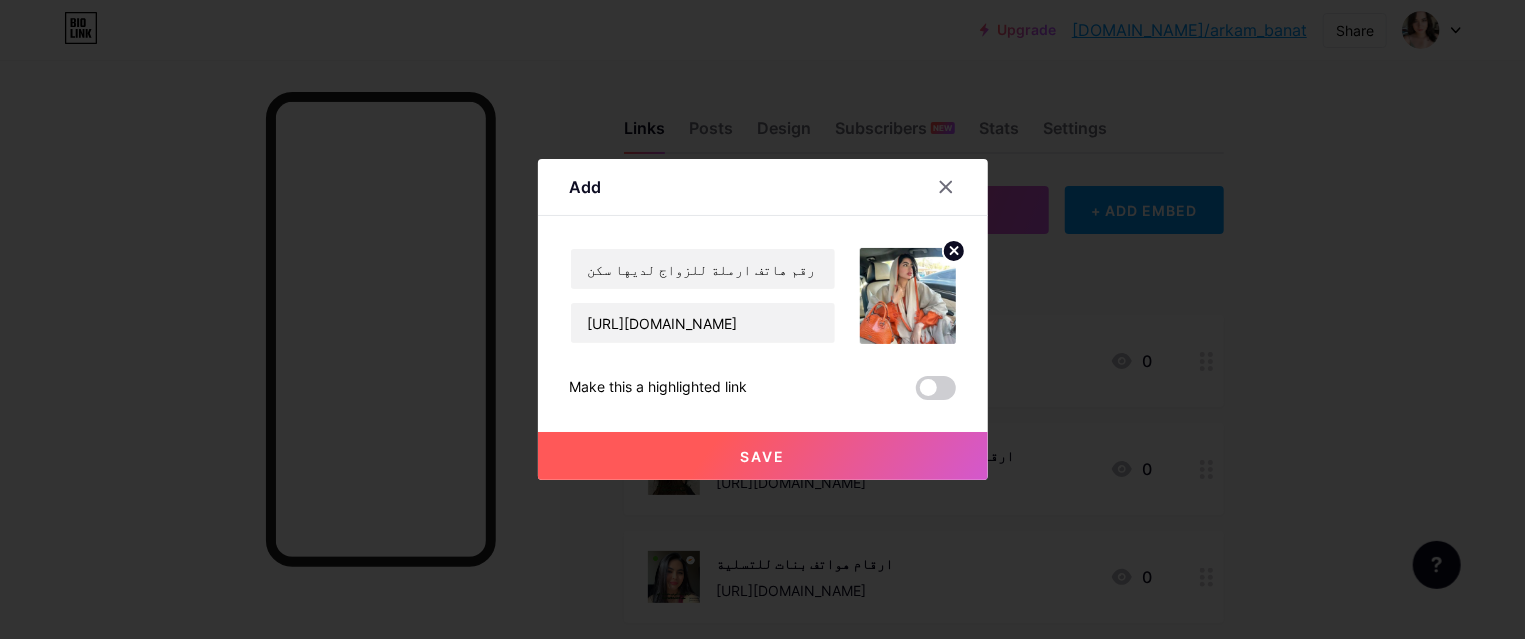 click on "Save" at bounding box center (763, 456) 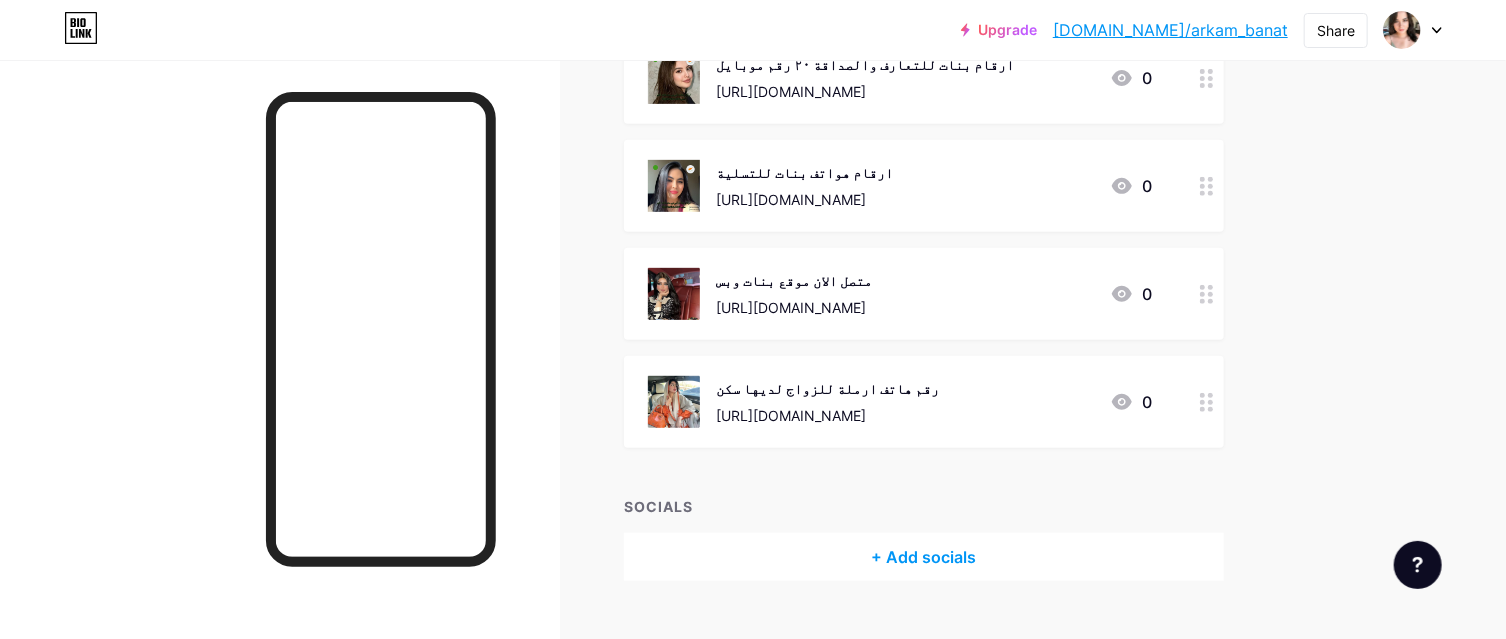 scroll, scrollTop: 428, scrollLeft: 0, axis: vertical 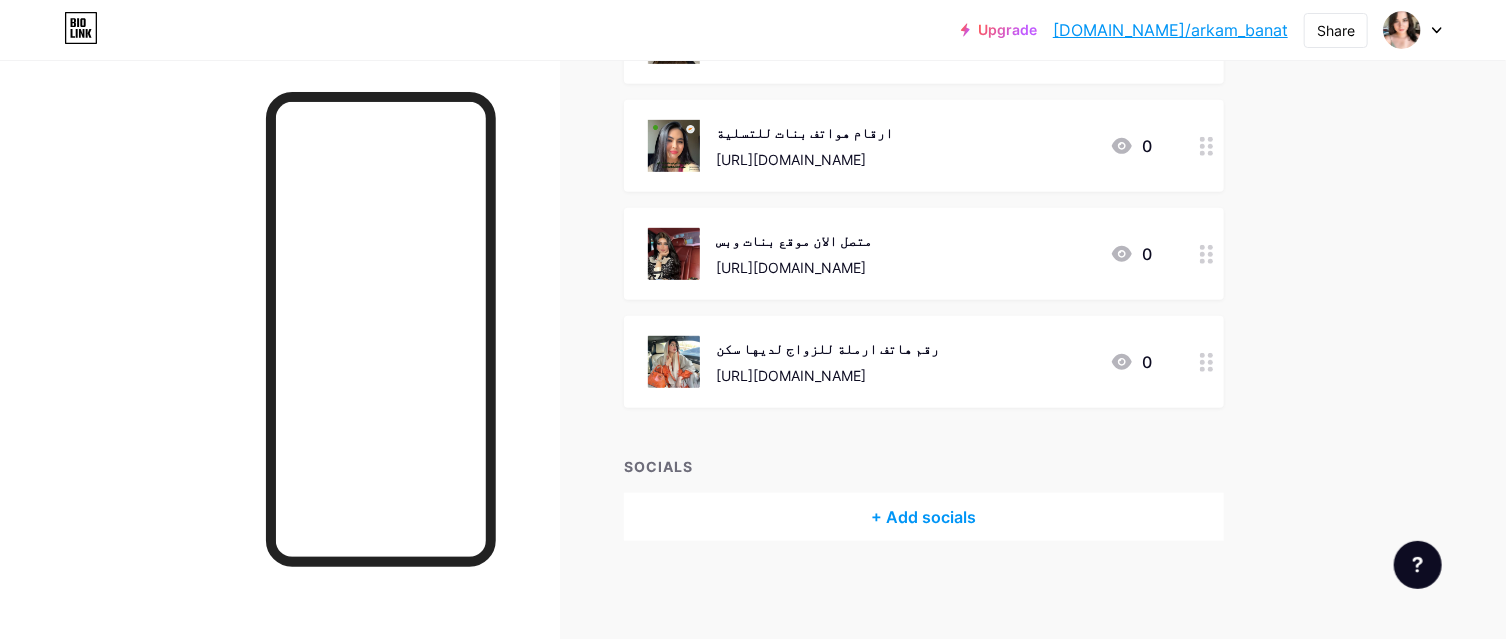 click on "+ Add socials" at bounding box center [924, 517] 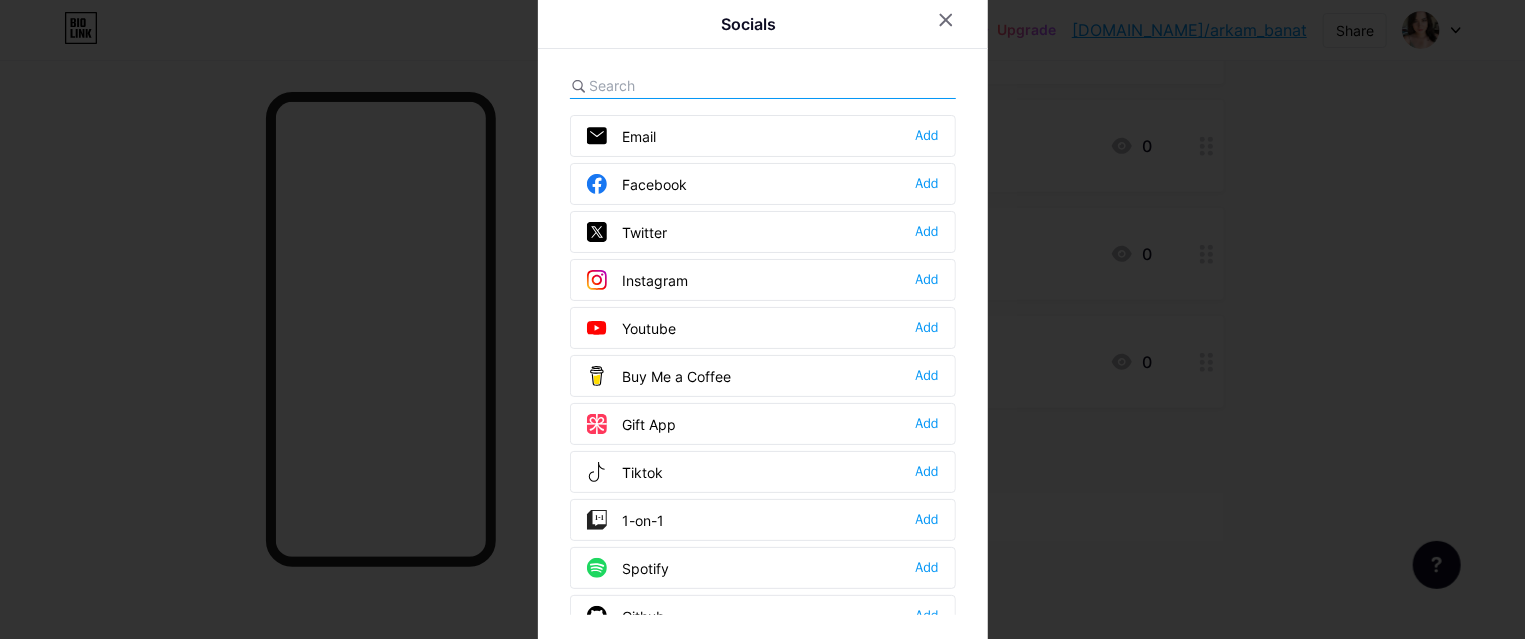 click on "Facebook
Add" at bounding box center (763, 184) 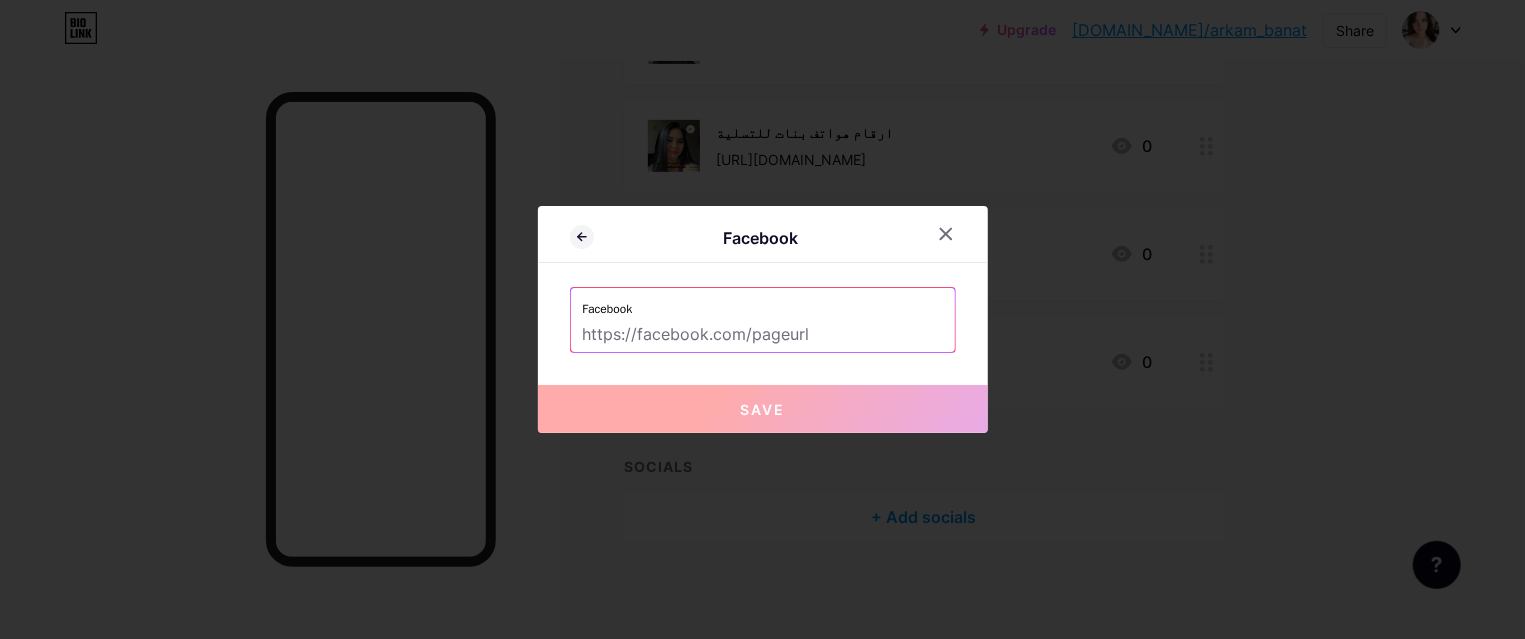 click at bounding box center [763, 335] 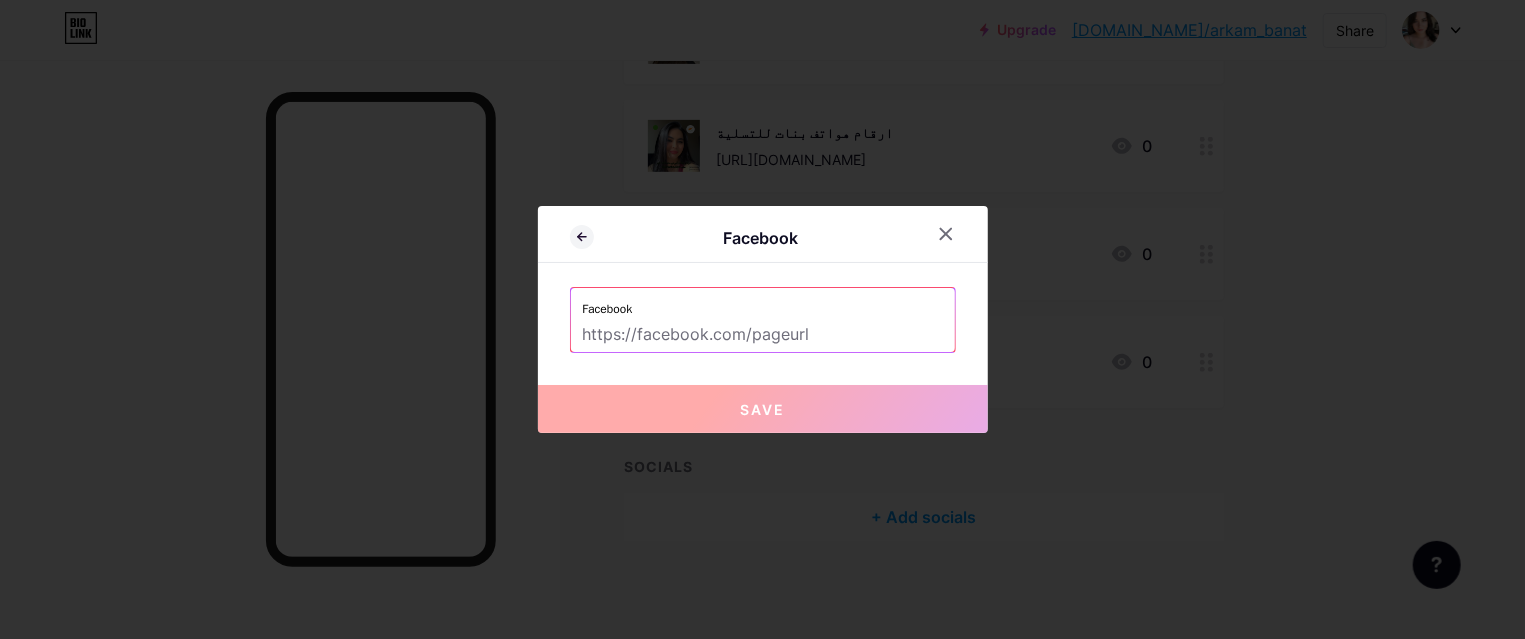 paste on "[URL][DOMAIN_NAME]" 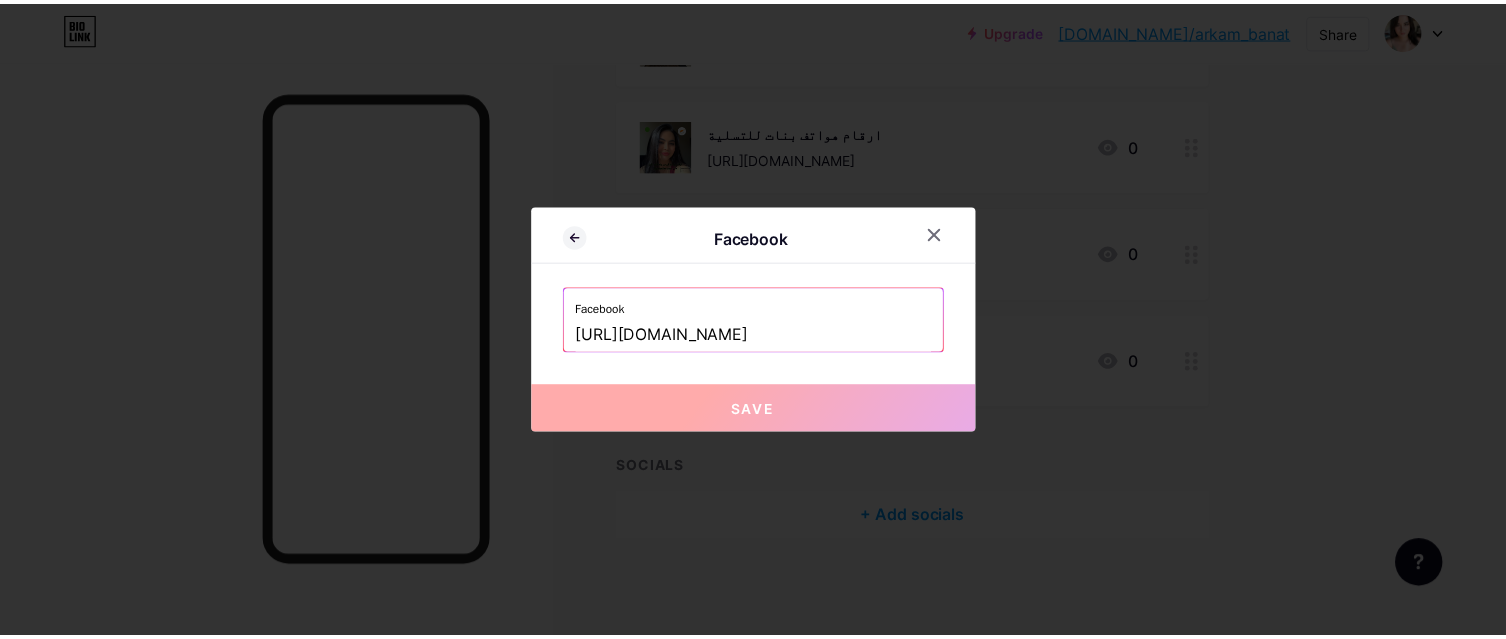 scroll, scrollTop: 0, scrollLeft: 738, axis: horizontal 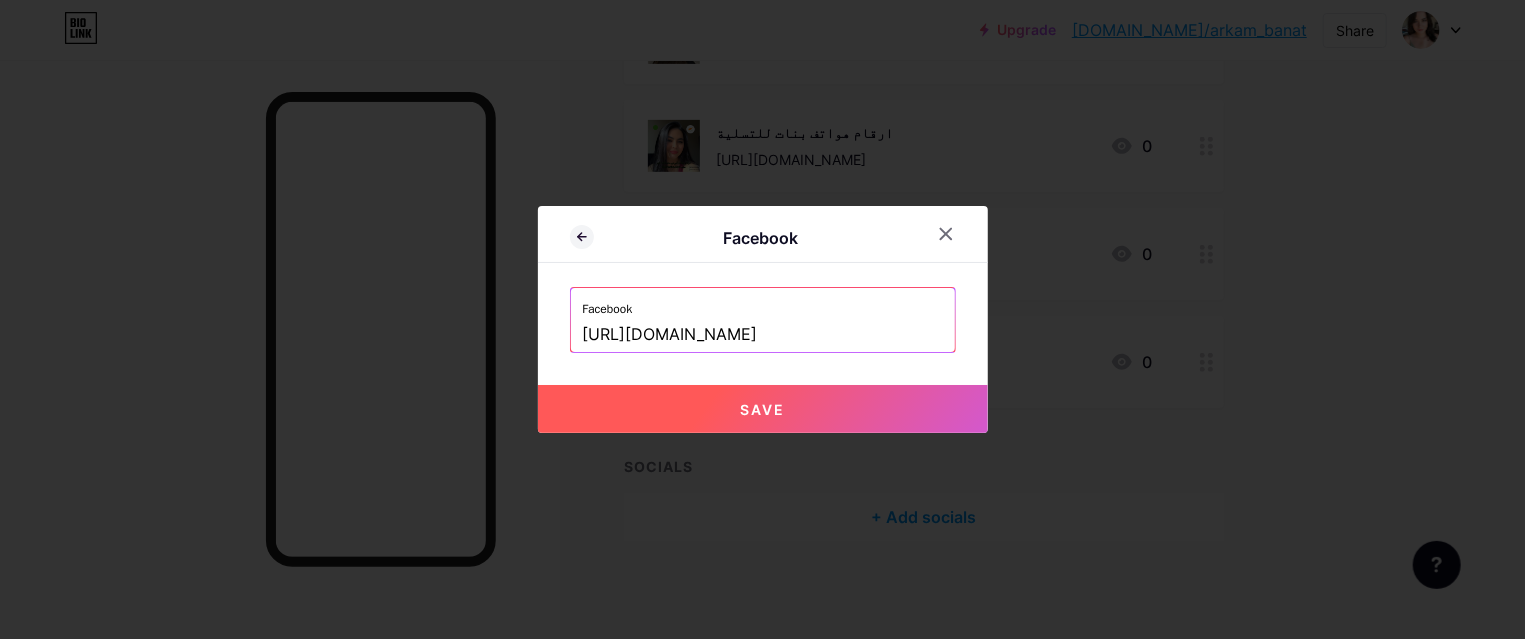 type on "[URL][DOMAIN_NAME]" 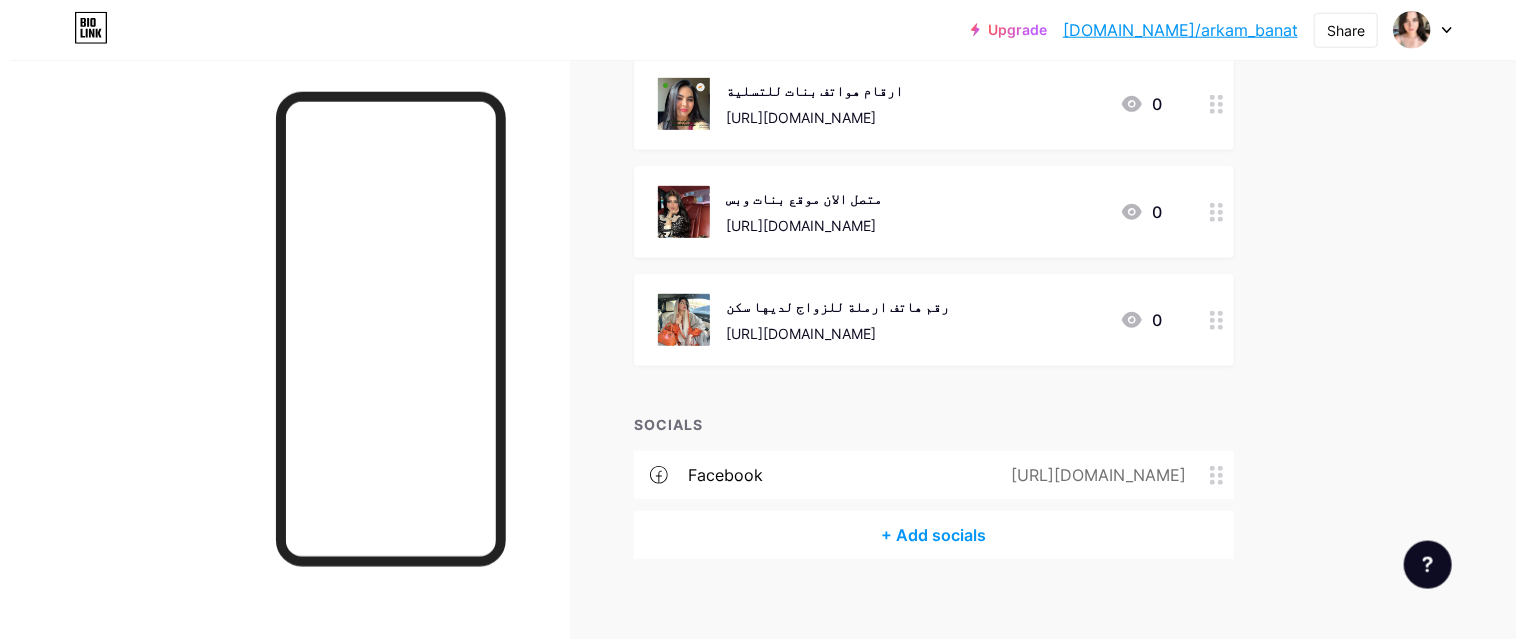 scroll, scrollTop: 491, scrollLeft: 0, axis: vertical 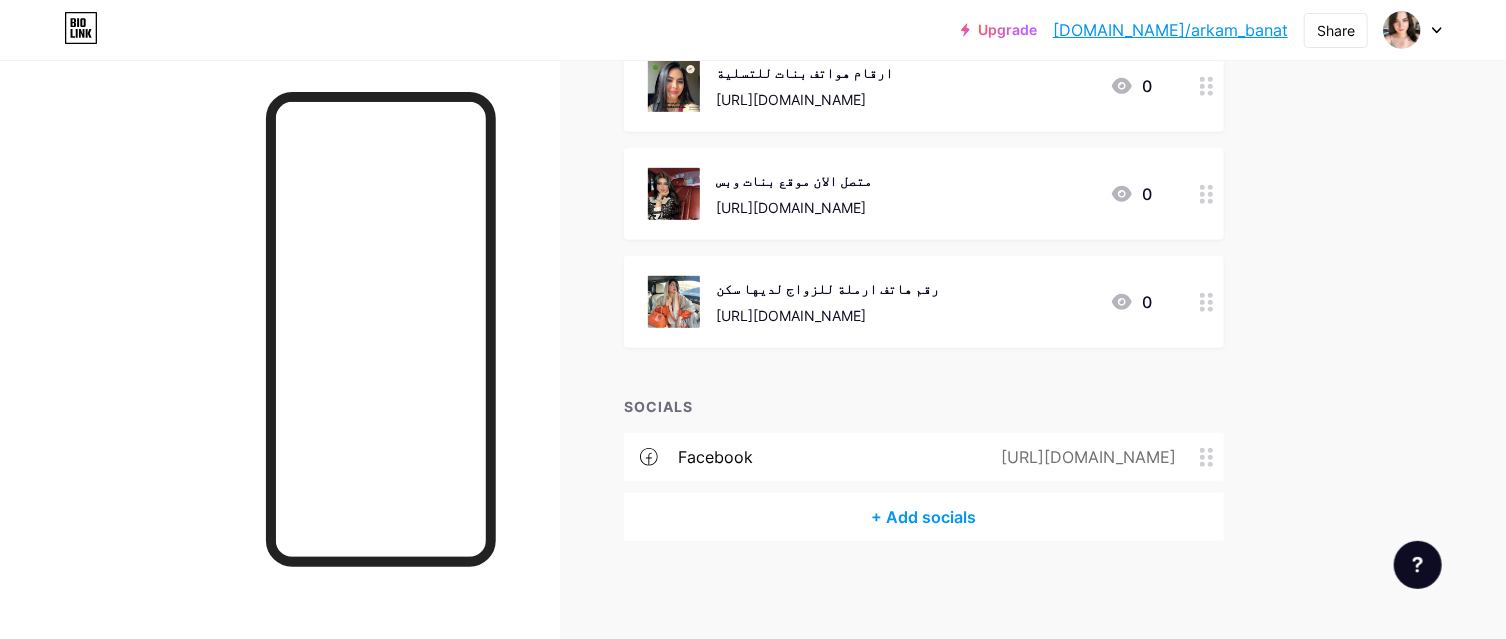 click on "+ Add socials" at bounding box center (924, 517) 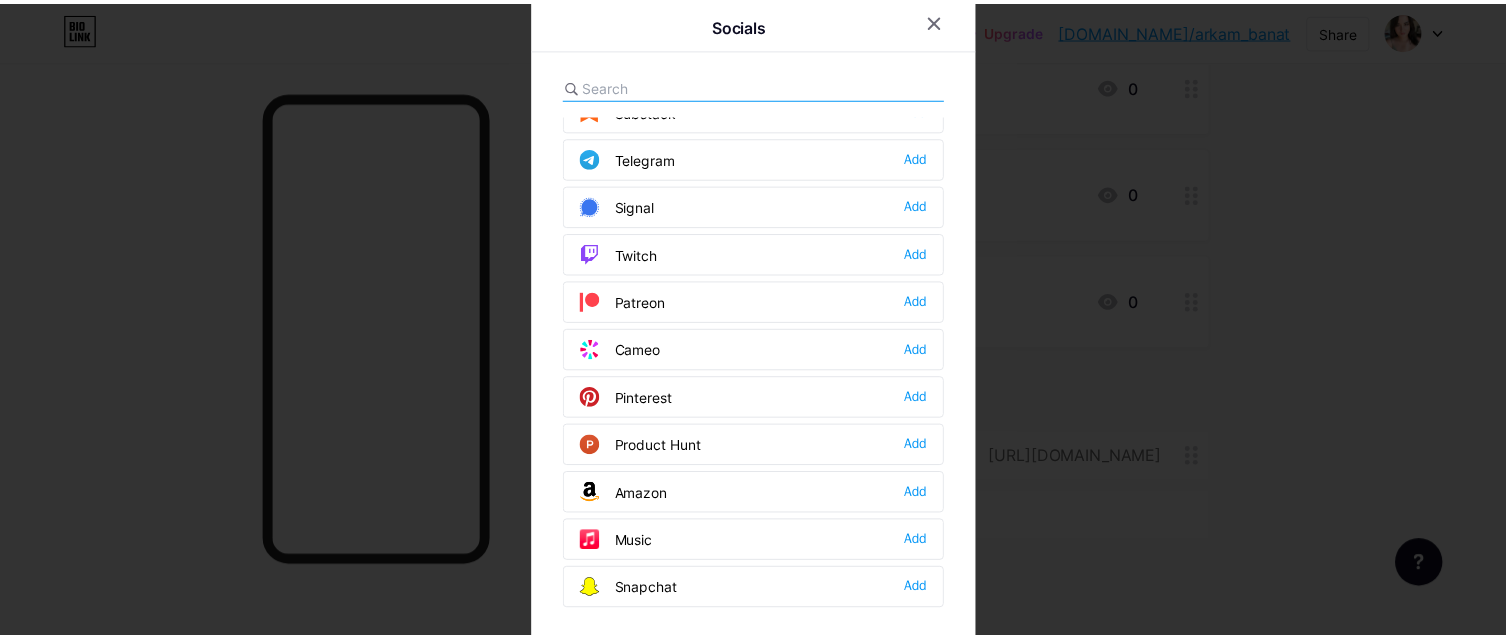 scroll, scrollTop: 1018, scrollLeft: 0, axis: vertical 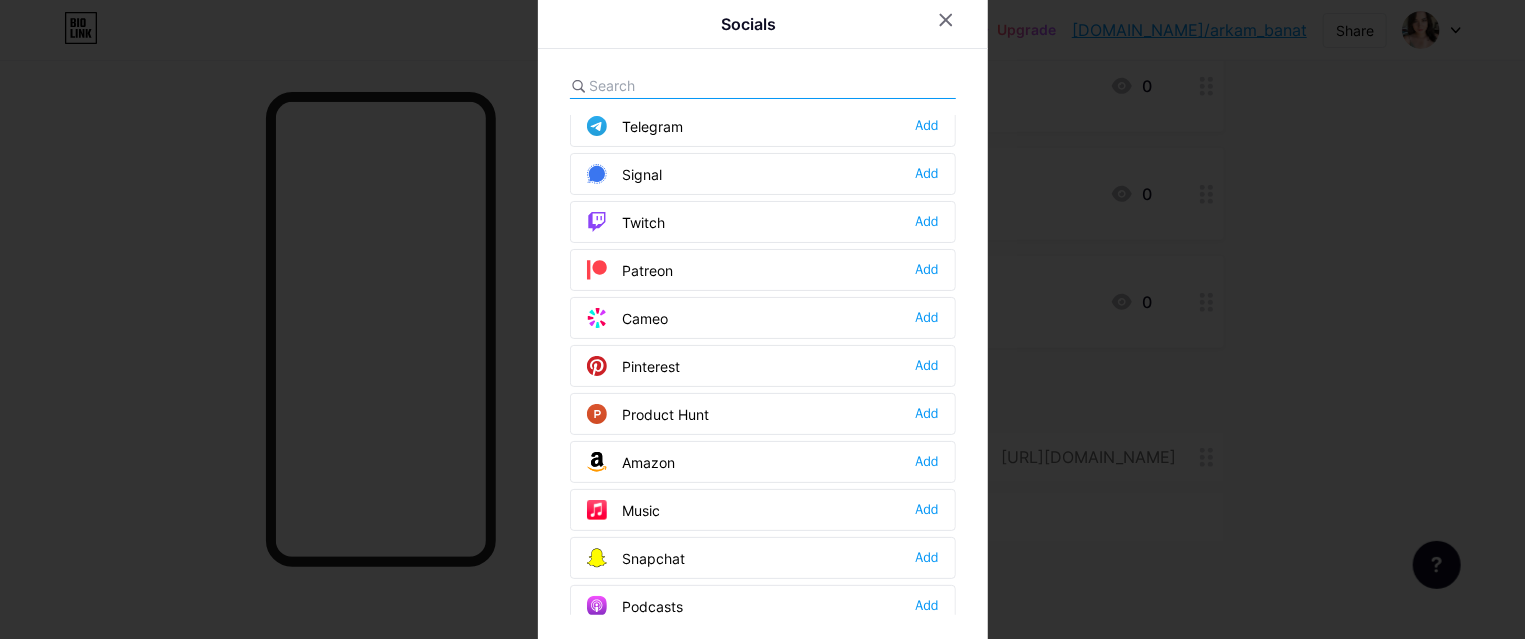 click on "Pinterest" at bounding box center (634, 366) 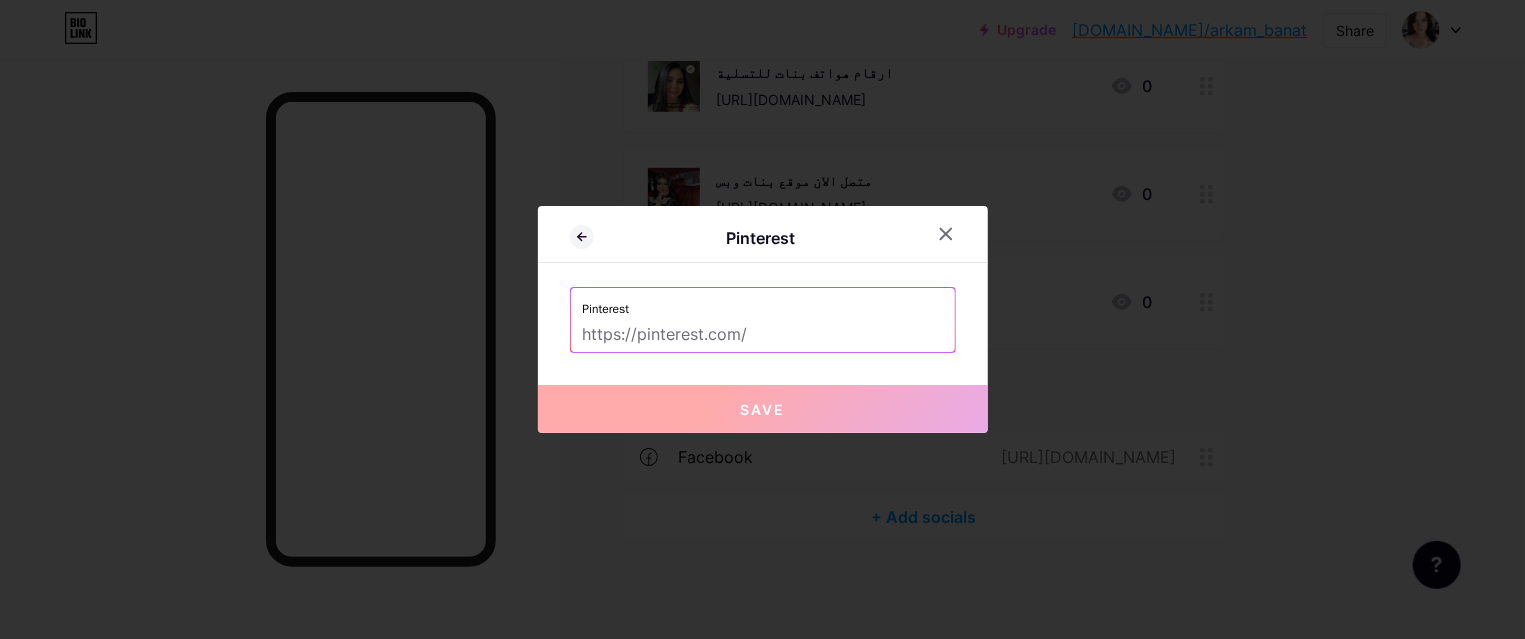 click at bounding box center [763, 335] 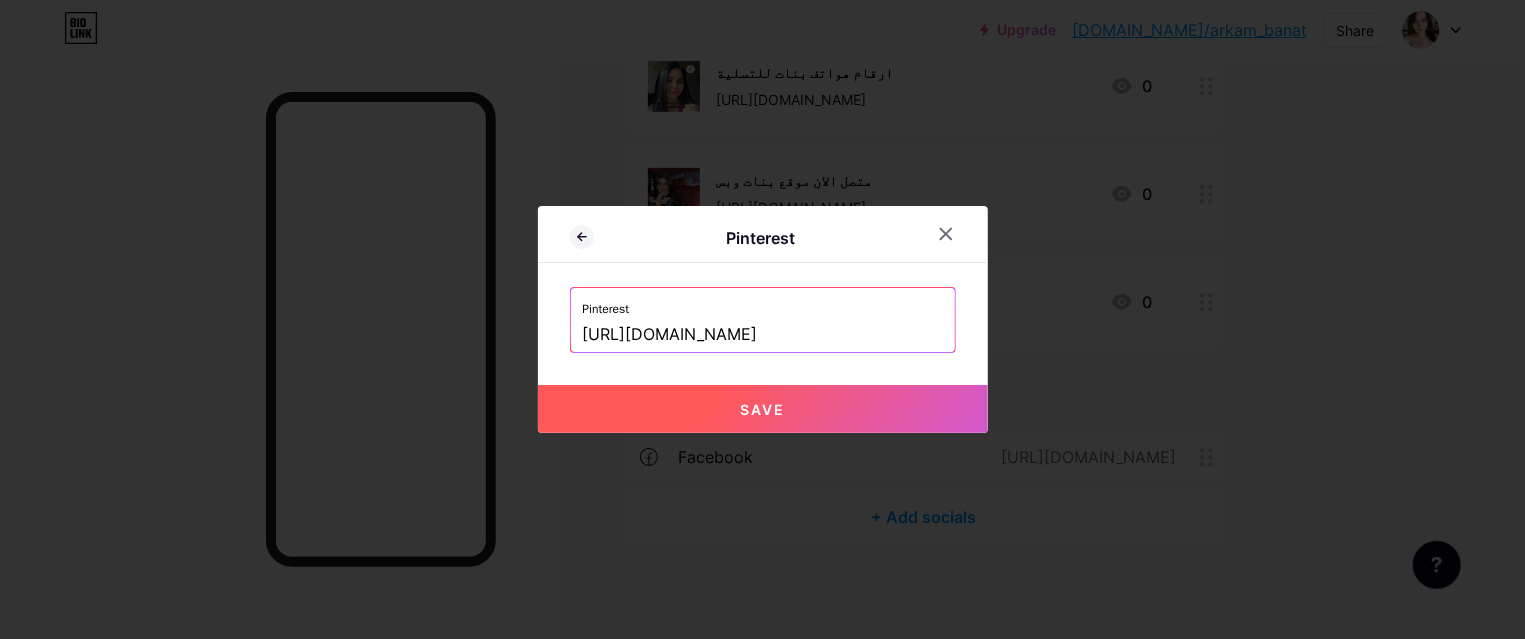 type on "[URL][DOMAIN_NAME]" 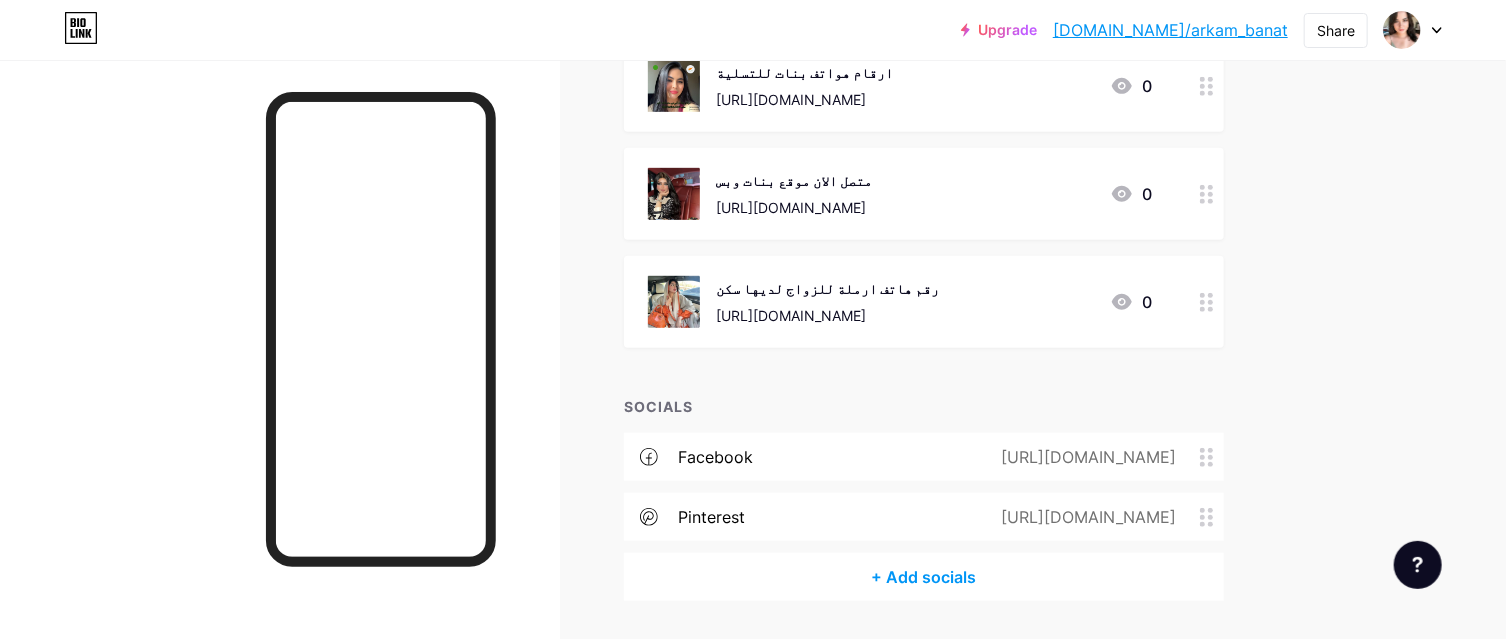 click on "SOCIALS" at bounding box center (924, 406) 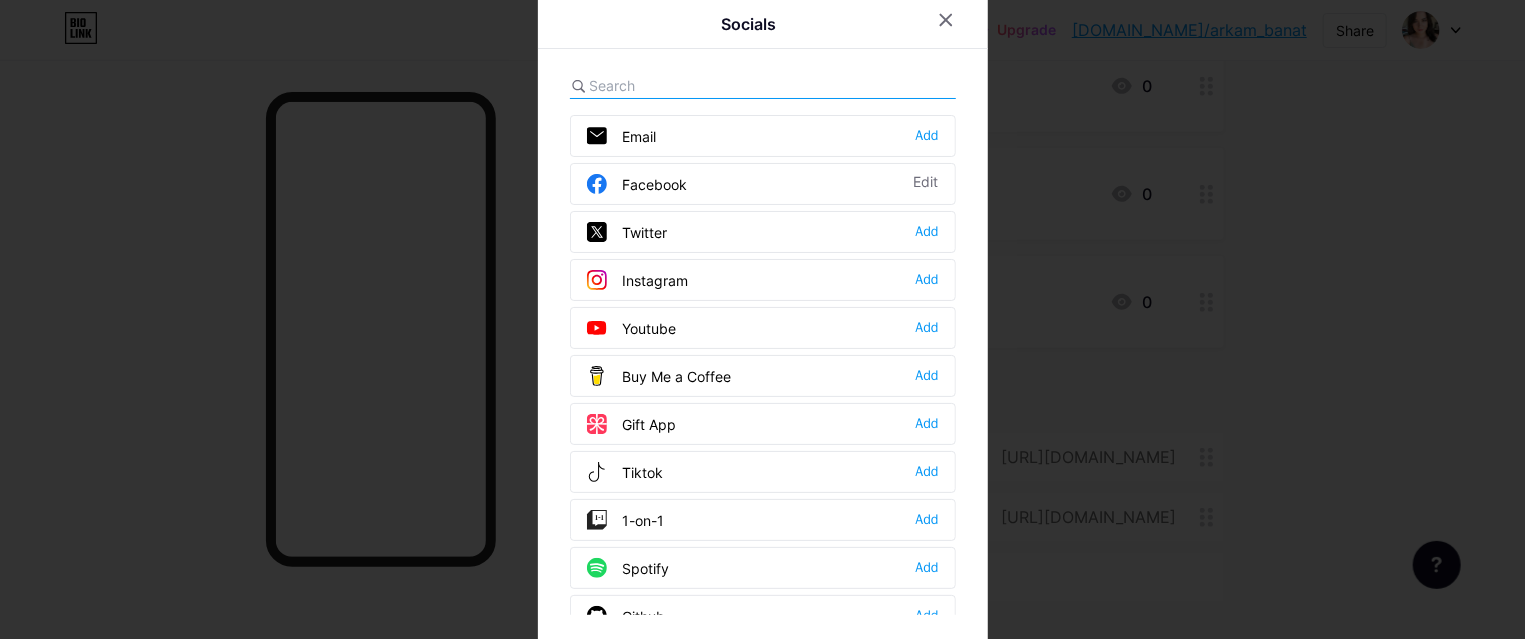 click on "Instagram" at bounding box center (638, 280) 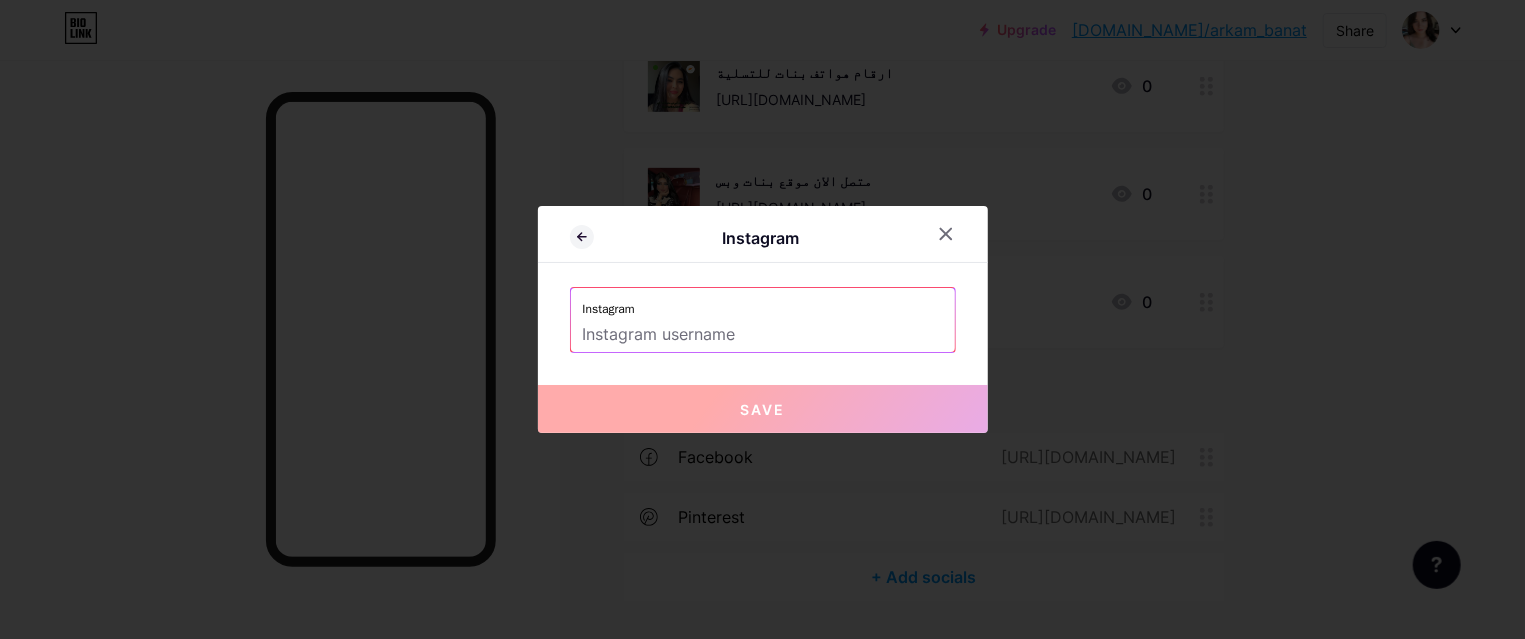 click at bounding box center (763, 335) 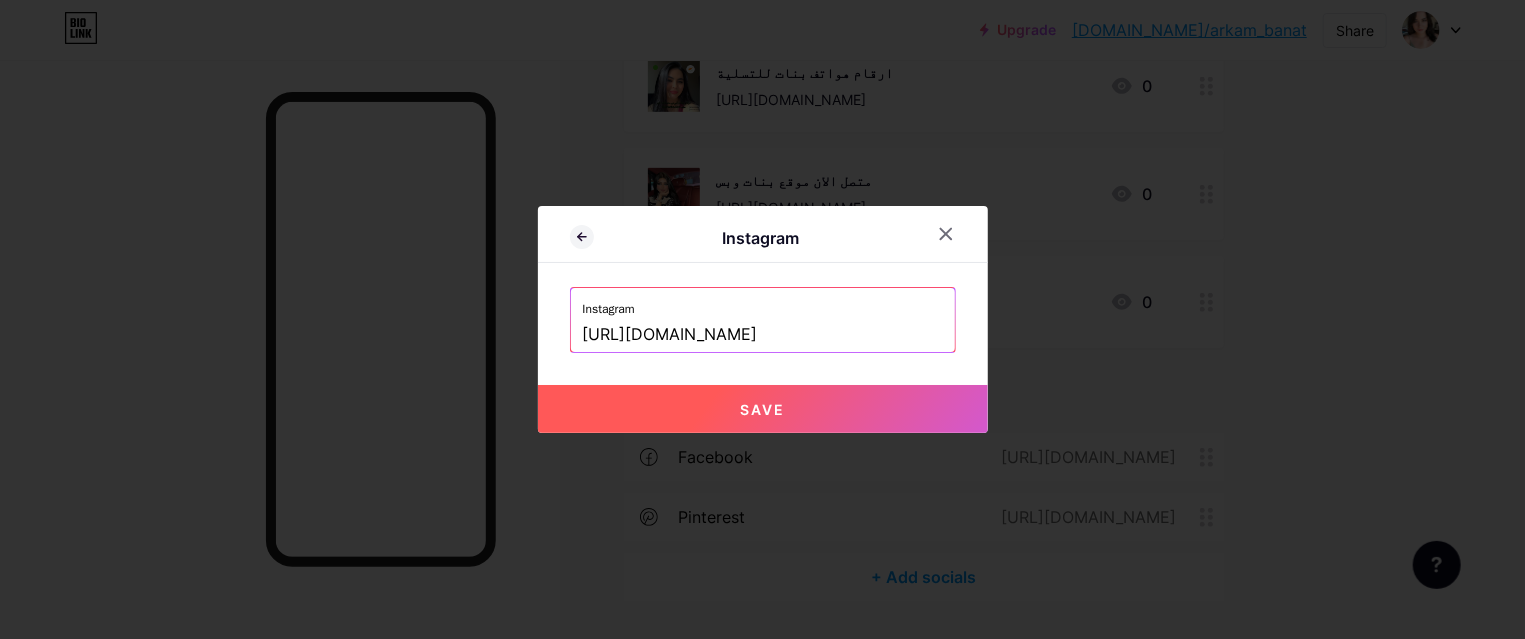 click on "Save" at bounding box center (763, 409) 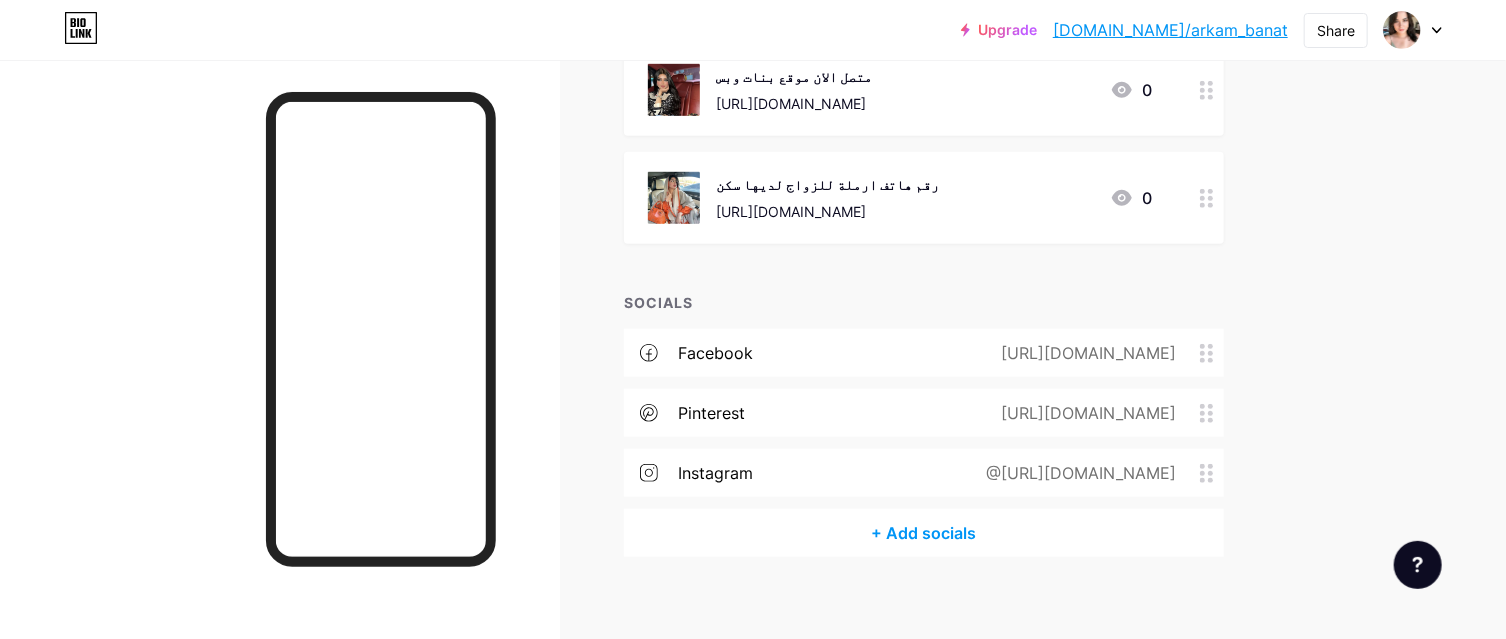 scroll, scrollTop: 598, scrollLeft: 0, axis: vertical 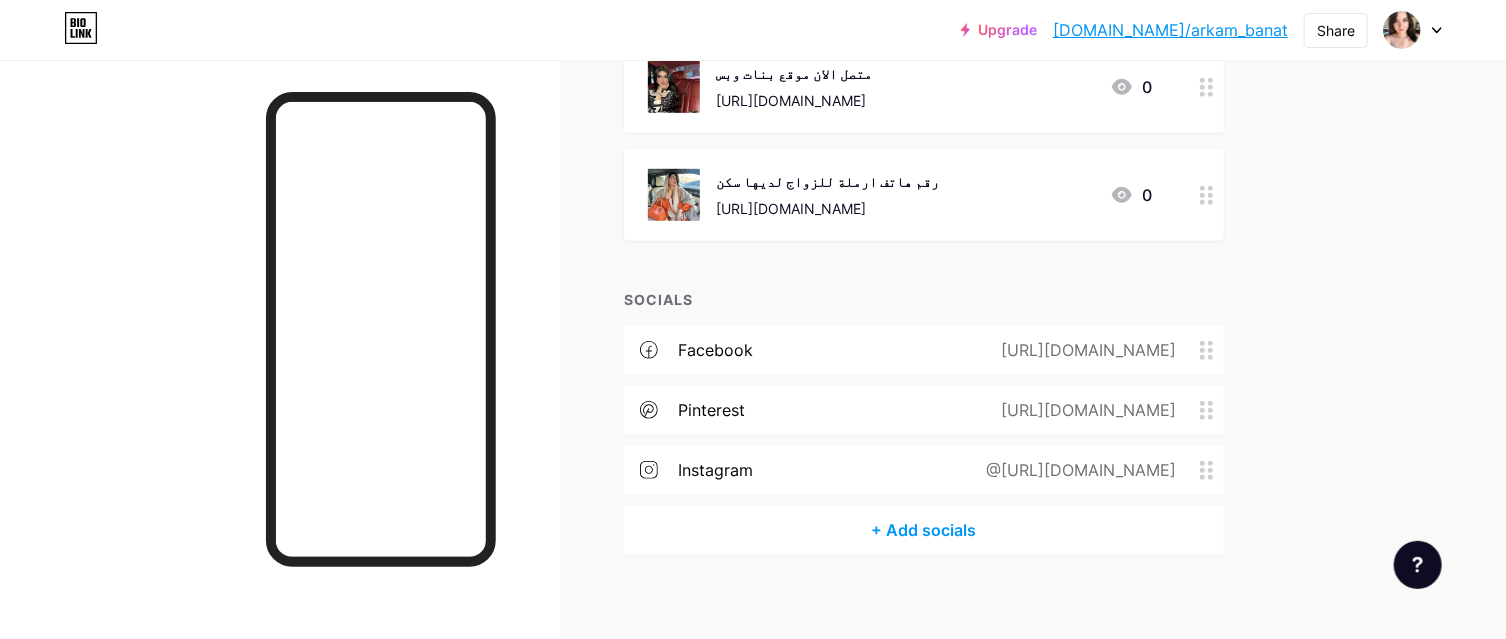 click on "+ Add socials" at bounding box center (924, 530) 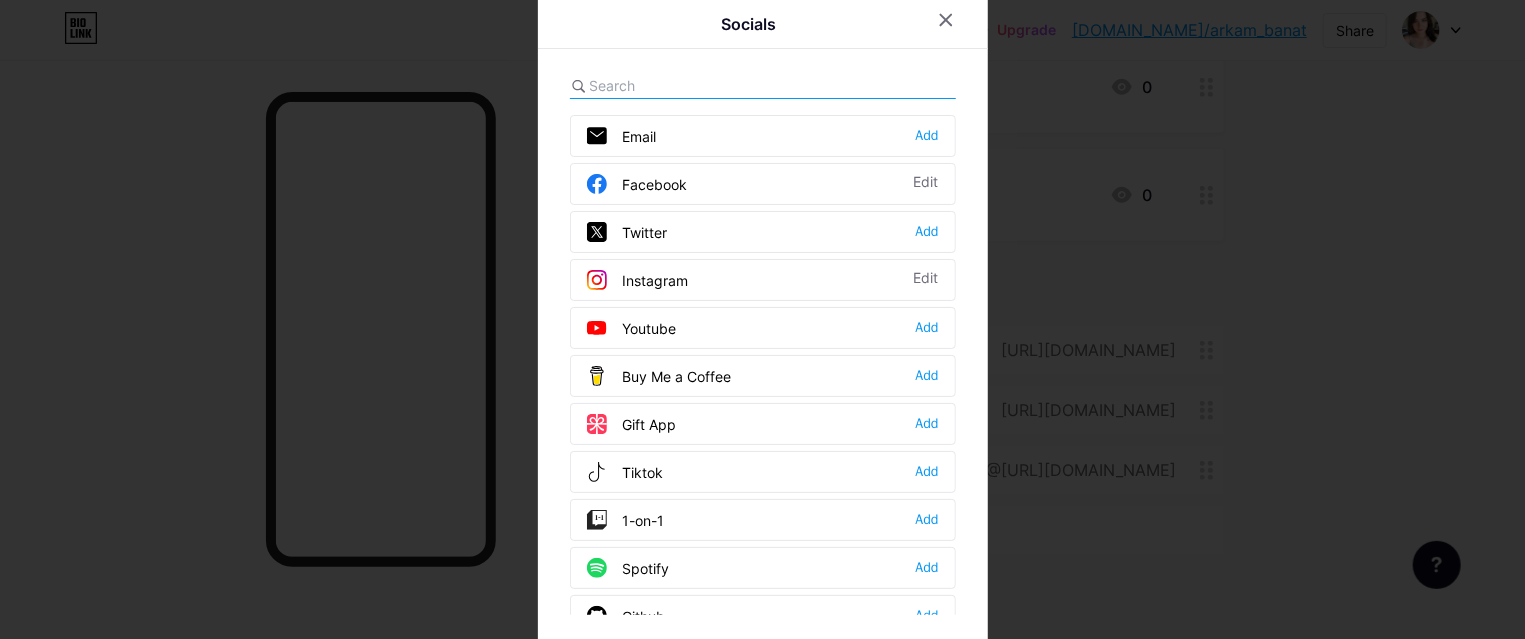 click on "Twitter" at bounding box center [627, 232] 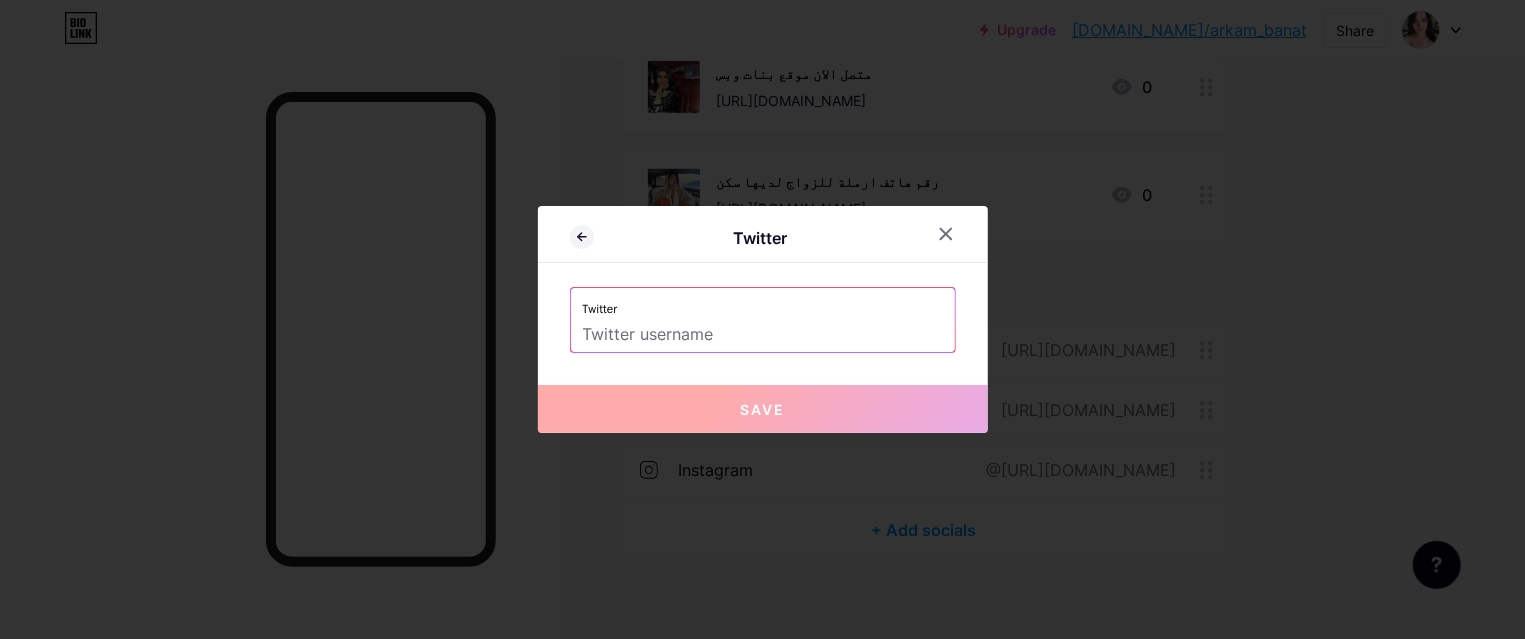 click at bounding box center [763, 335] 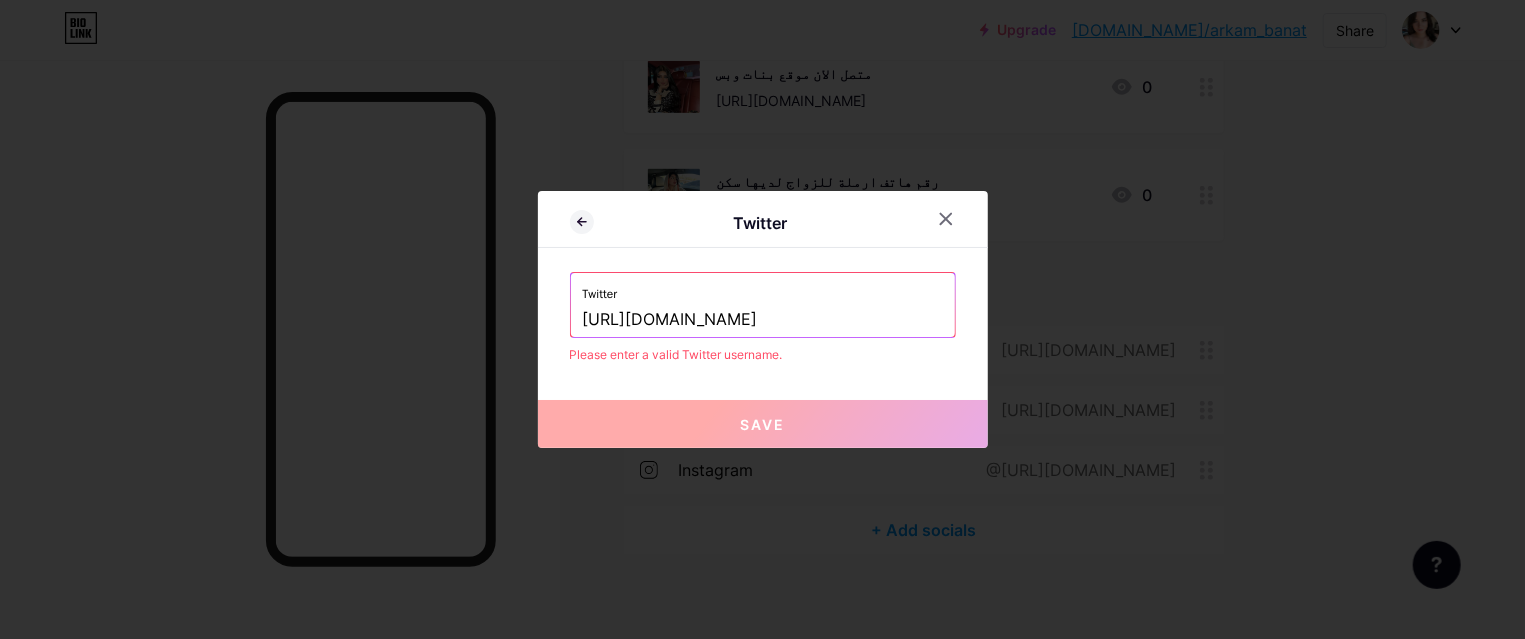 drag, startPoint x: 679, startPoint y: 319, endPoint x: 562, endPoint y: 313, distance: 117.15375 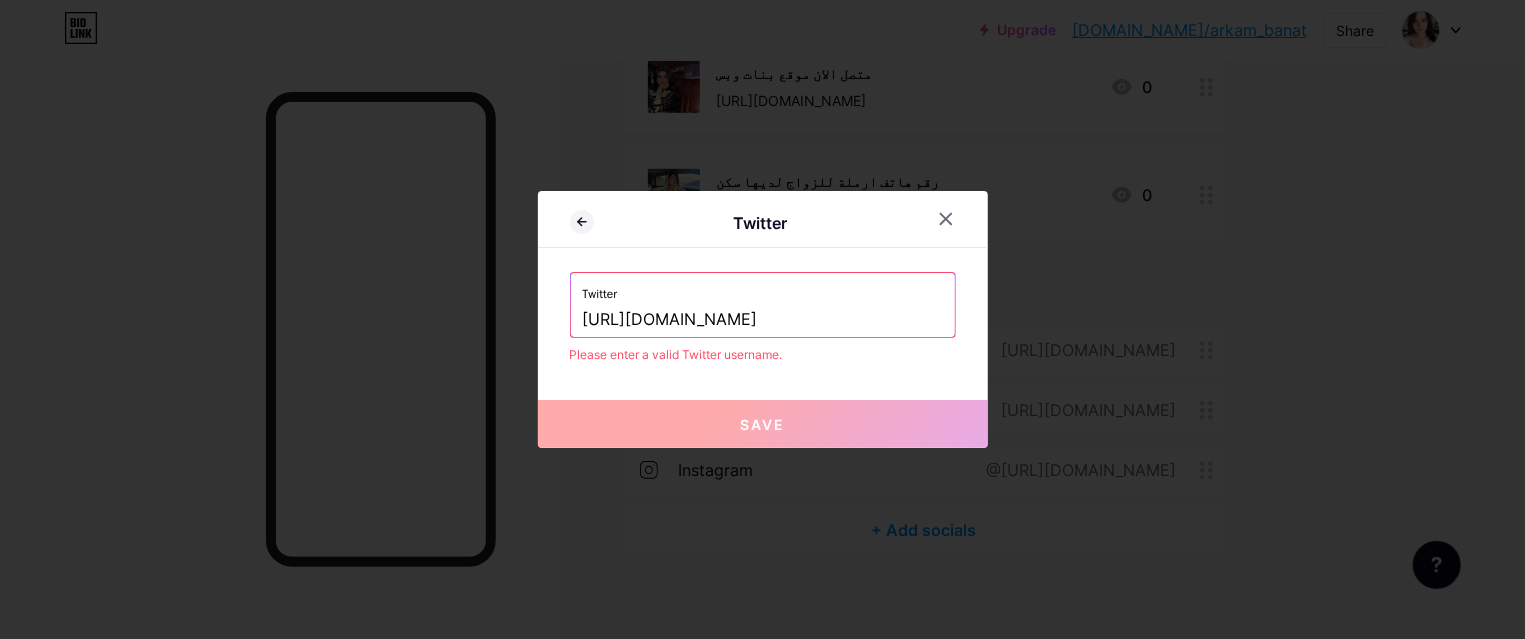 click on "[URL][DOMAIN_NAME]" at bounding box center [763, 320] 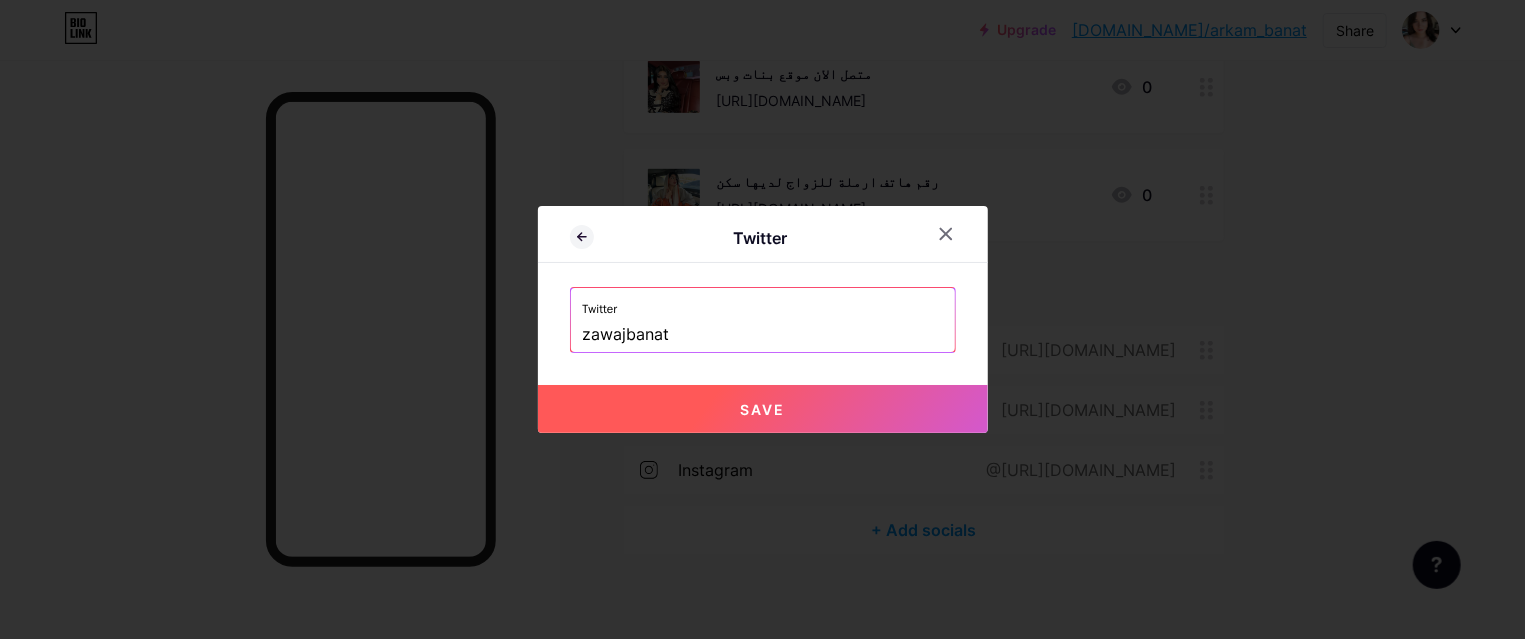 click on "Save" at bounding box center (763, 409) 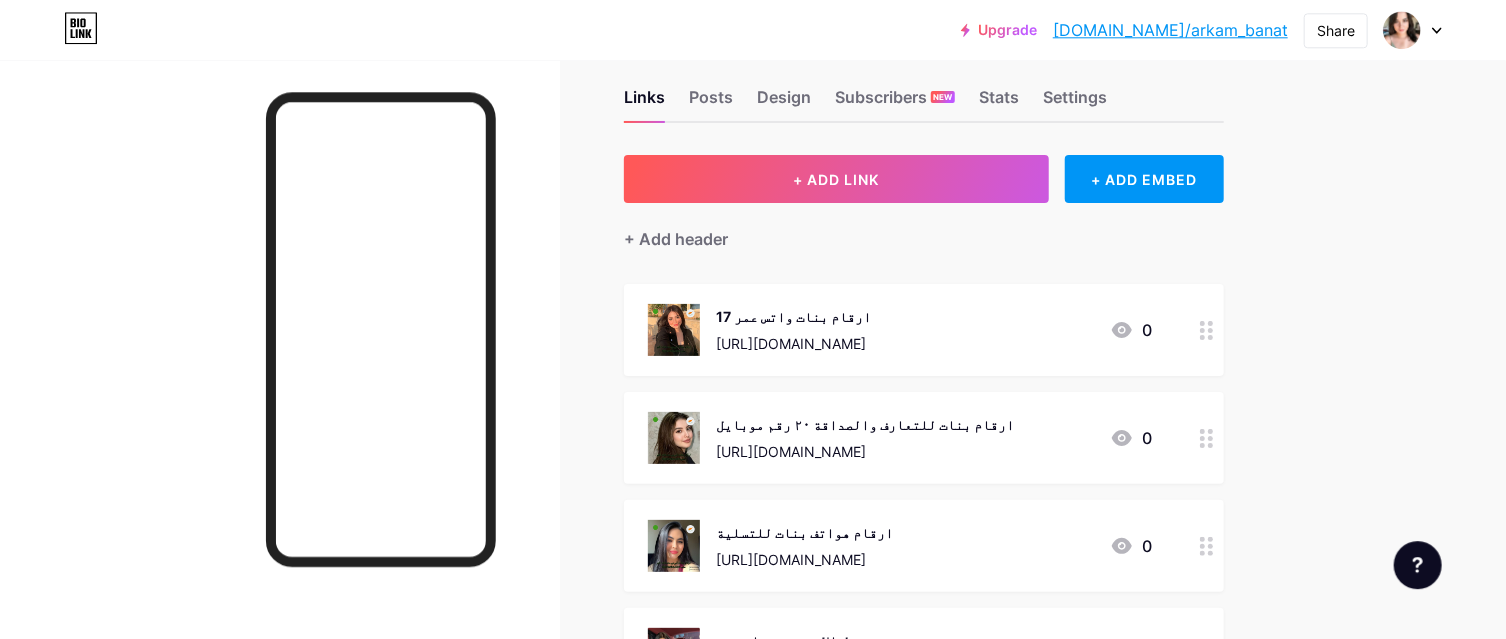 scroll, scrollTop: 0, scrollLeft: 0, axis: both 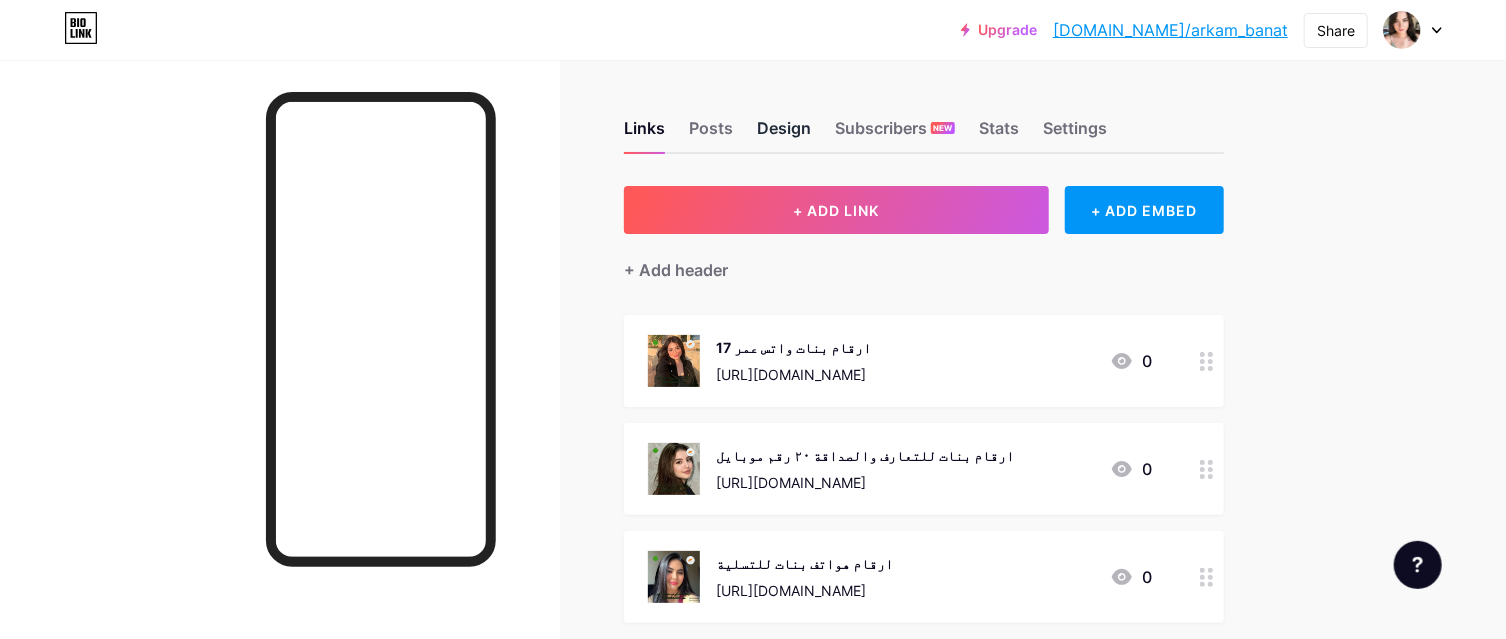 click on "Design" at bounding box center [784, 134] 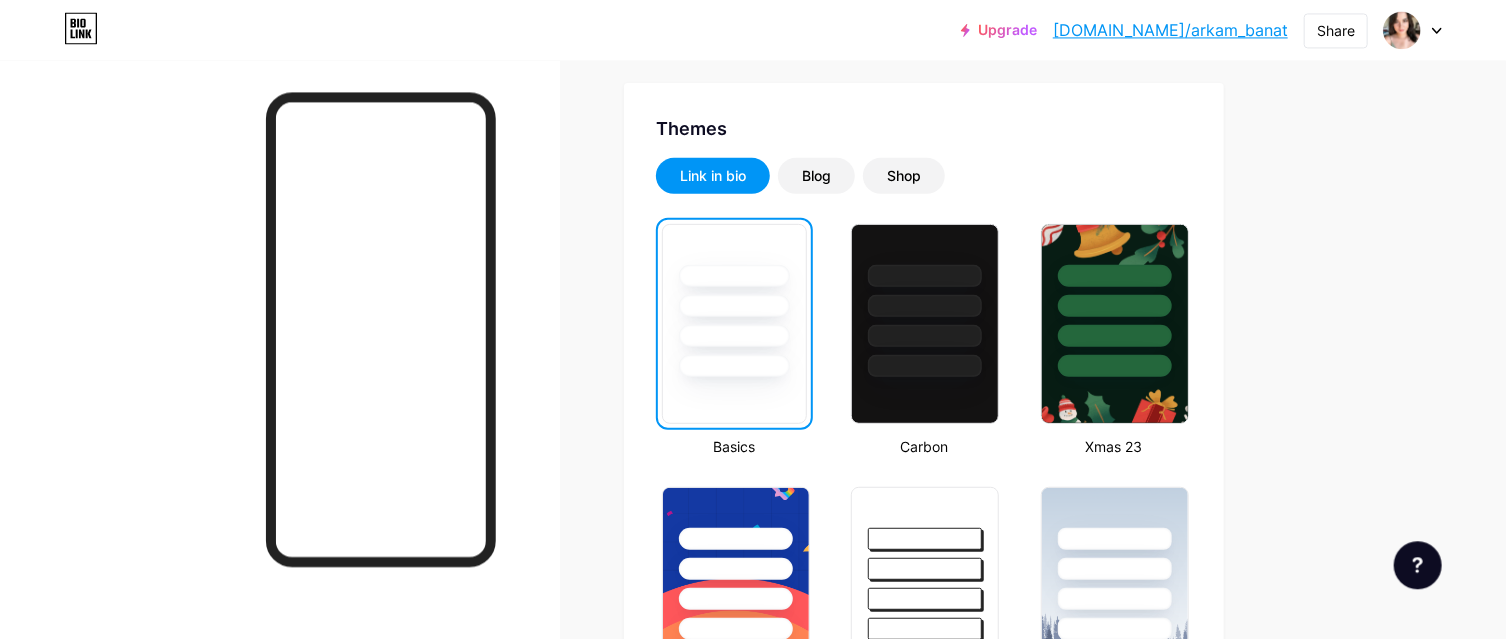 scroll, scrollTop: 428, scrollLeft: 0, axis: vertical 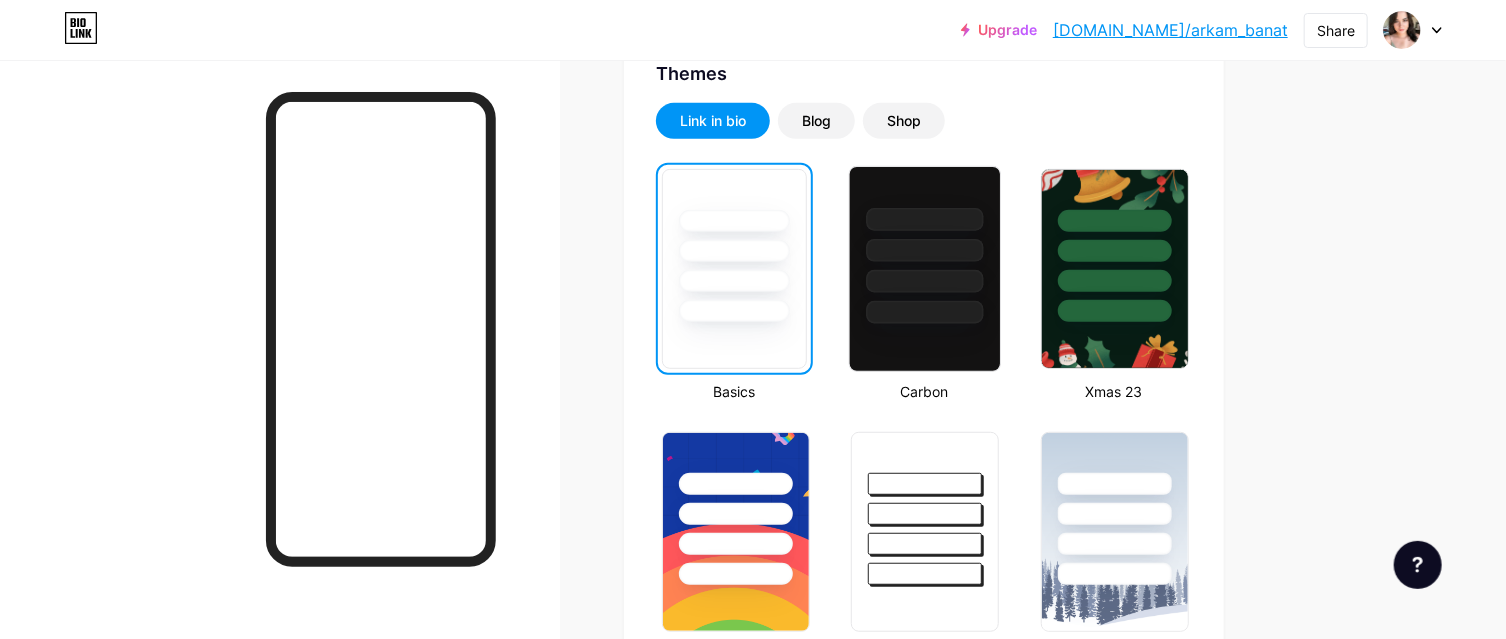 click at bounding box center (925, 312) 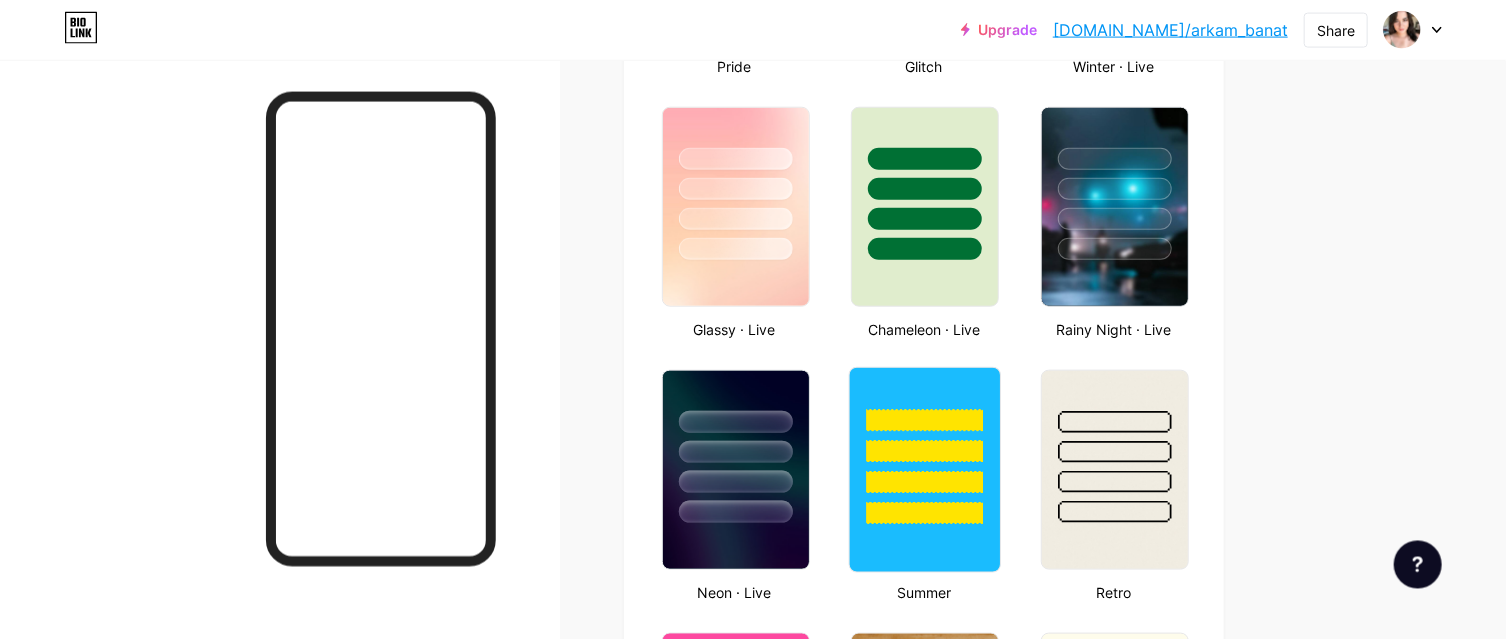 scroll, scrollTop: 1072, scrollLeft: 0, axis: vertical 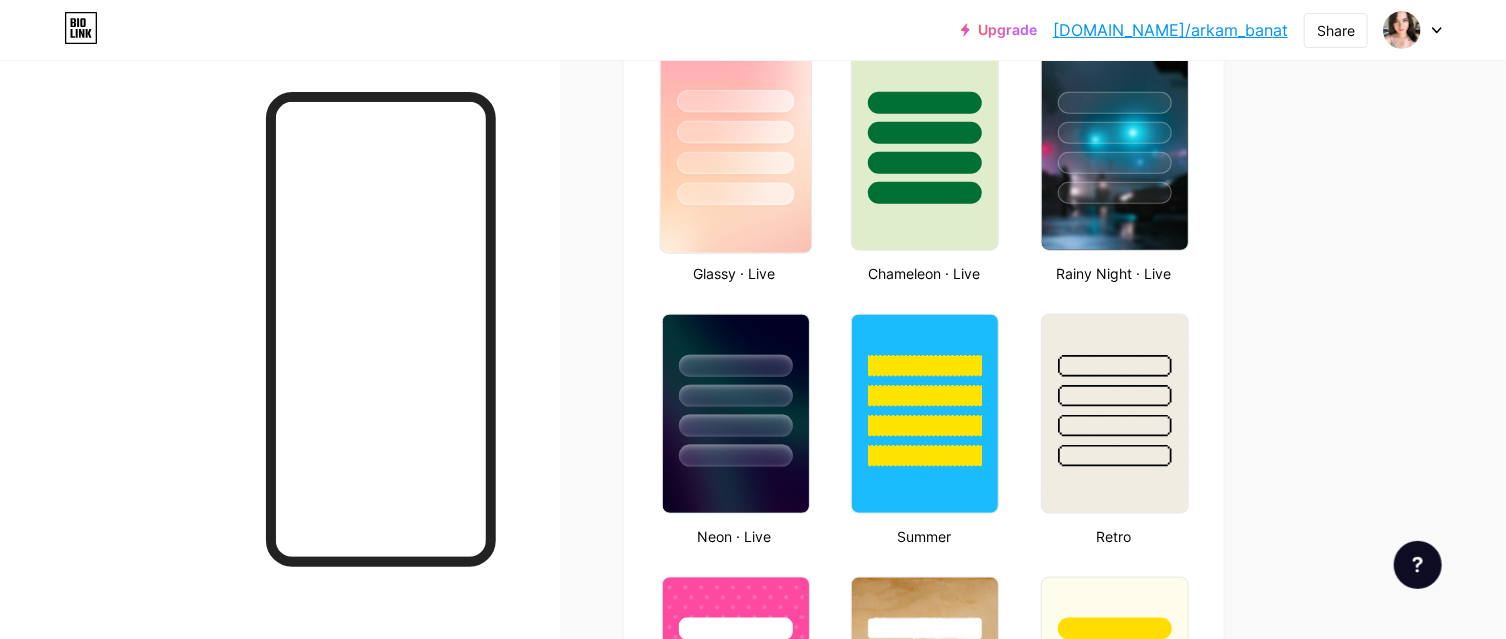 click at bounding box center (736, 151) 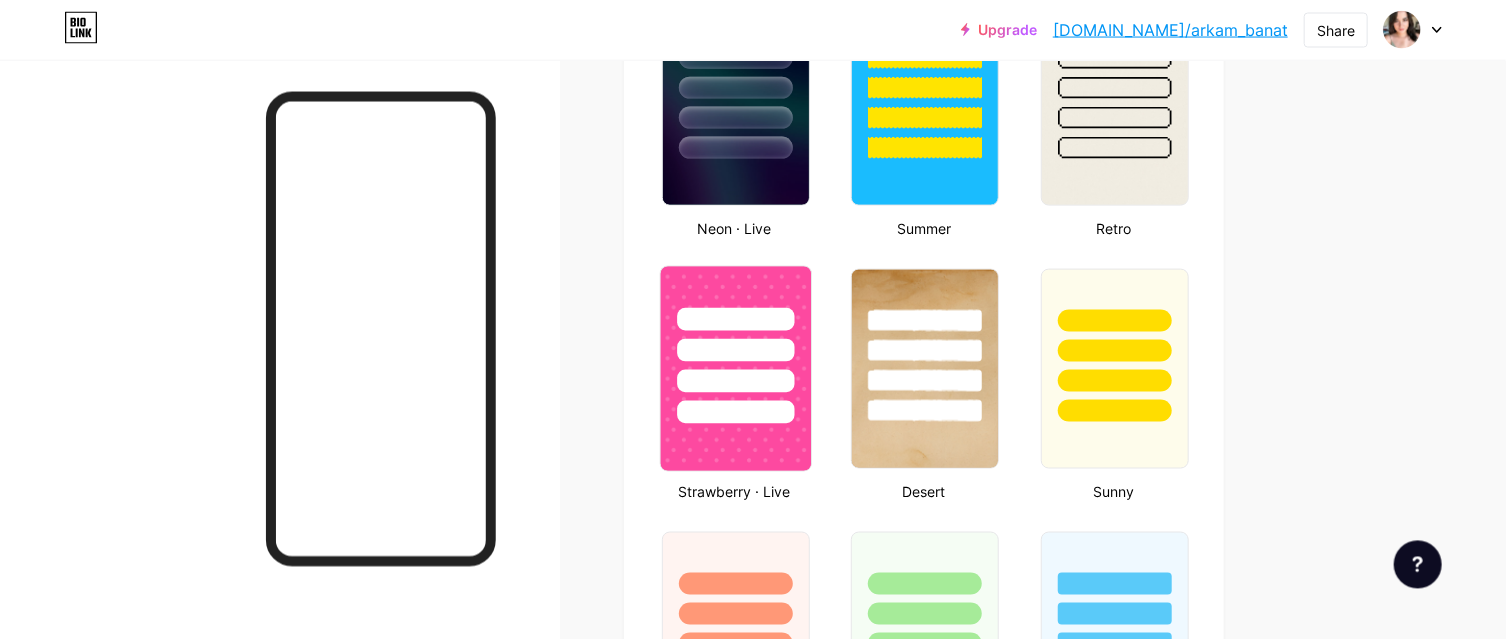 scroll, scrollTop: 1393, scrollLeft: 0, axis: vertical 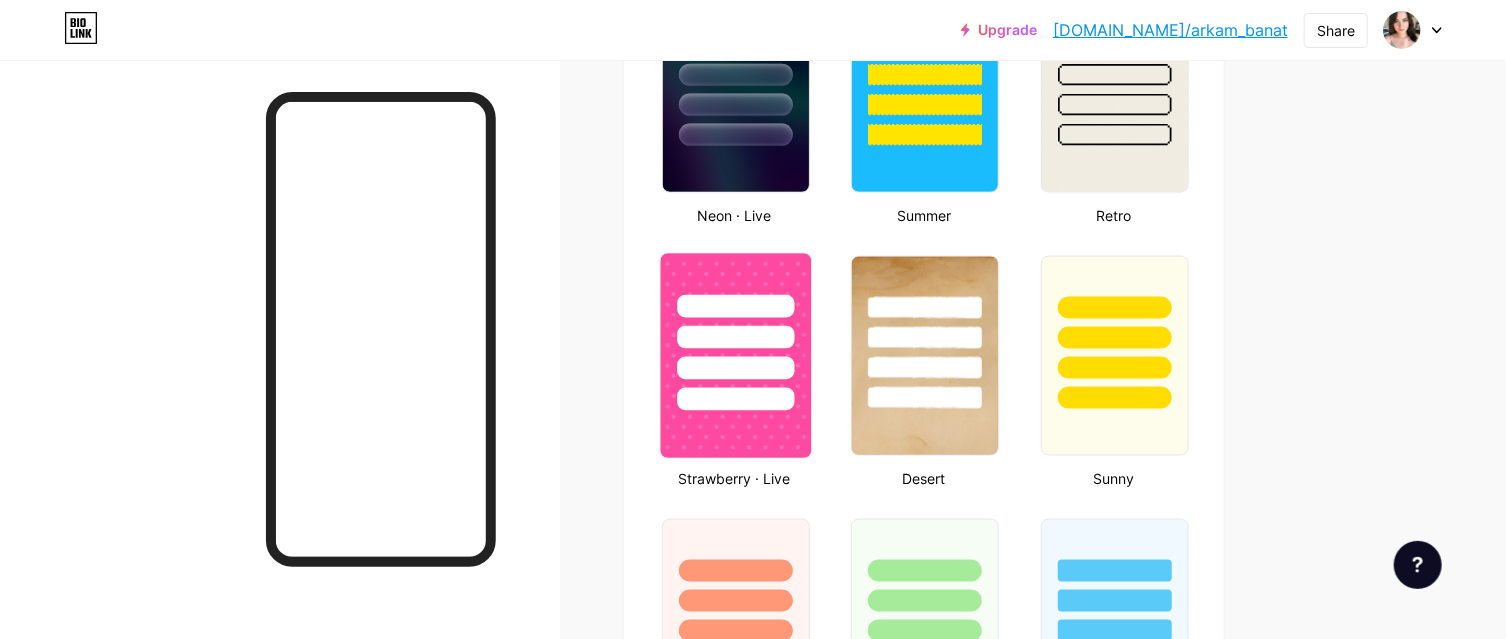 click at bounding box center (736, 332) 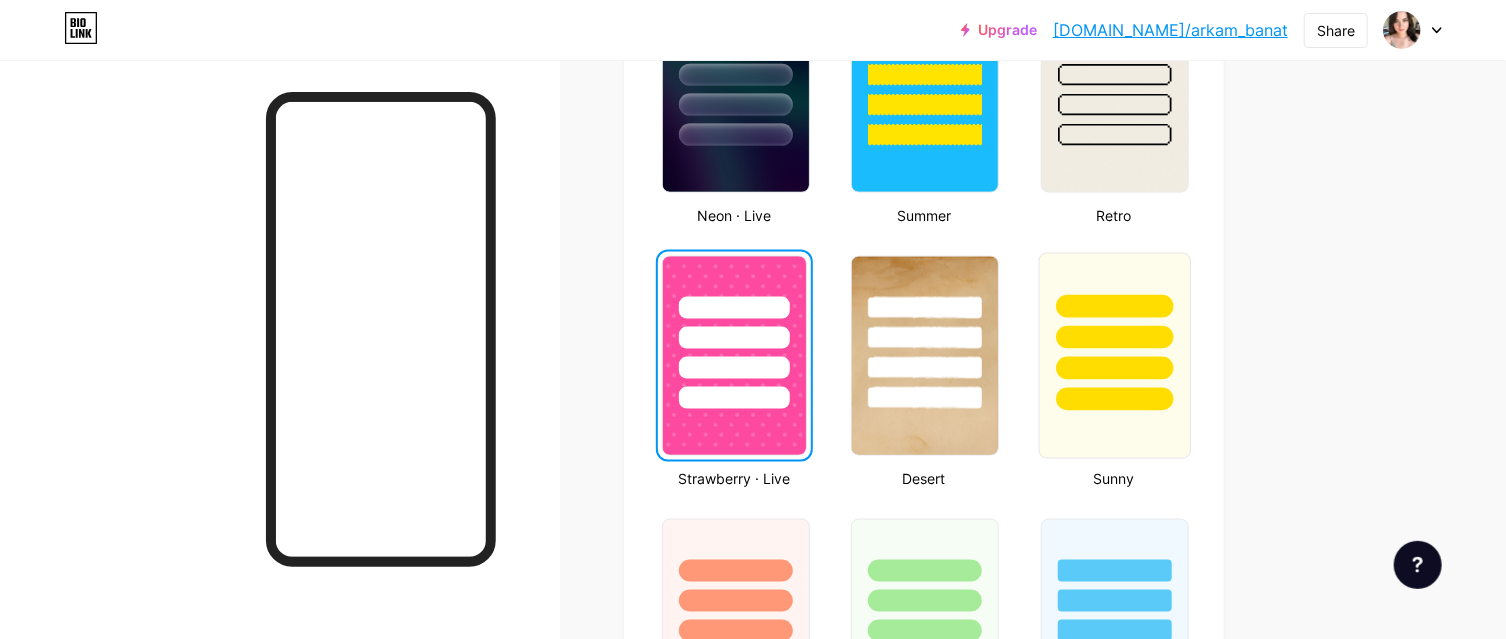 click at bounding box center (1114, 332) 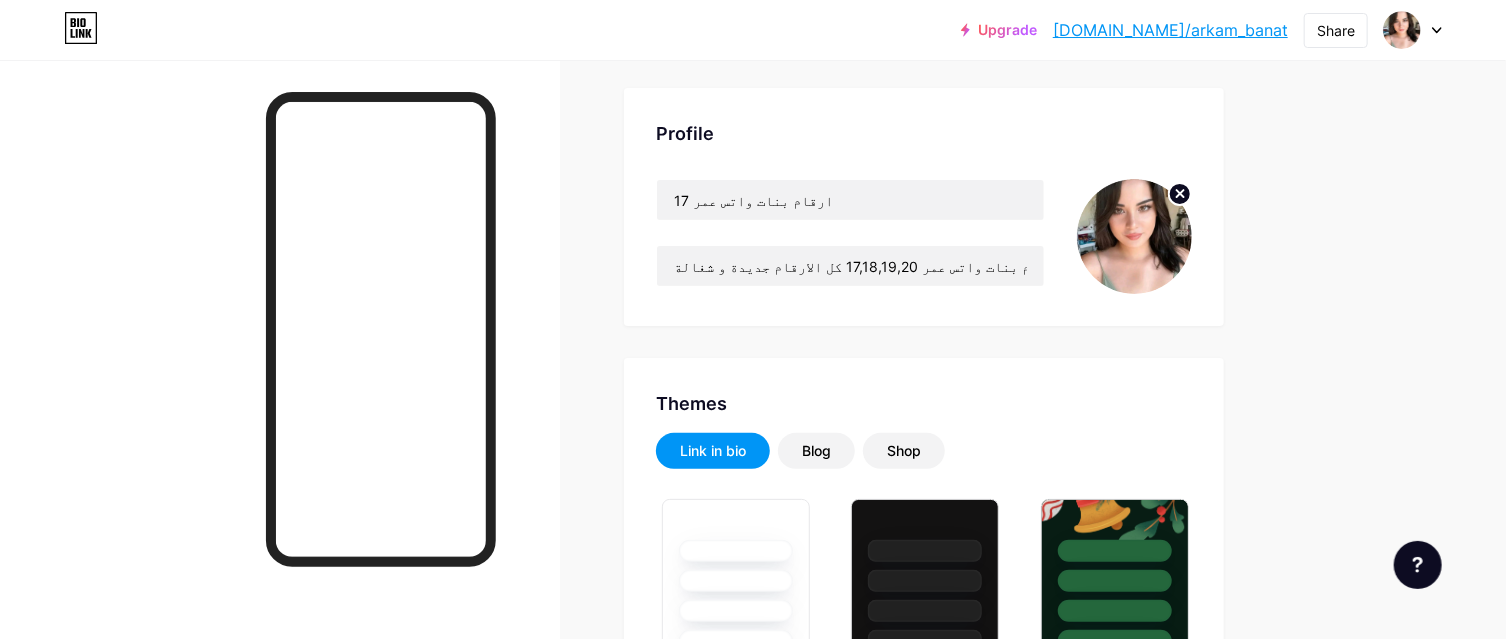 scroll, scrollTop: 0, scrollLeft: 0, axis: both 